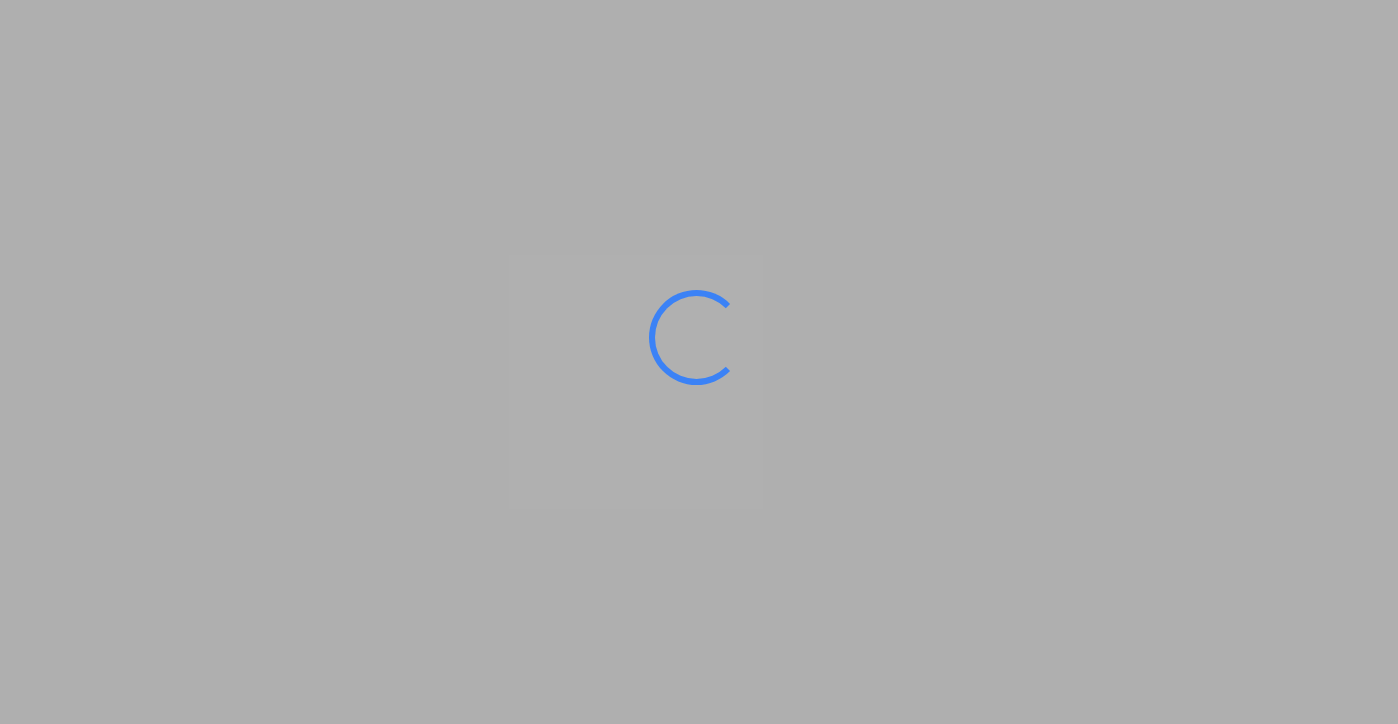 scroll, scrollTop: 0, scrollLeft: 0, axis: both 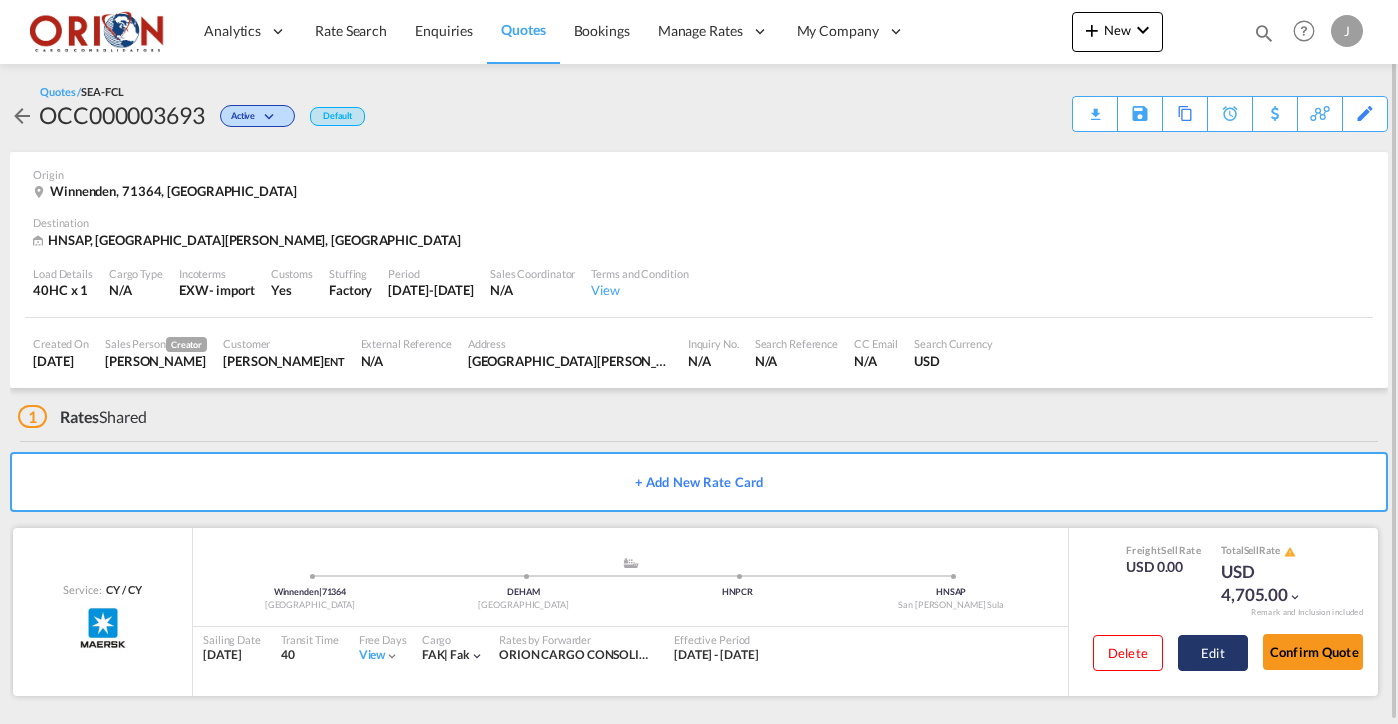 click on "Edit" at bounding box center [1213, 653] 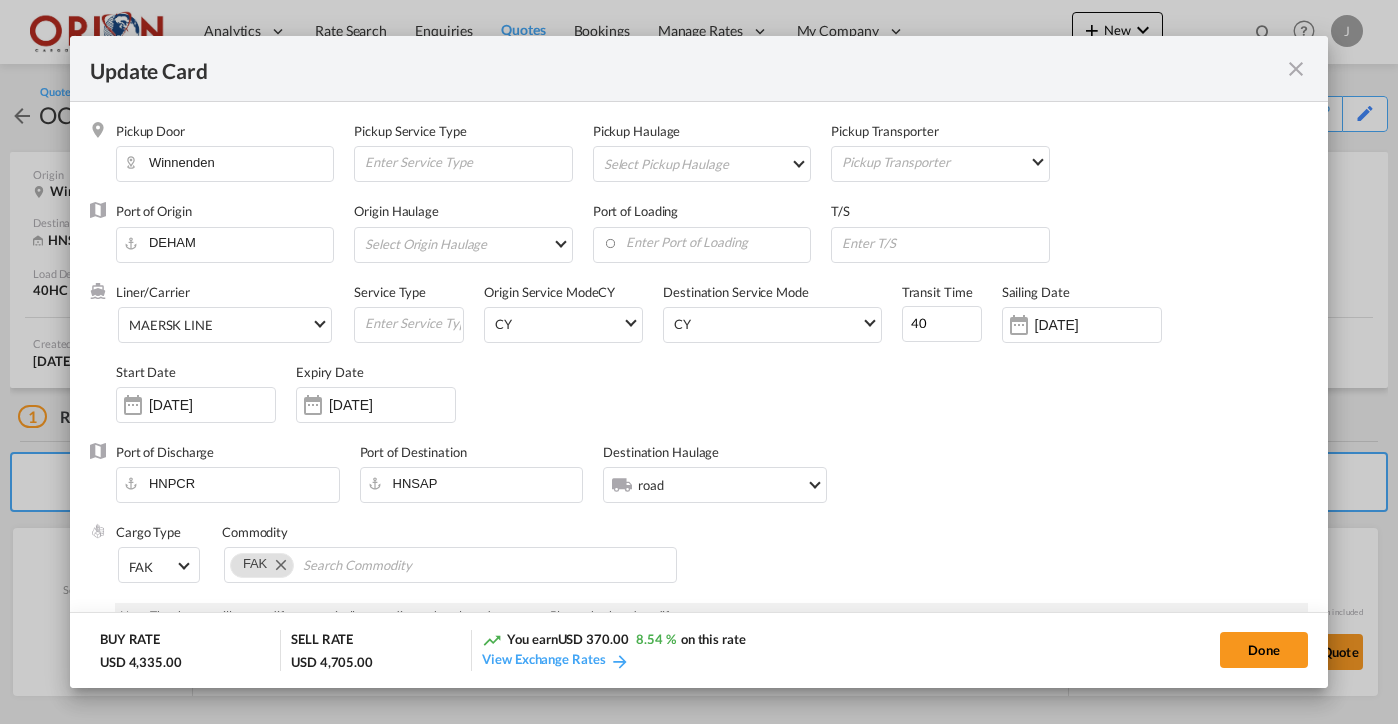select on "per equipment" 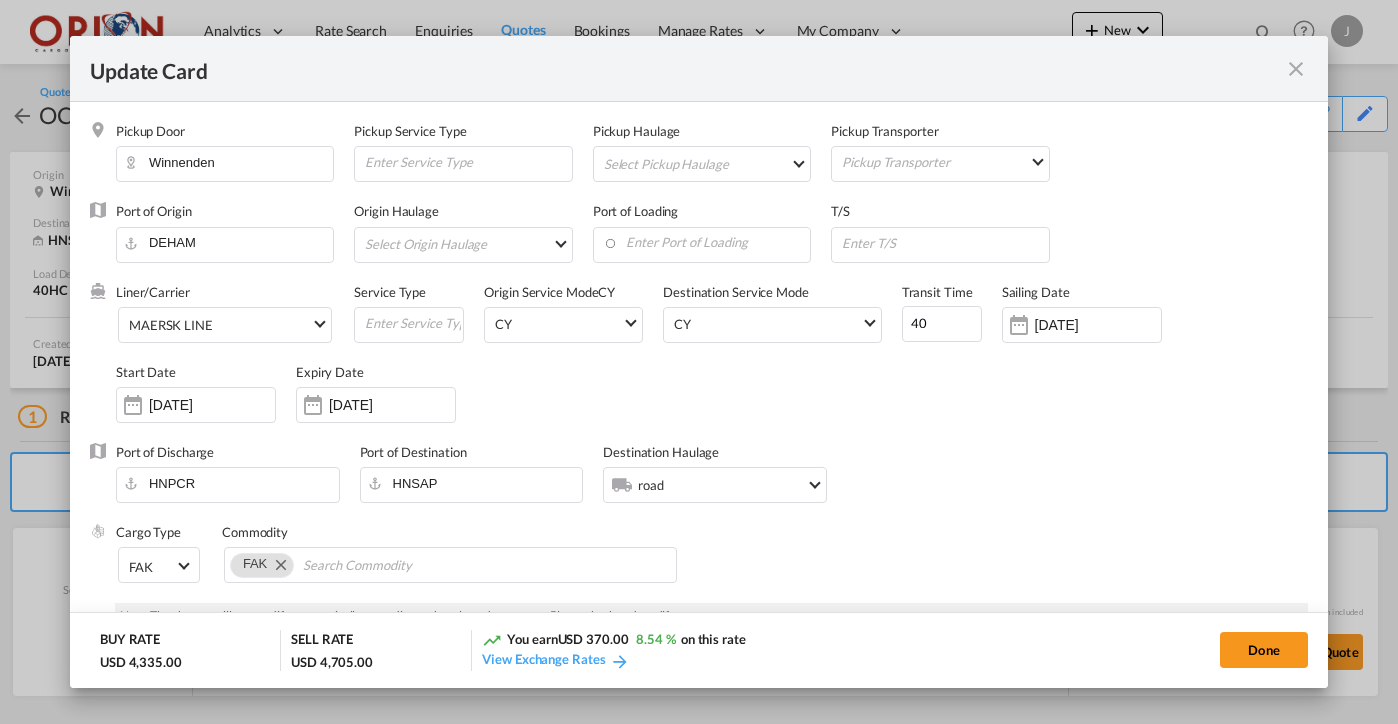 select on "per equipment" 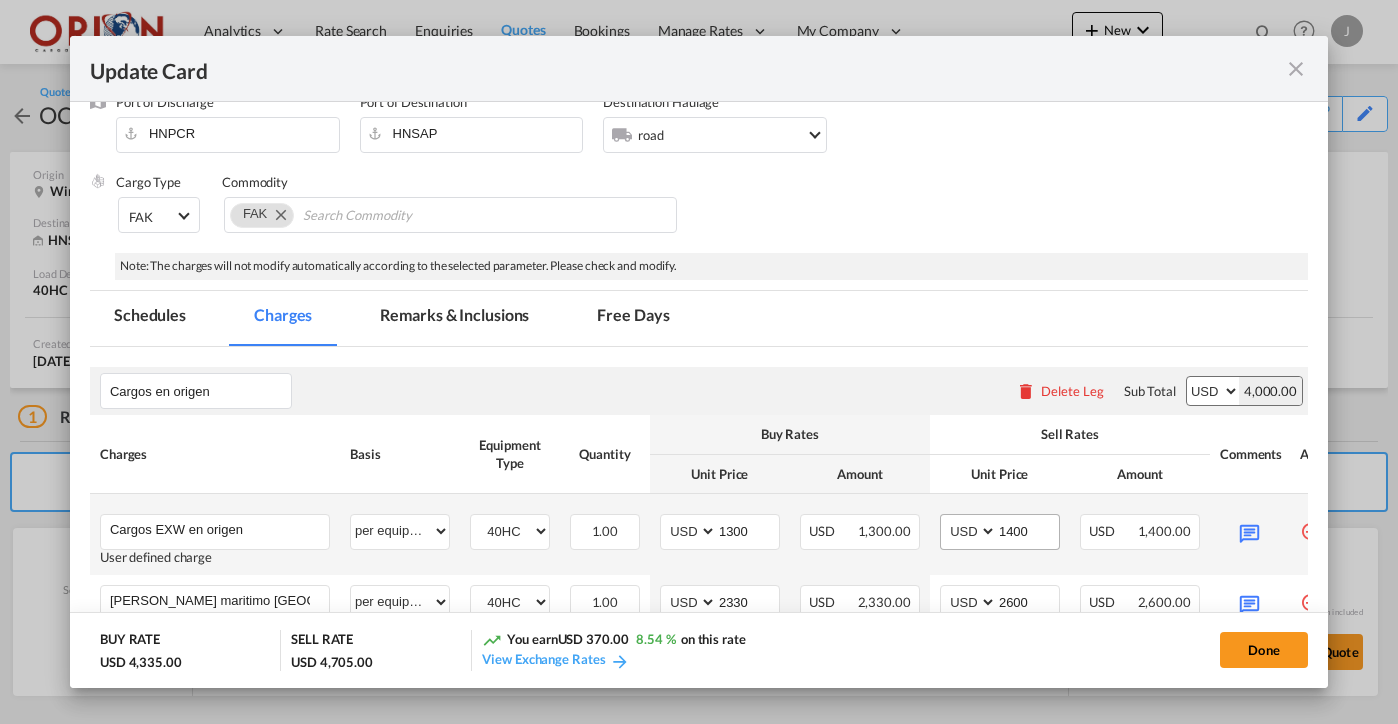 scroll, scrollTop: 530, scrollLeft: 0, axis: vertical 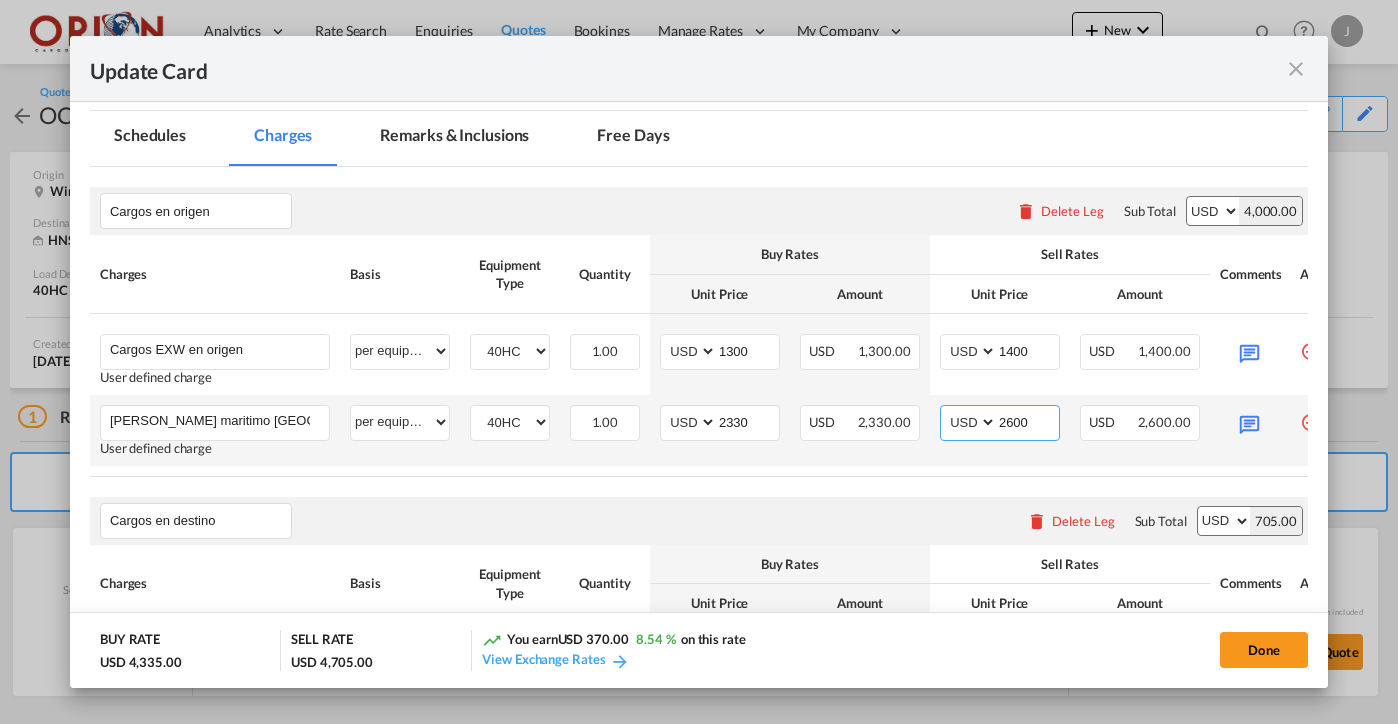 click on "2600" at bounding box center [1028, 421] 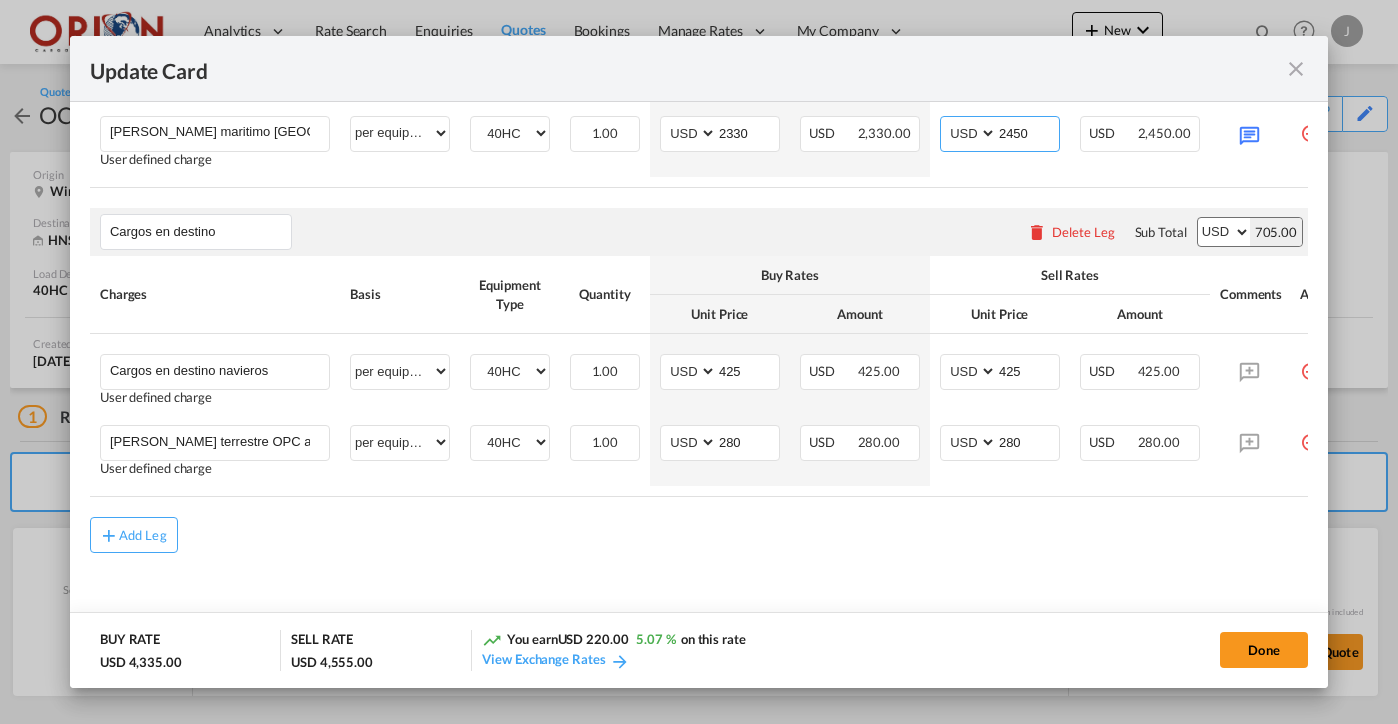 scroll, scrollTop: 828, scrollLeft: 0, axis: vertical 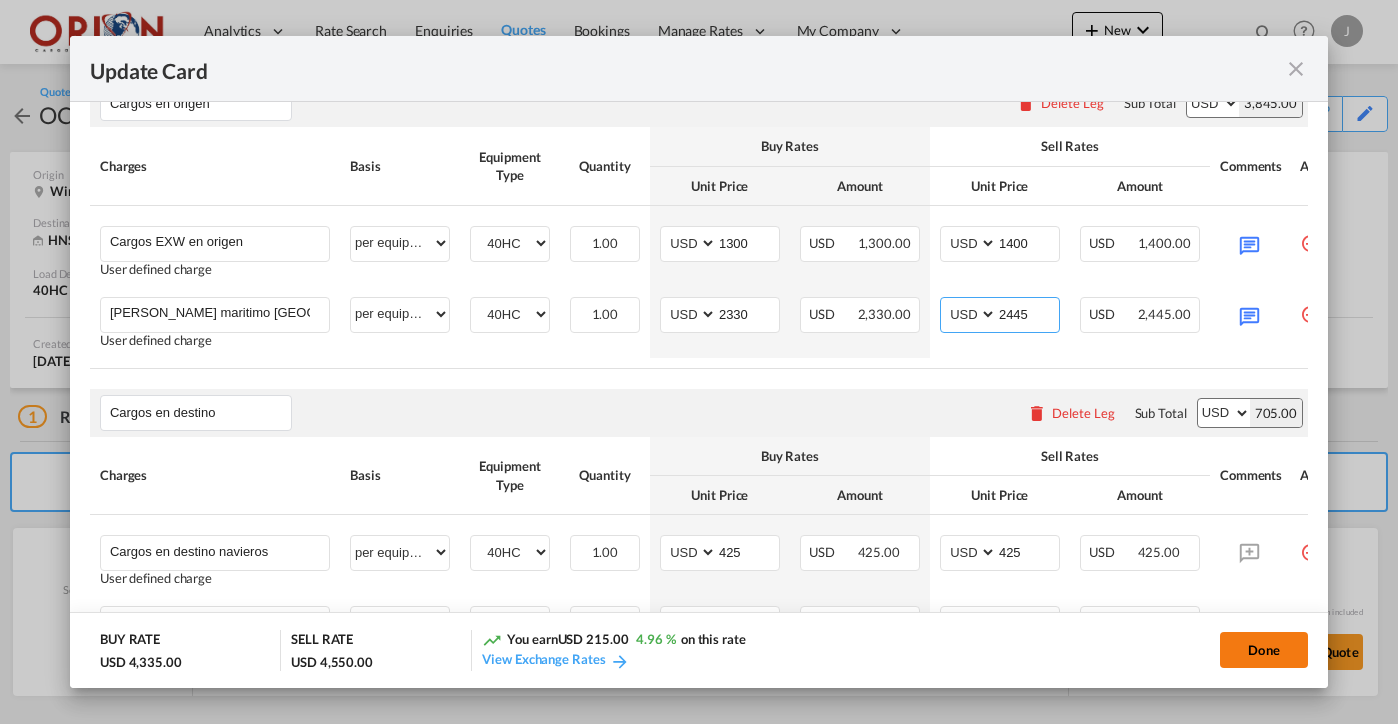 type on "2445" 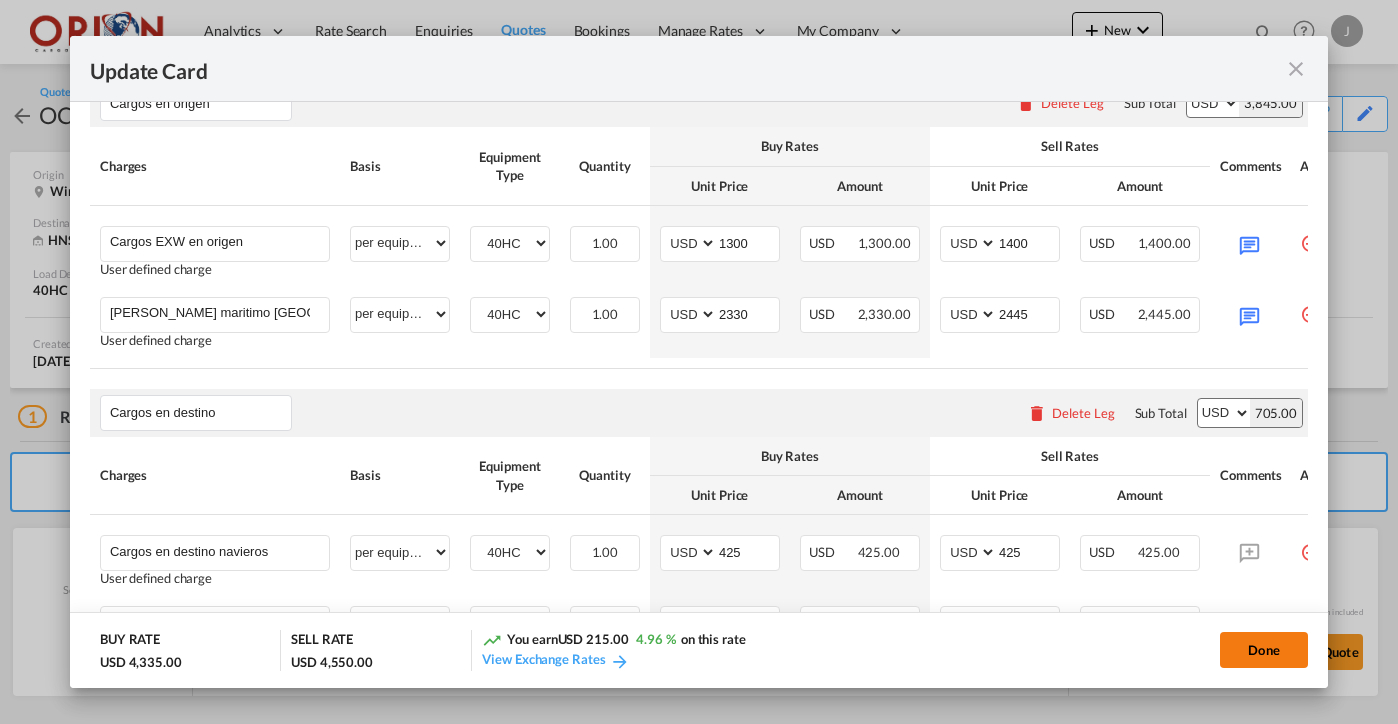 click on "Done" 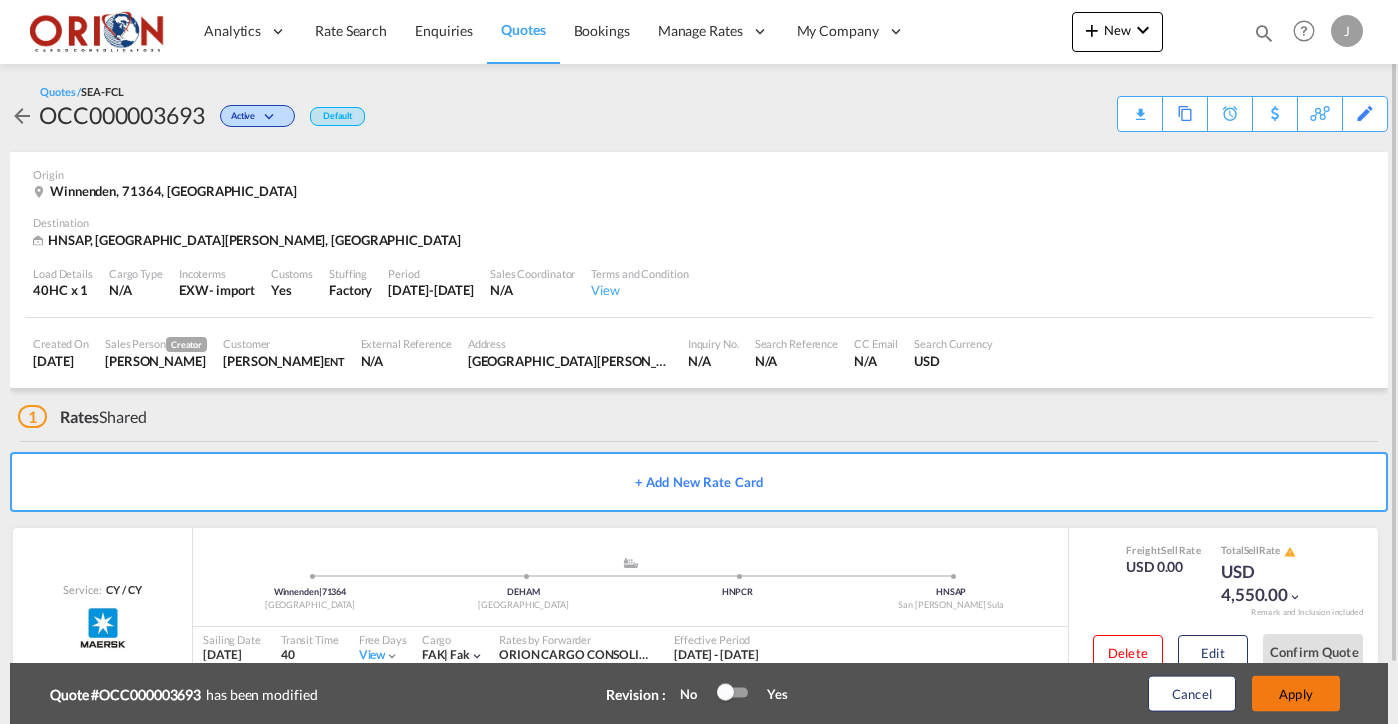 click on "Apply" at bounding box center [1296, 694] 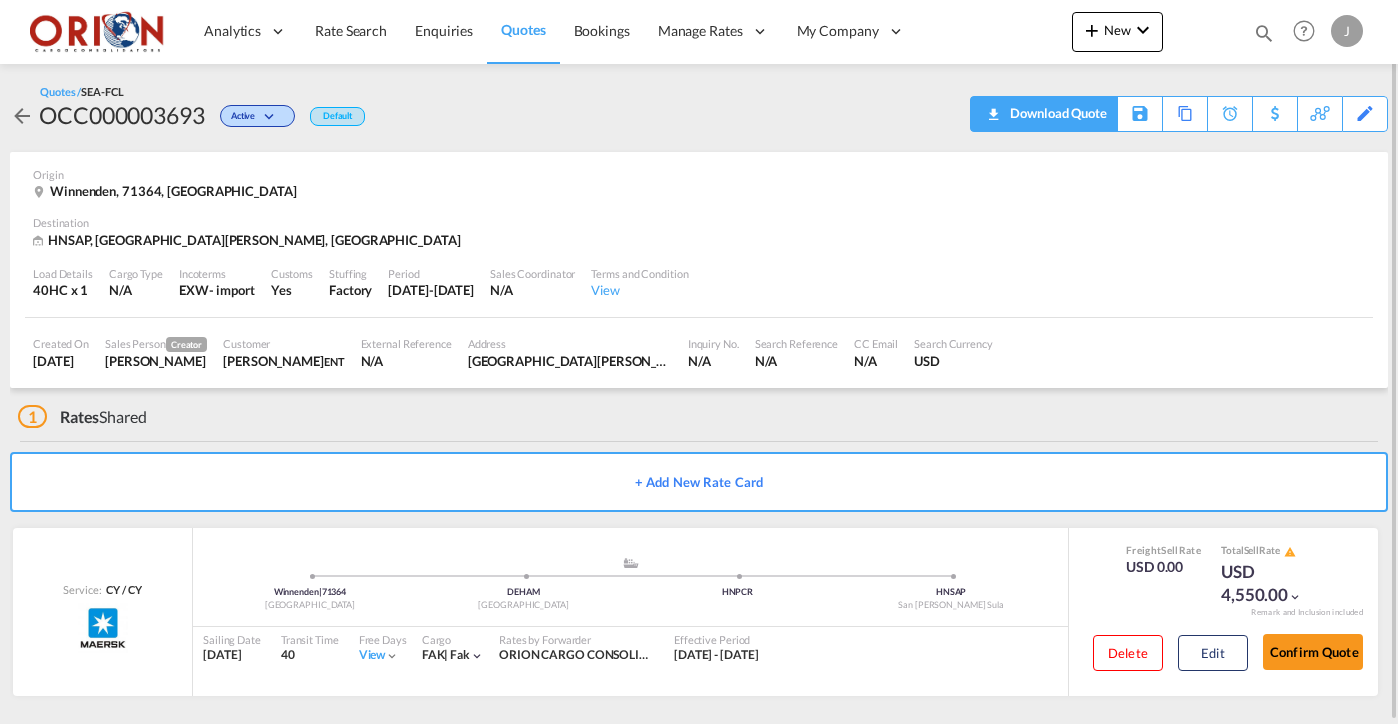 click on "Download Quote" at bounding box center [1056, 113] 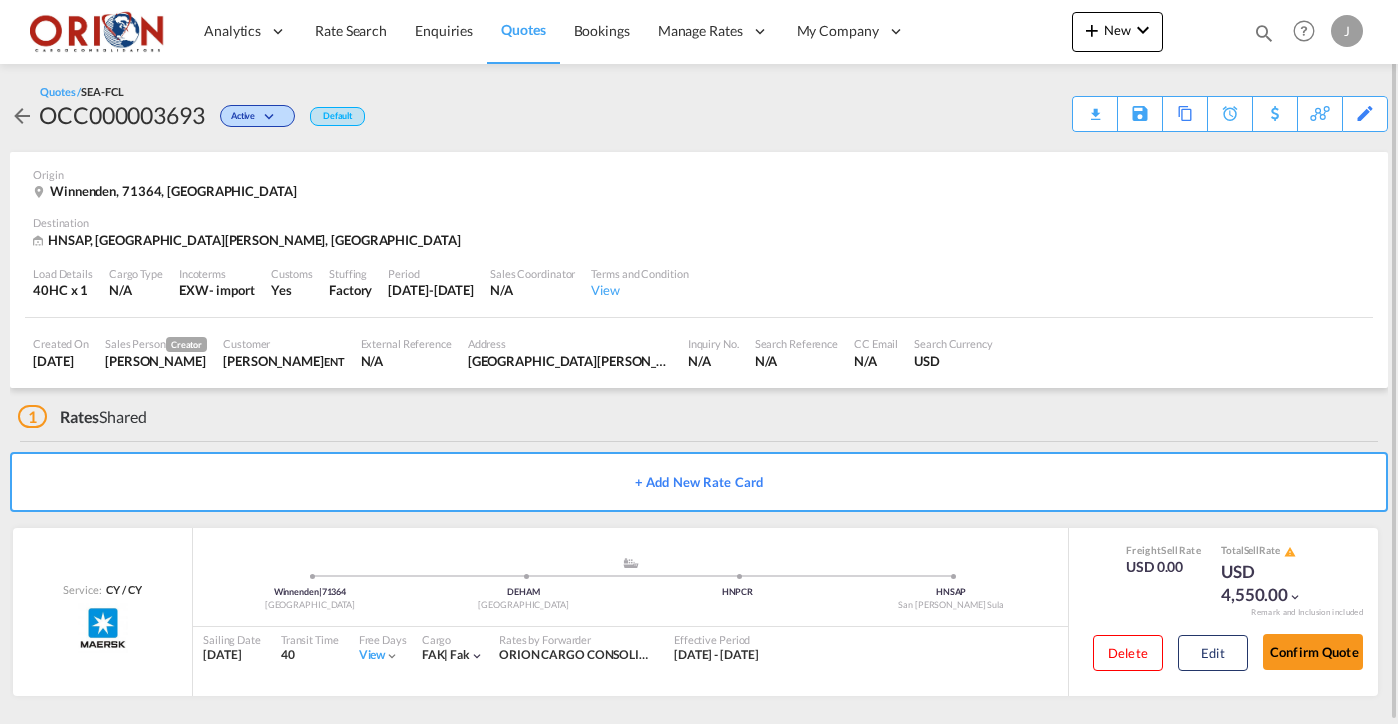 click on "Quotes" at bounding box center [523, 29] 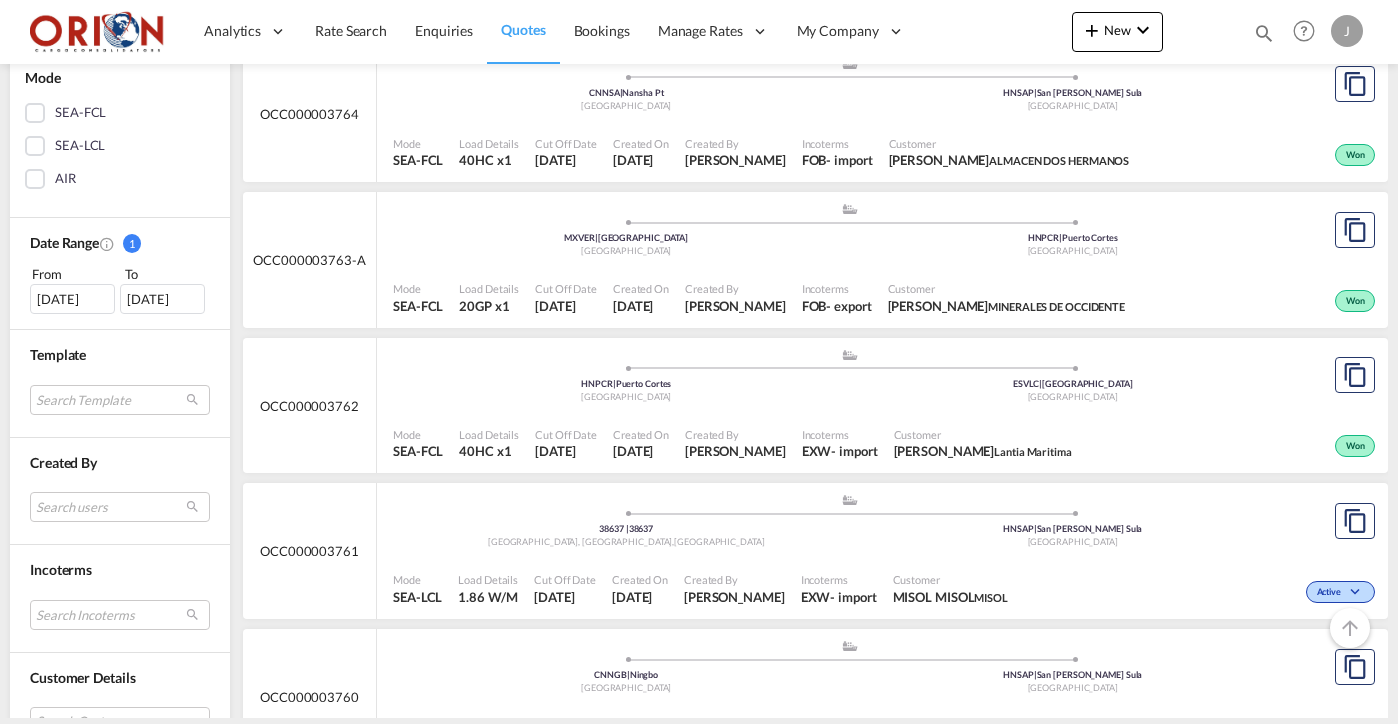 scroll, scrollTop: 452, scrollLeft: 0, axis: vertical 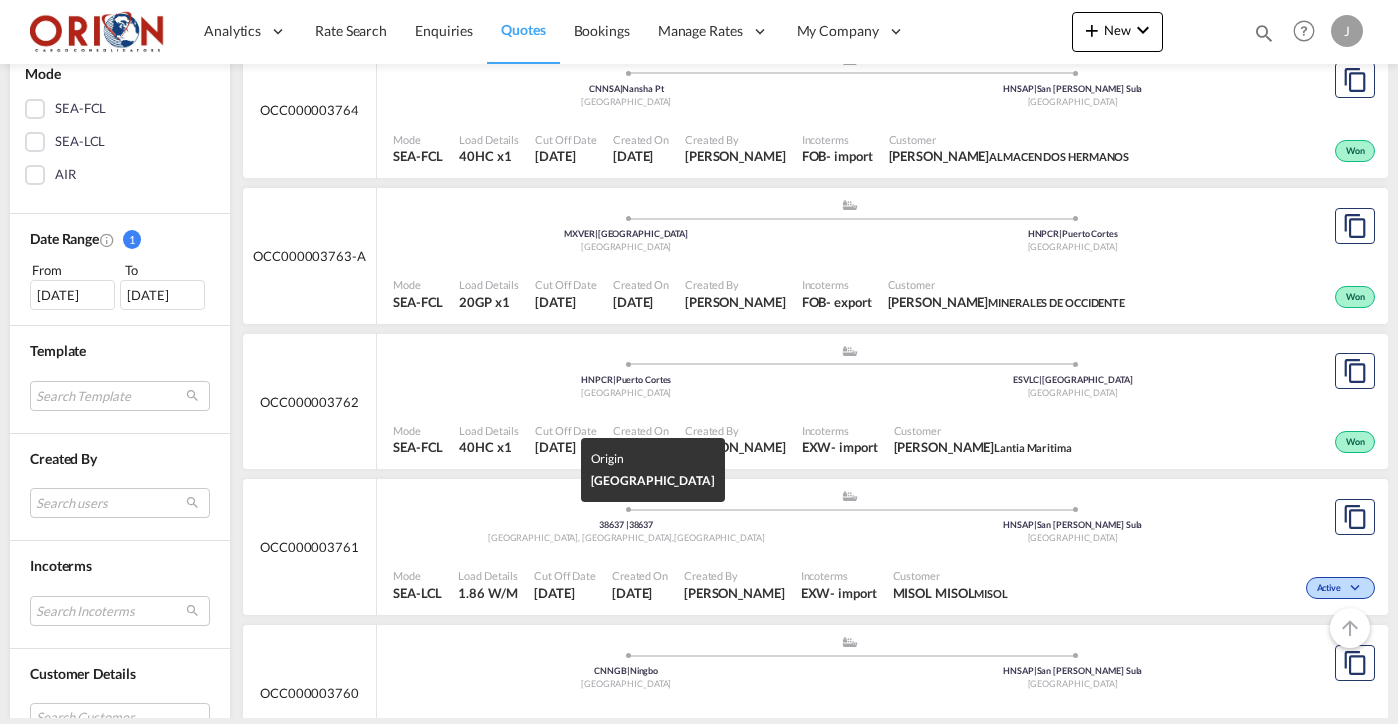 click on "38637    |  38637" at bounding box center [626, 525] 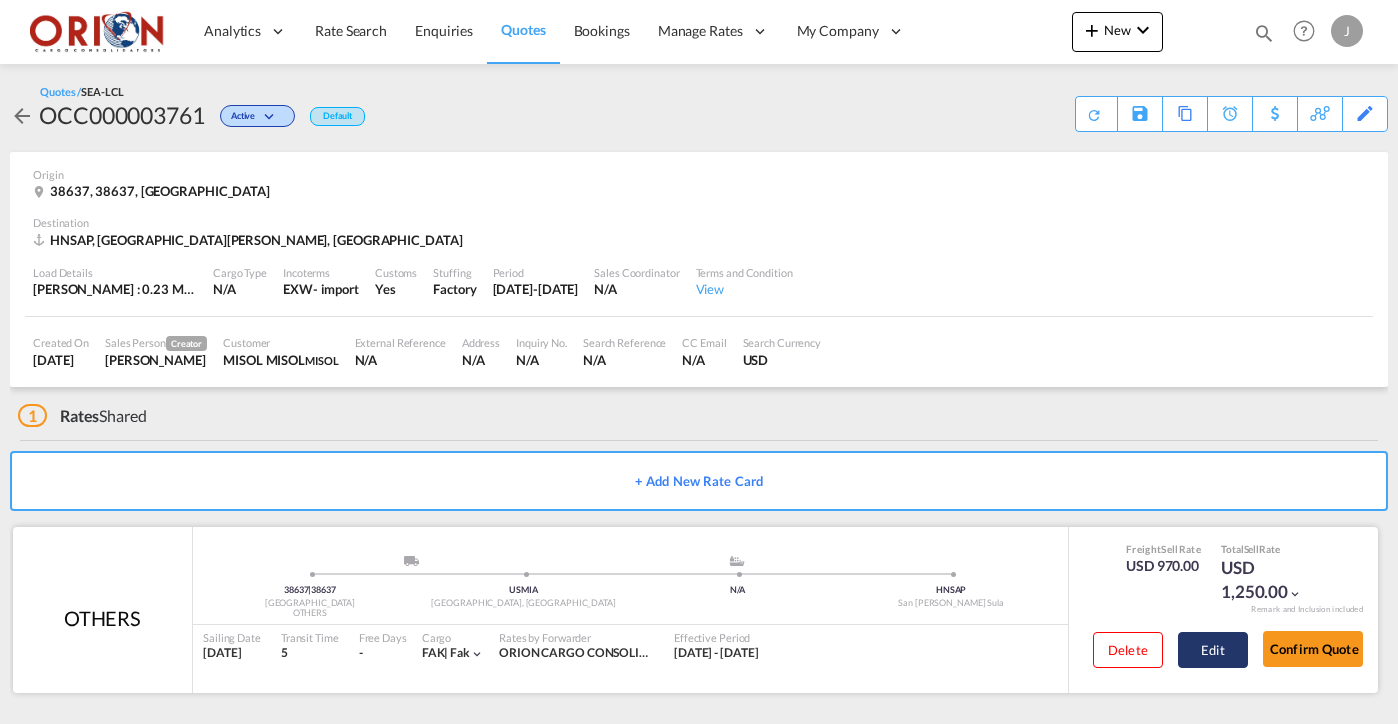 click on "Edit" at bounding box center [1213, 650] 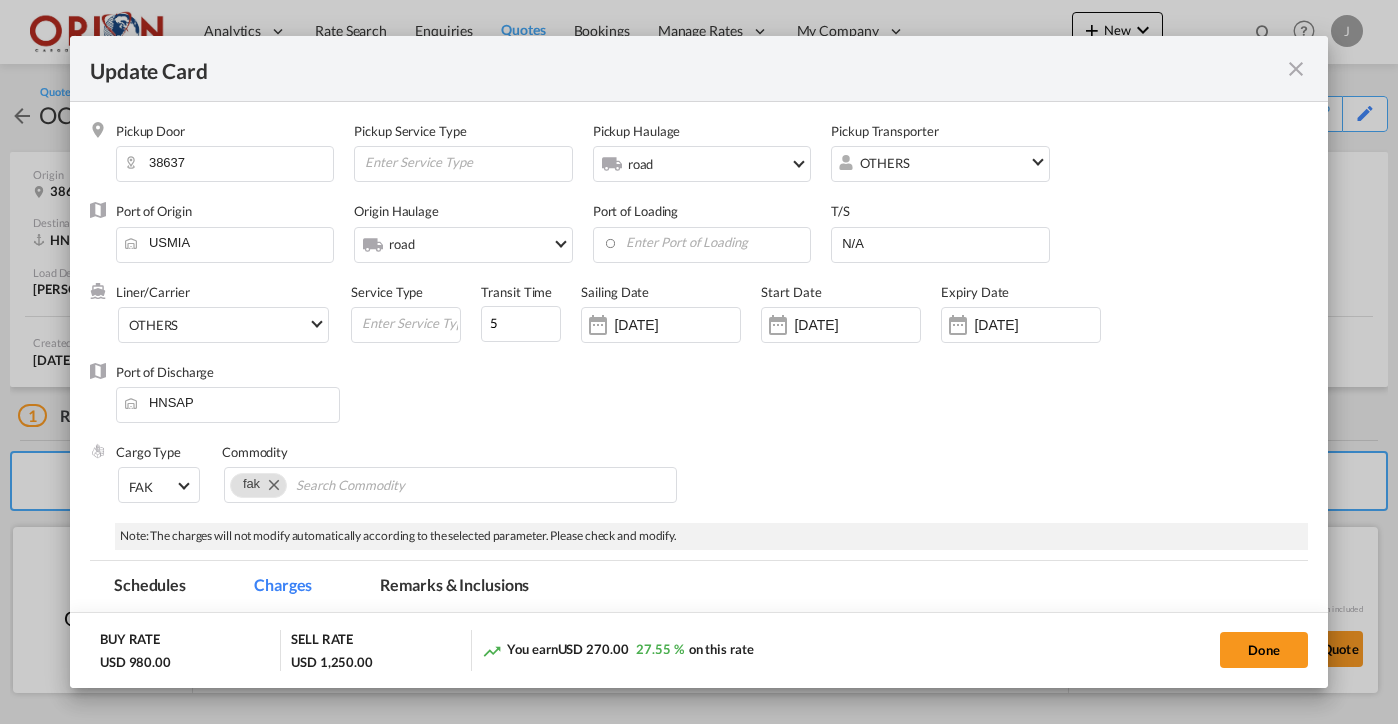 select on "flat" 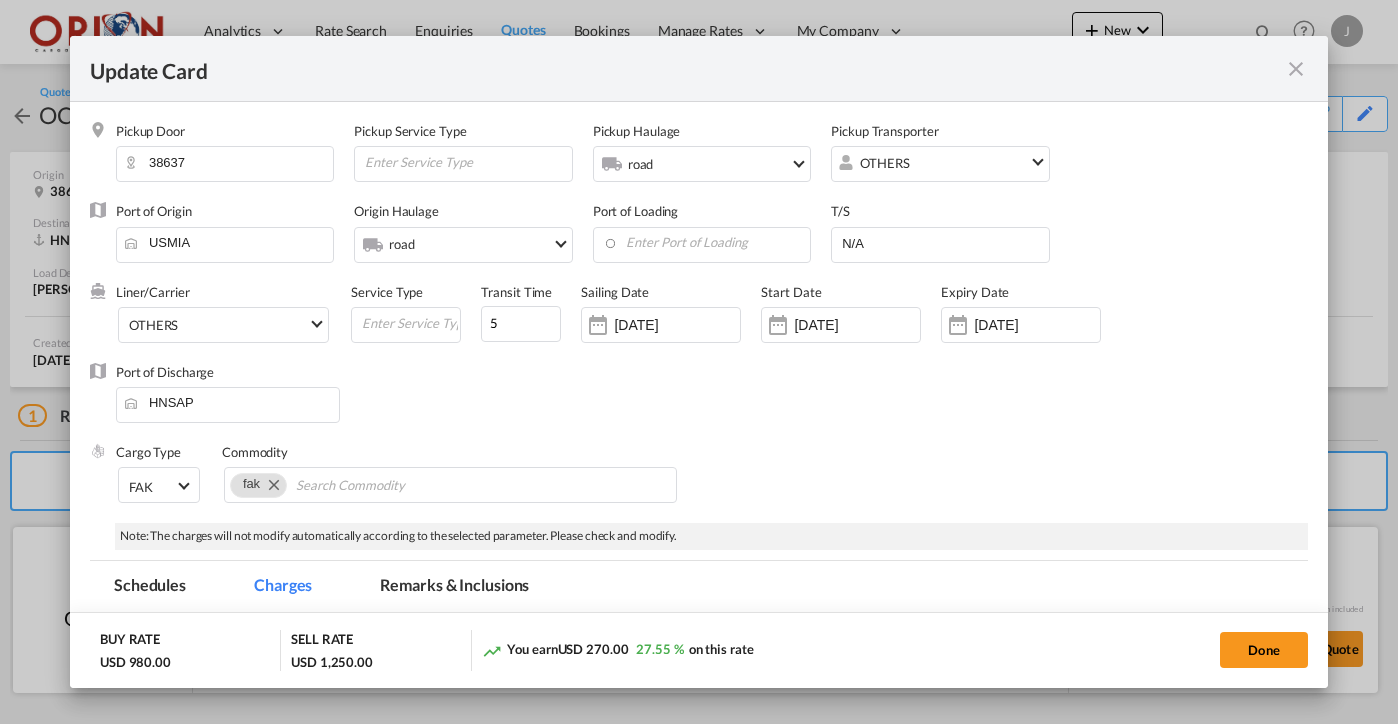 select on "flat" 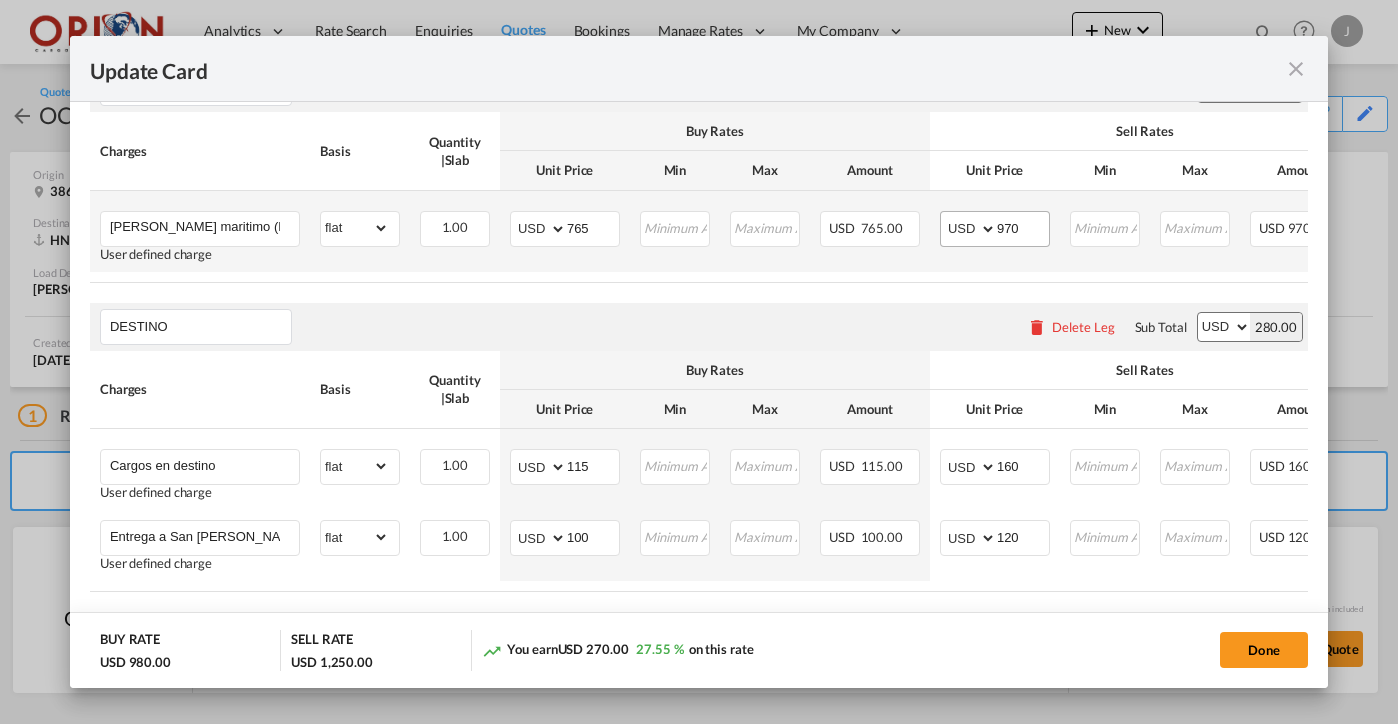 scroll, scrollTop: 606, scrollLeft: 0, axis: vertical 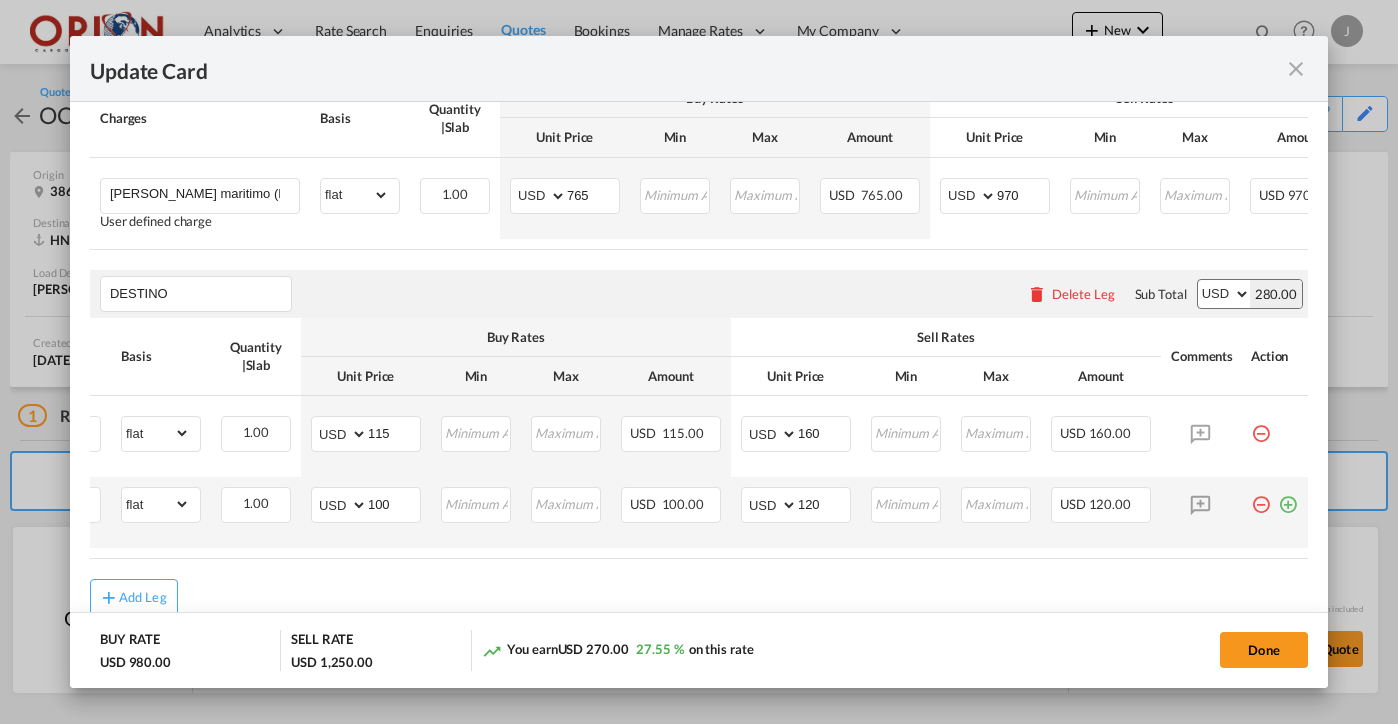 click at bounding box center (1288, 497) 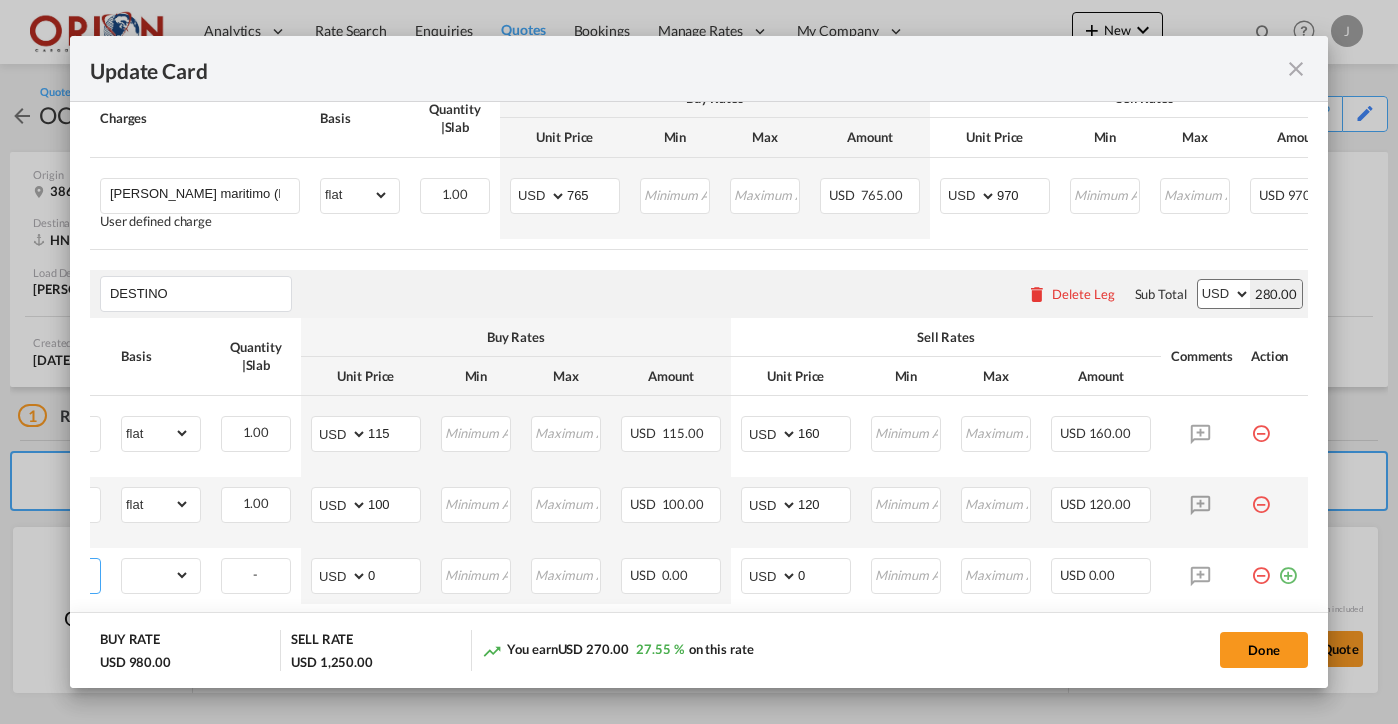 scroll, scrollTop: 0, scrollLeft: 0, axis: both 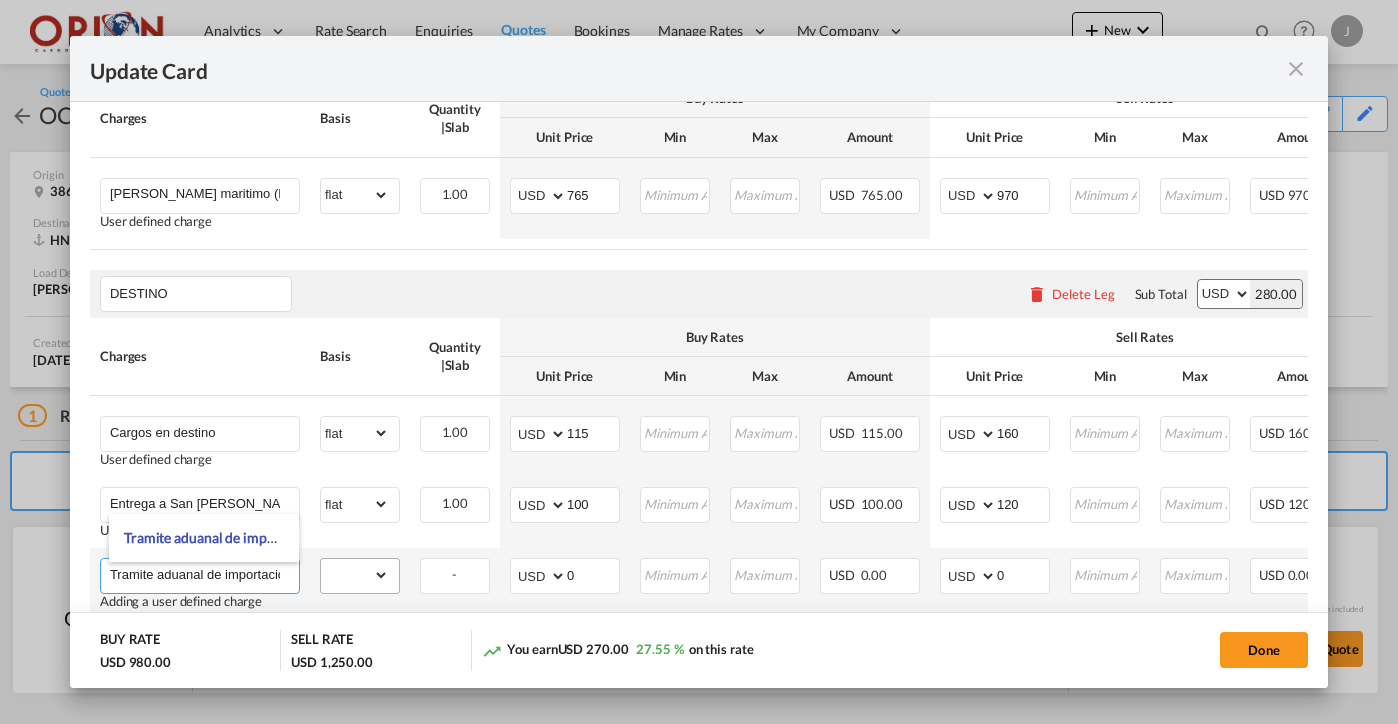 type on "Tramite aduanal de importación" 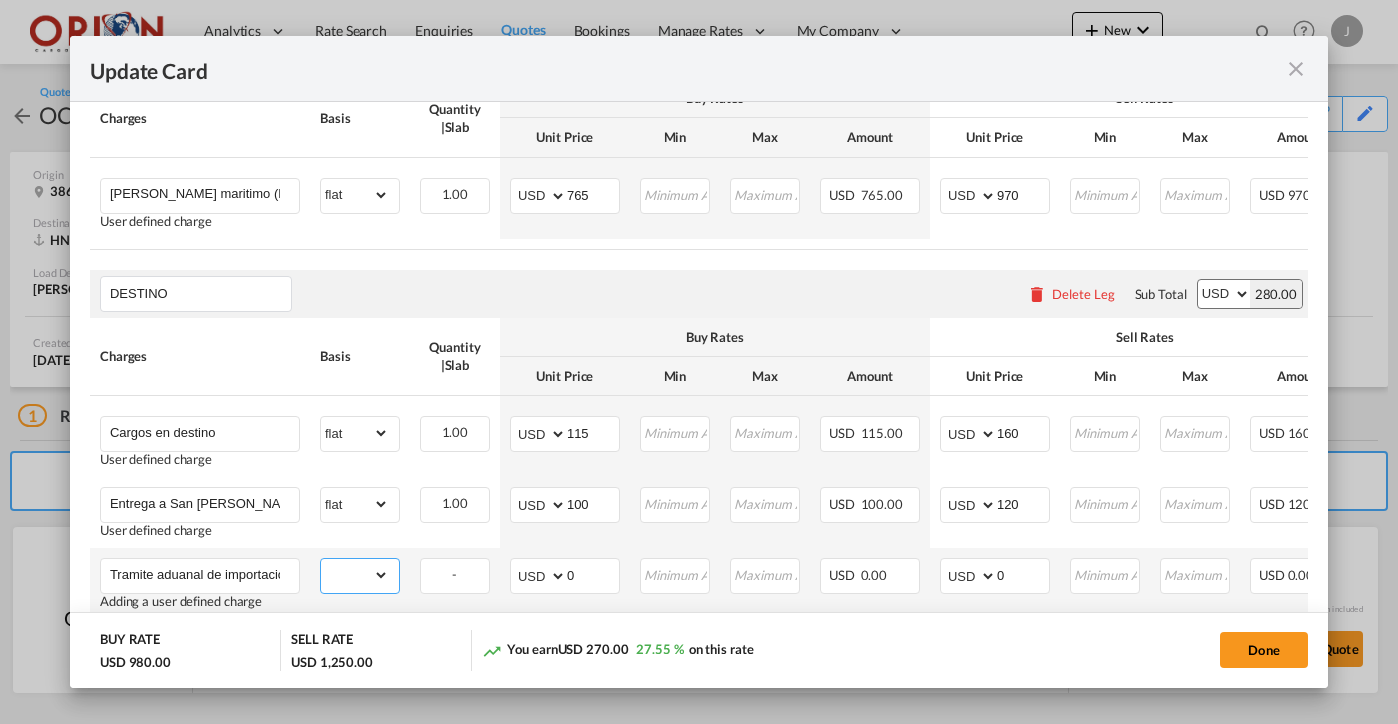 select on "flat" 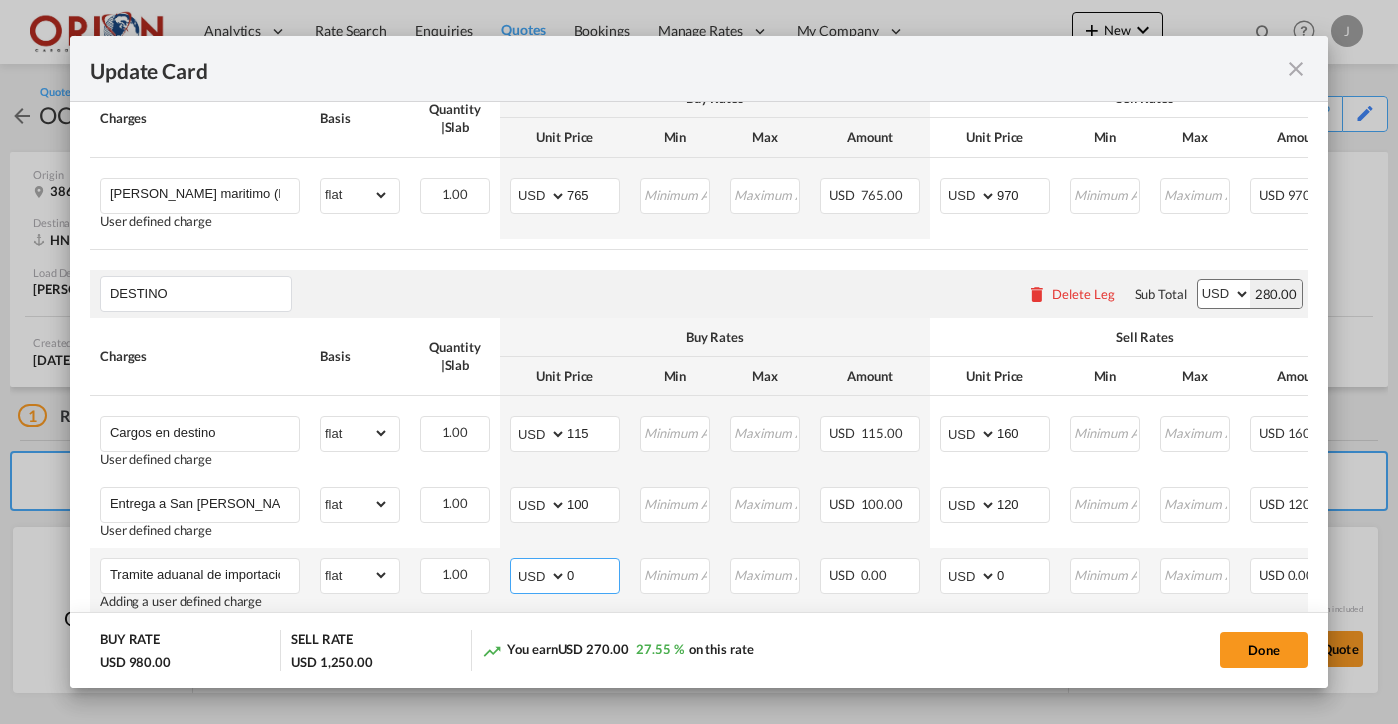 click on "0" at bounding box center [593, 574] 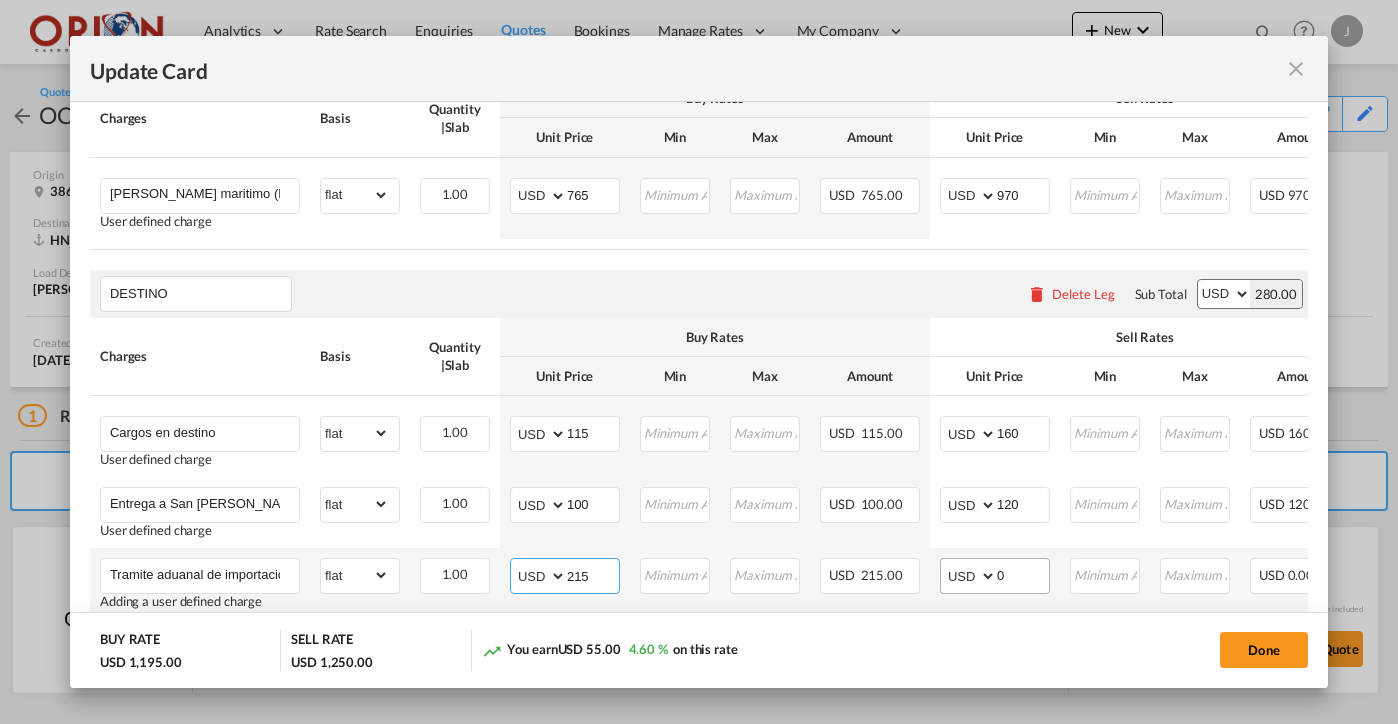 type on "215" 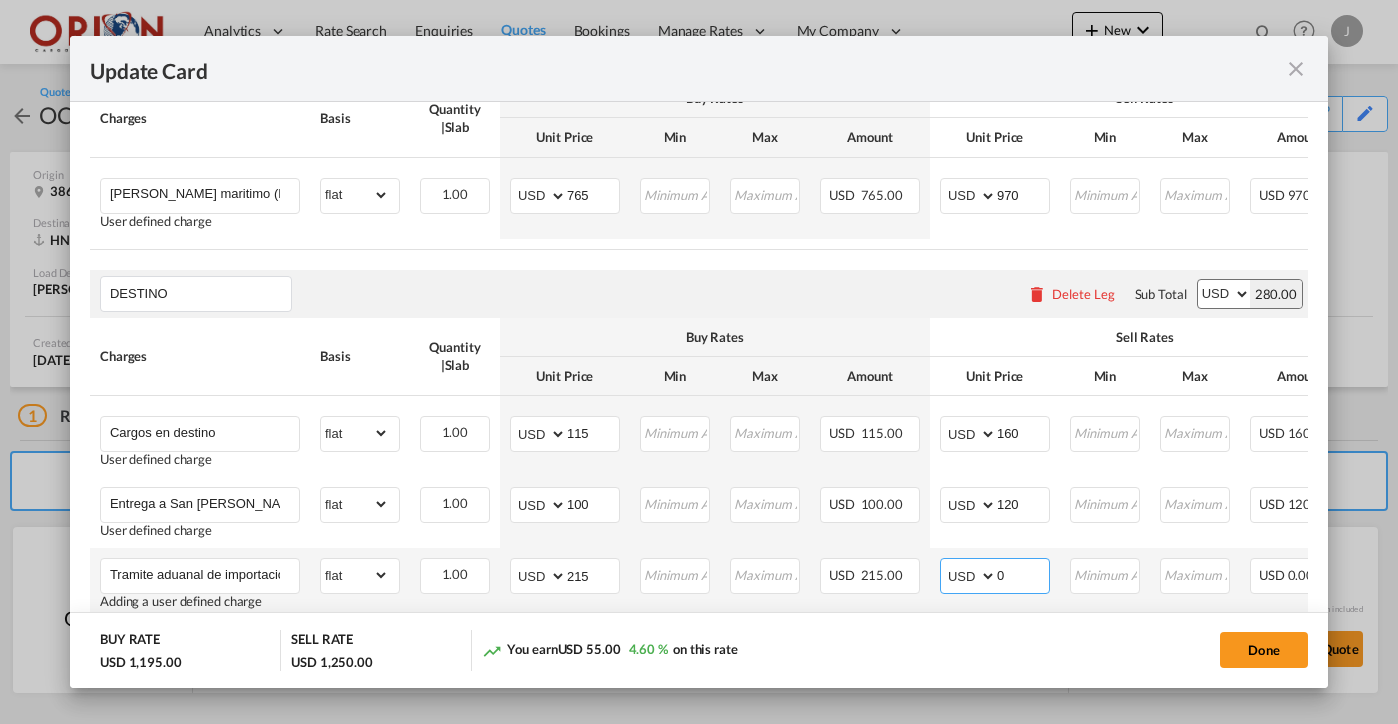 click on "0" at bounding box center (1023, 574) 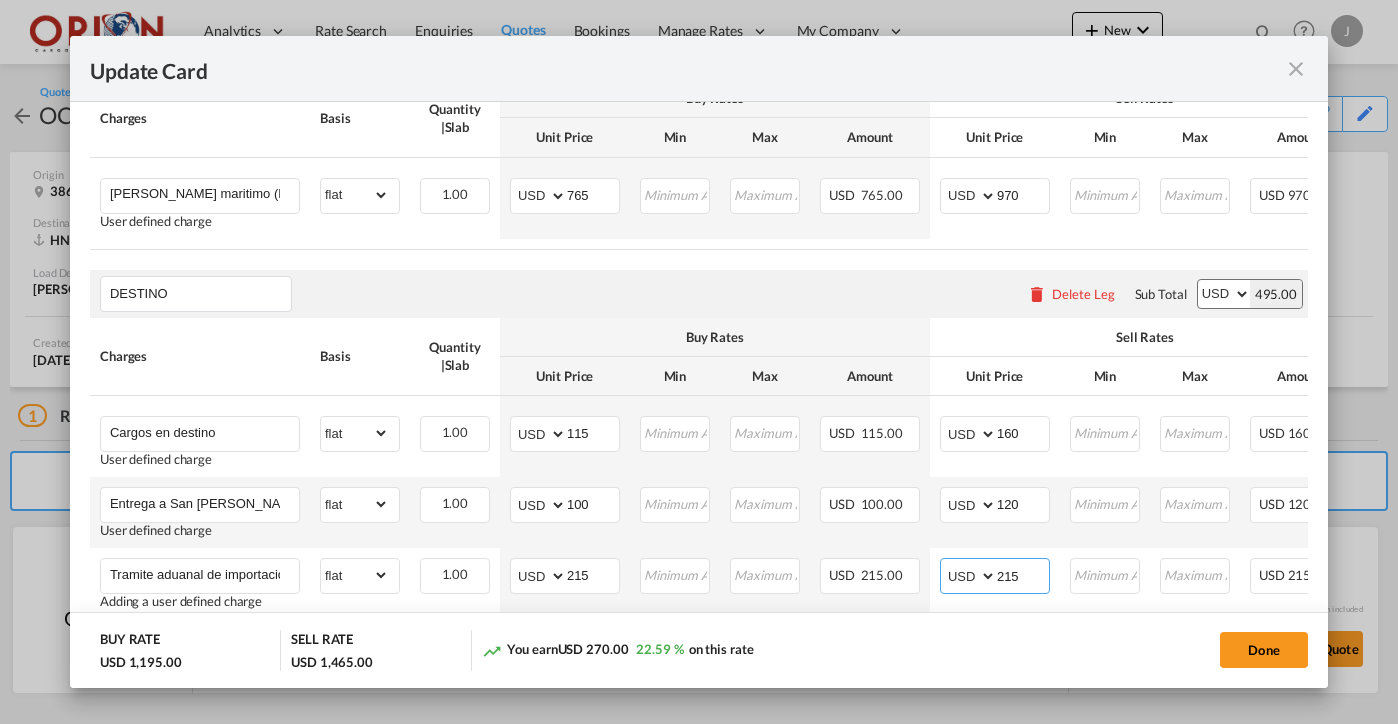 scroll, scrollTop: 709, scrollLeft: 0, axis: vertical 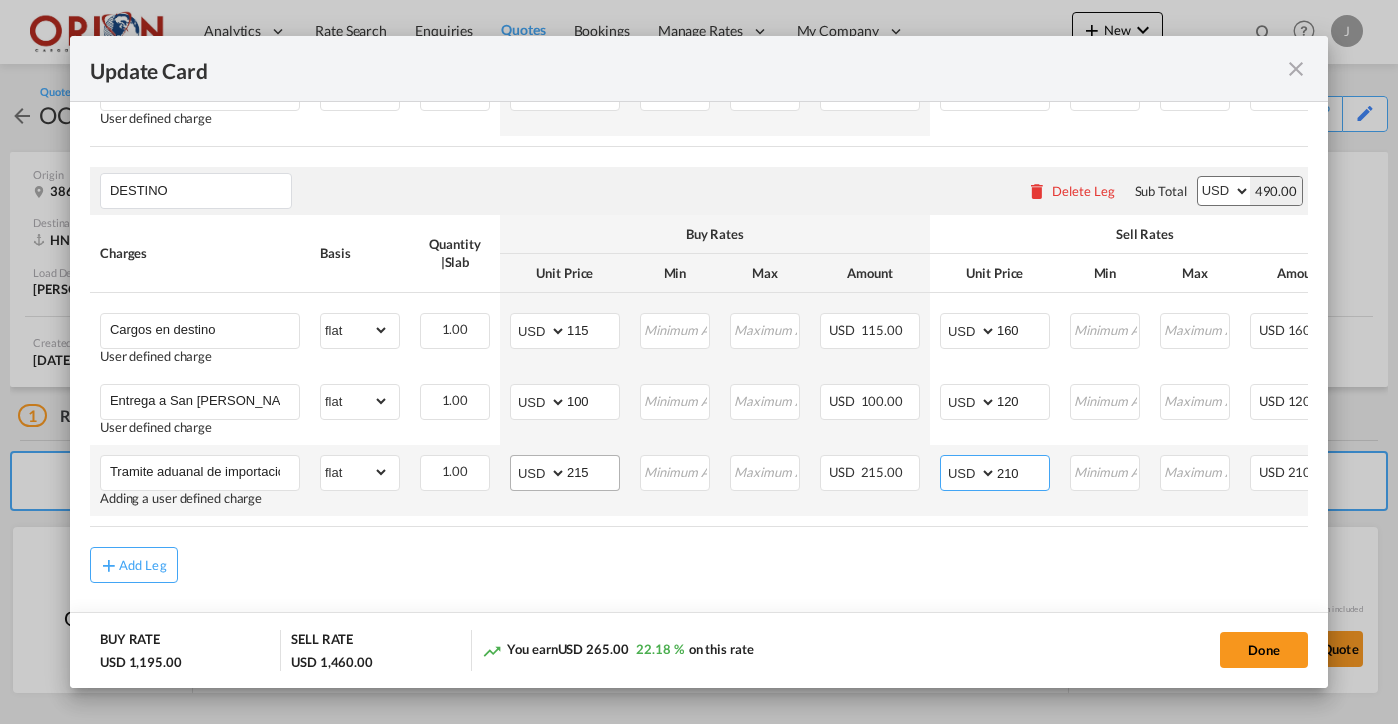 type on "210" 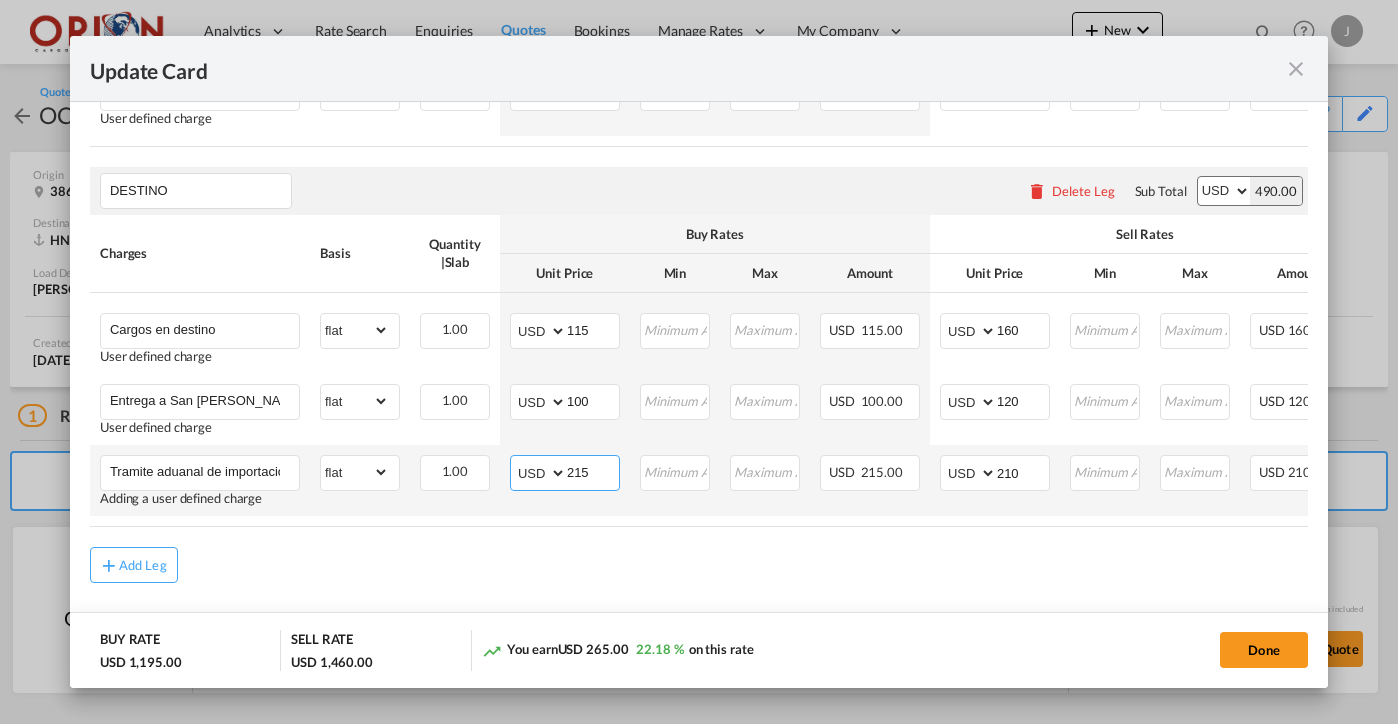 click on "215" at bounding box center [593, 471] 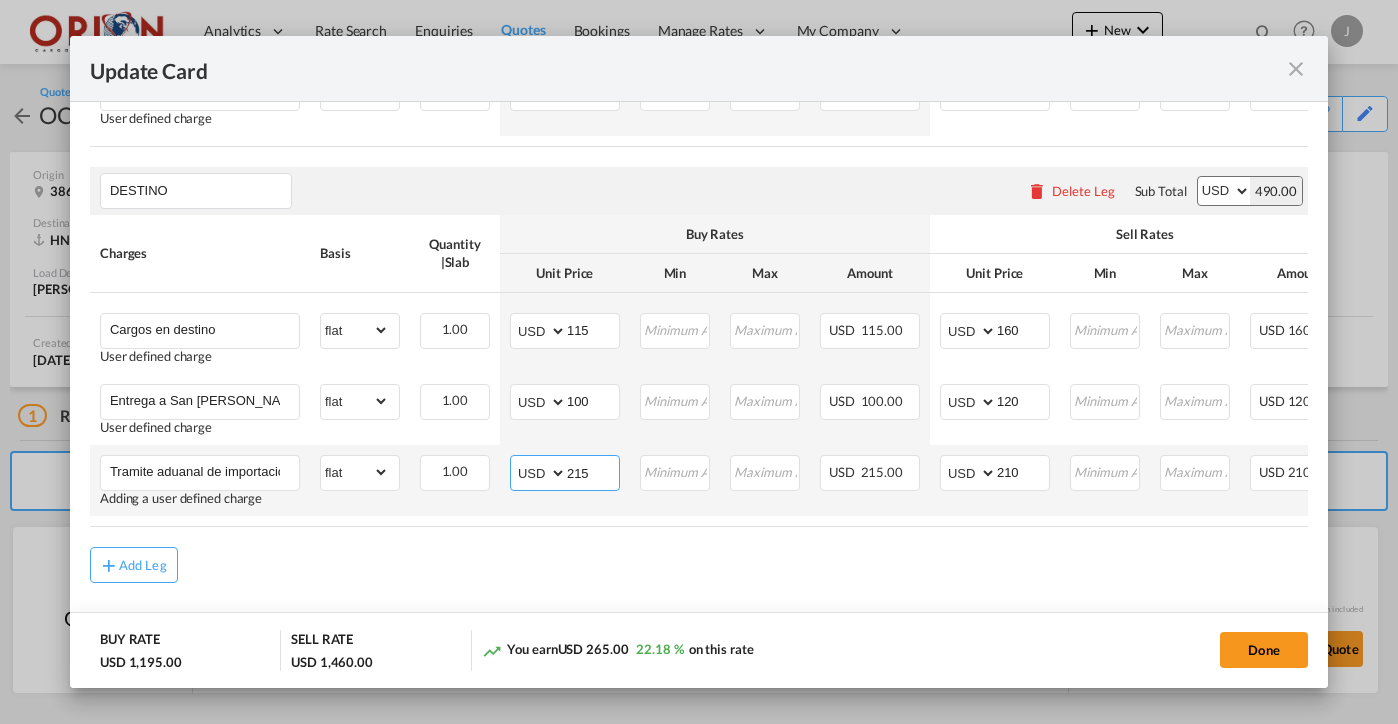 click on "215" at bounding box center (593, 471) 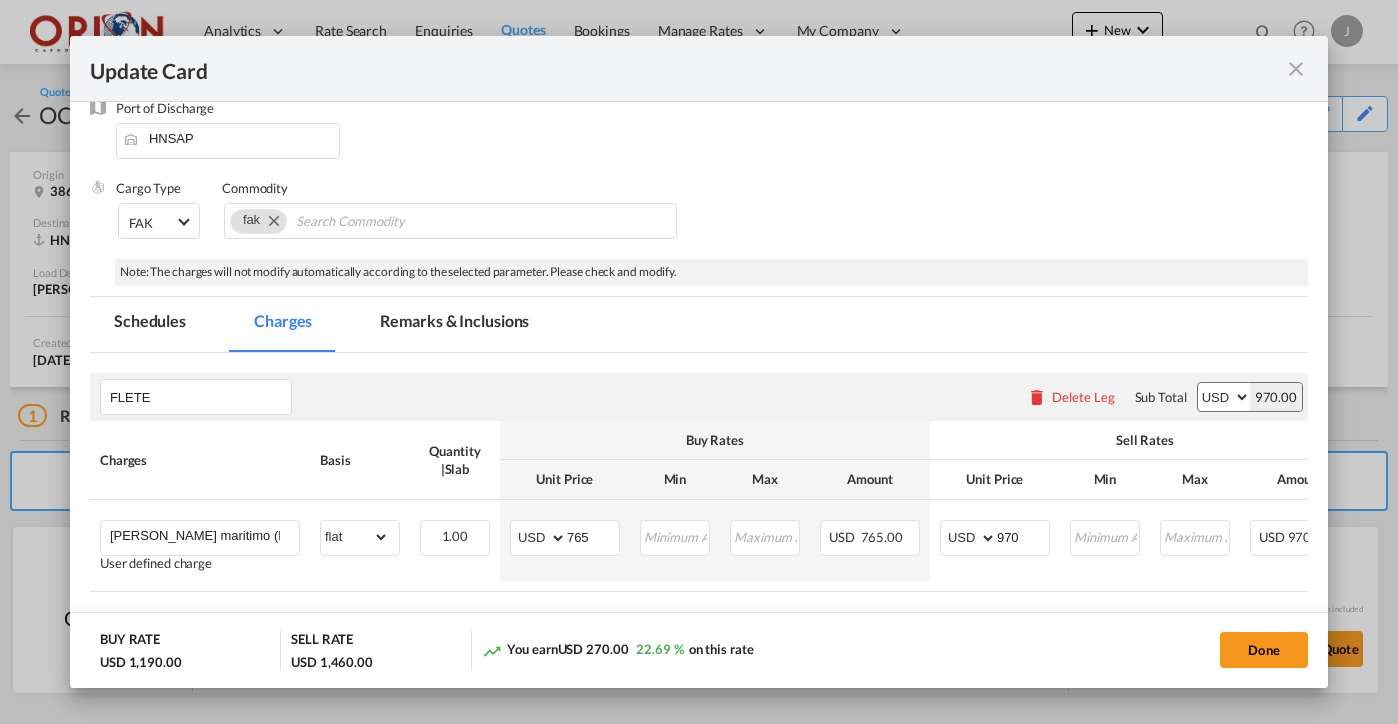 scroll, scrollTop: 244, scrollLeft: 0, axis: vertical 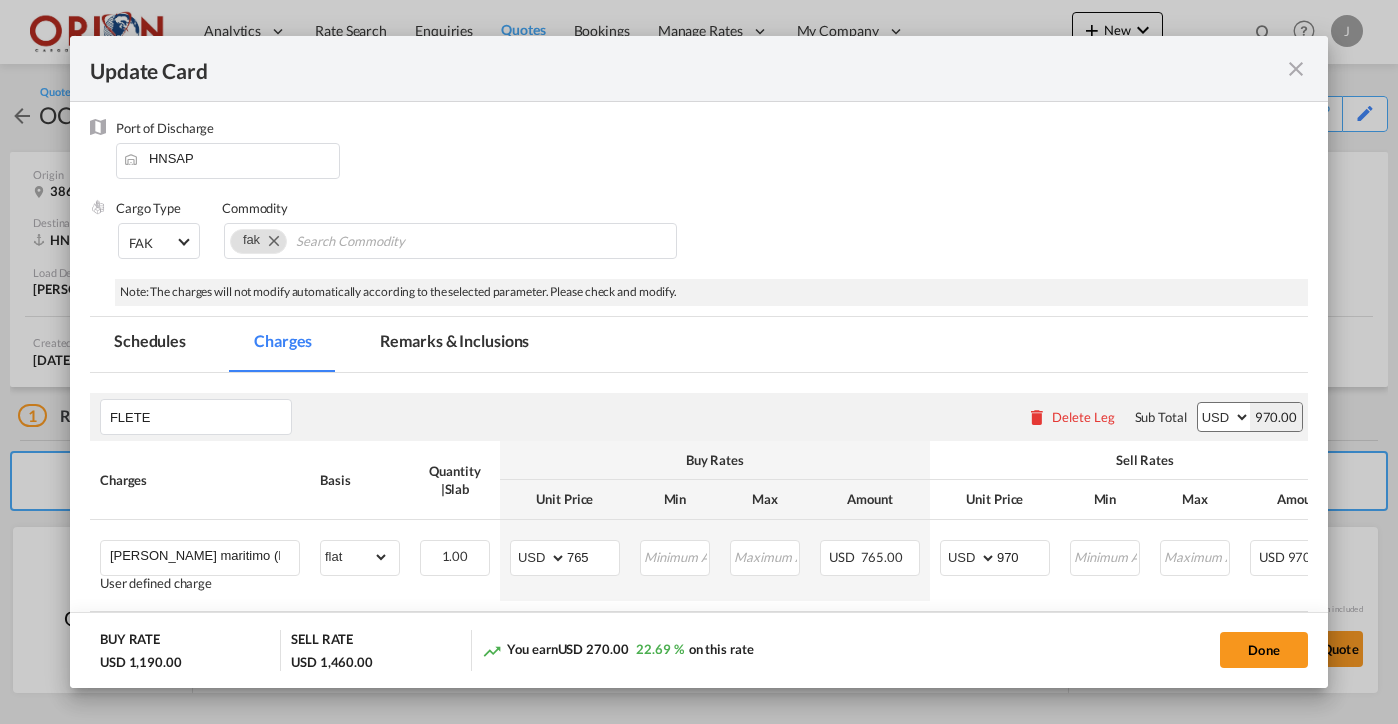 type on "210" 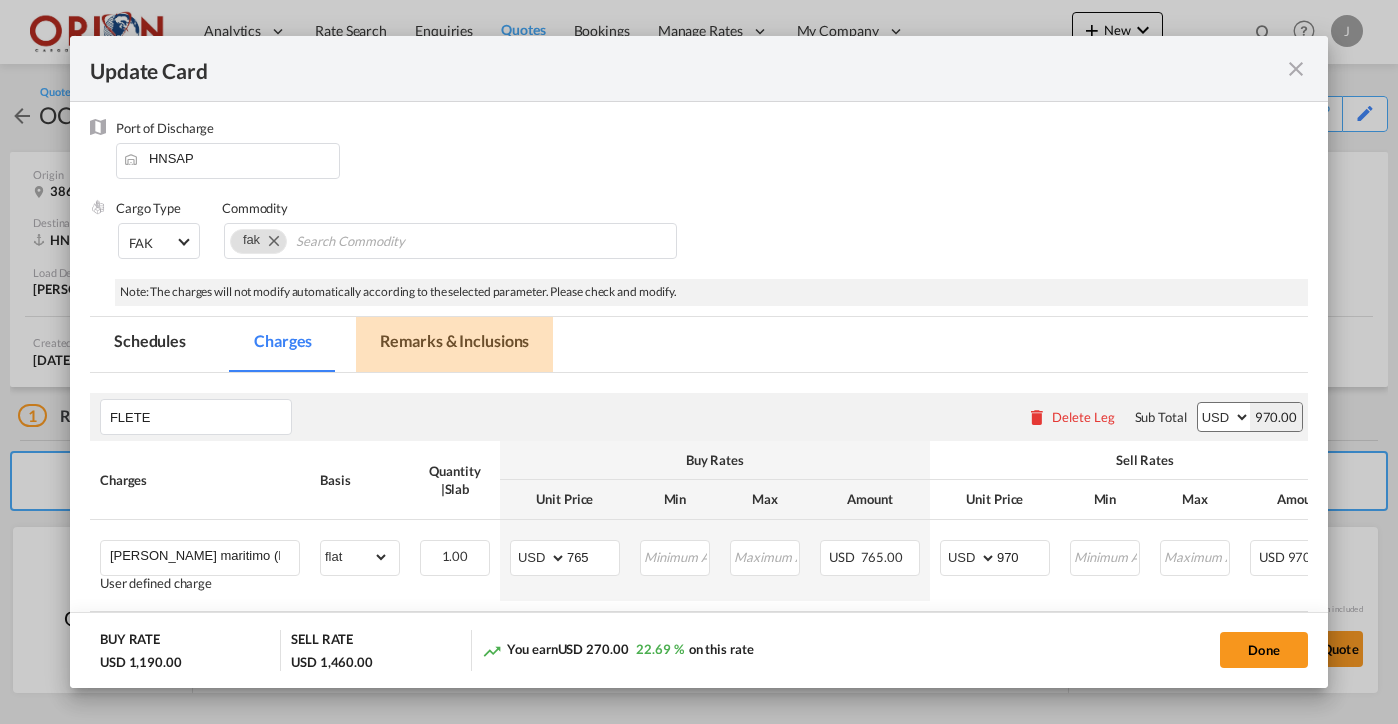 click on "Remarks & Inclusions" at bounding box center (454, 344) 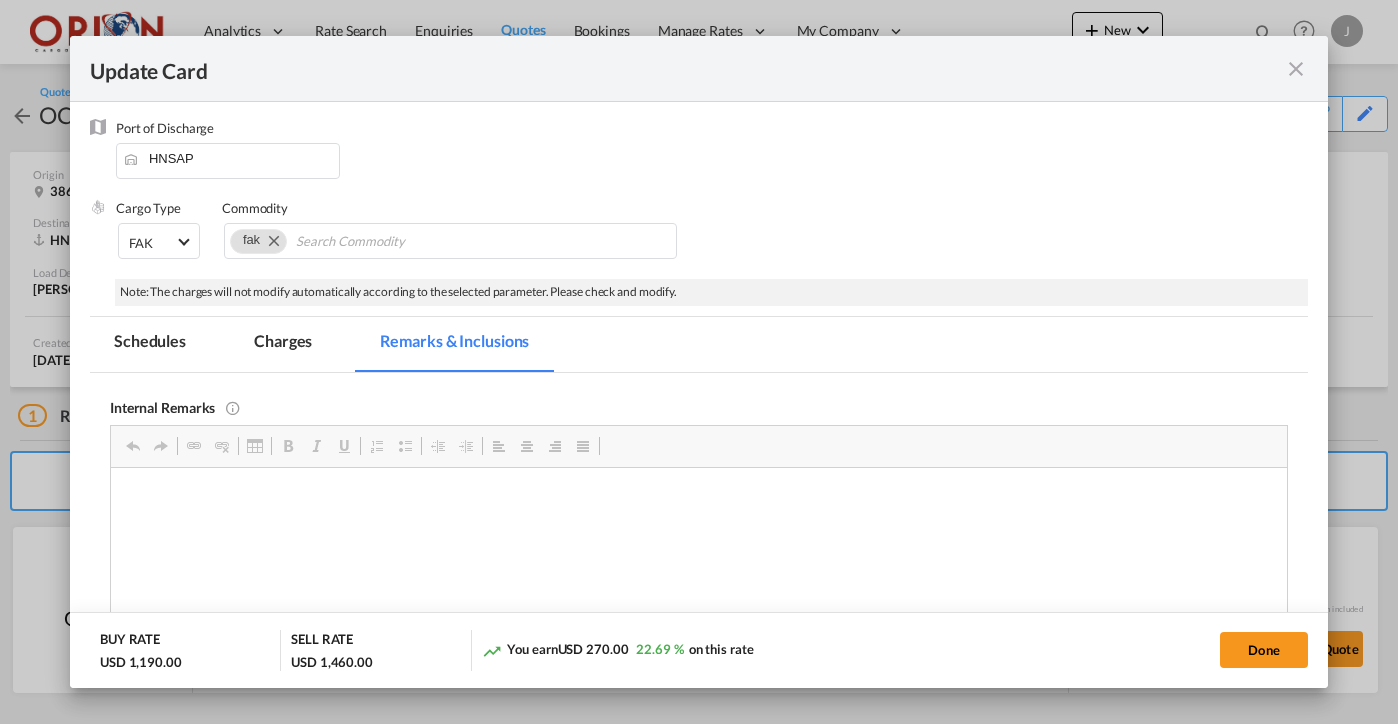 scroll, scrollTop: 0, scrollLeft: 0, axis: both 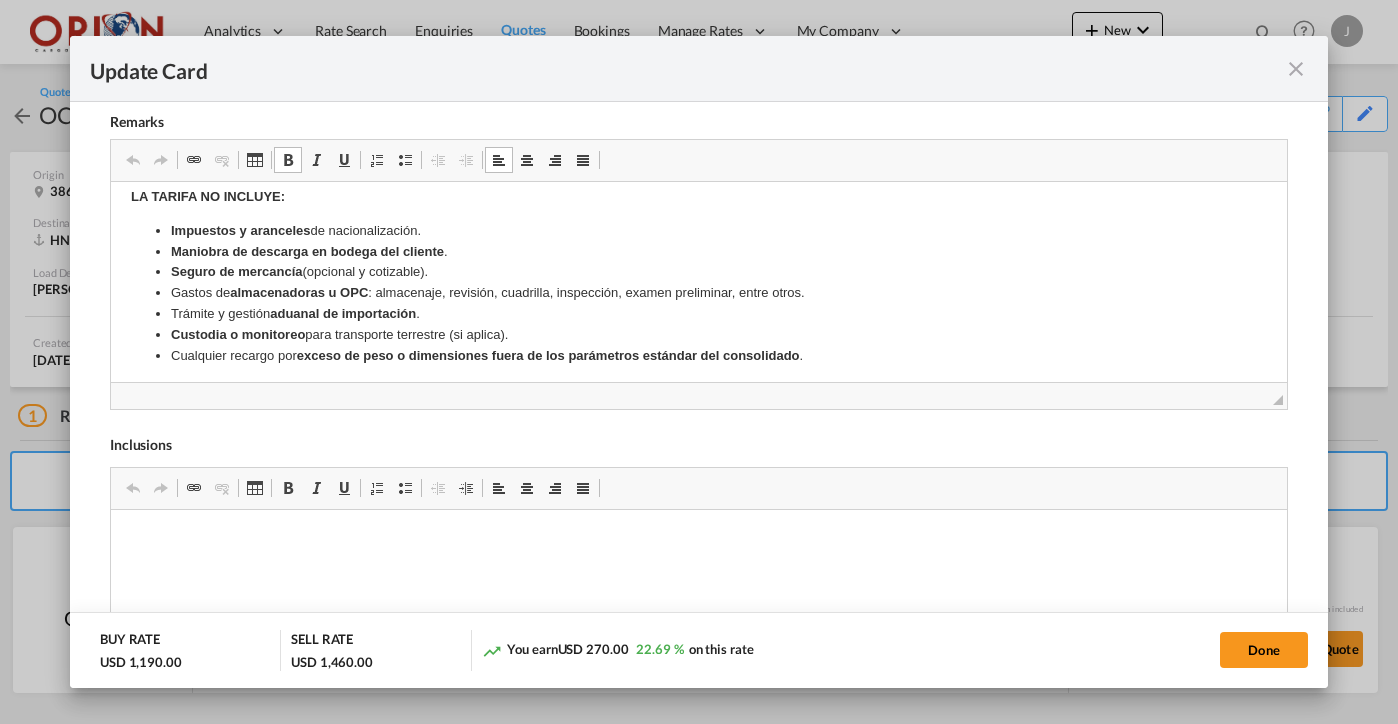 click on "Trámite y gestión  aduanal de importación ." at bounding box center (698, 313) 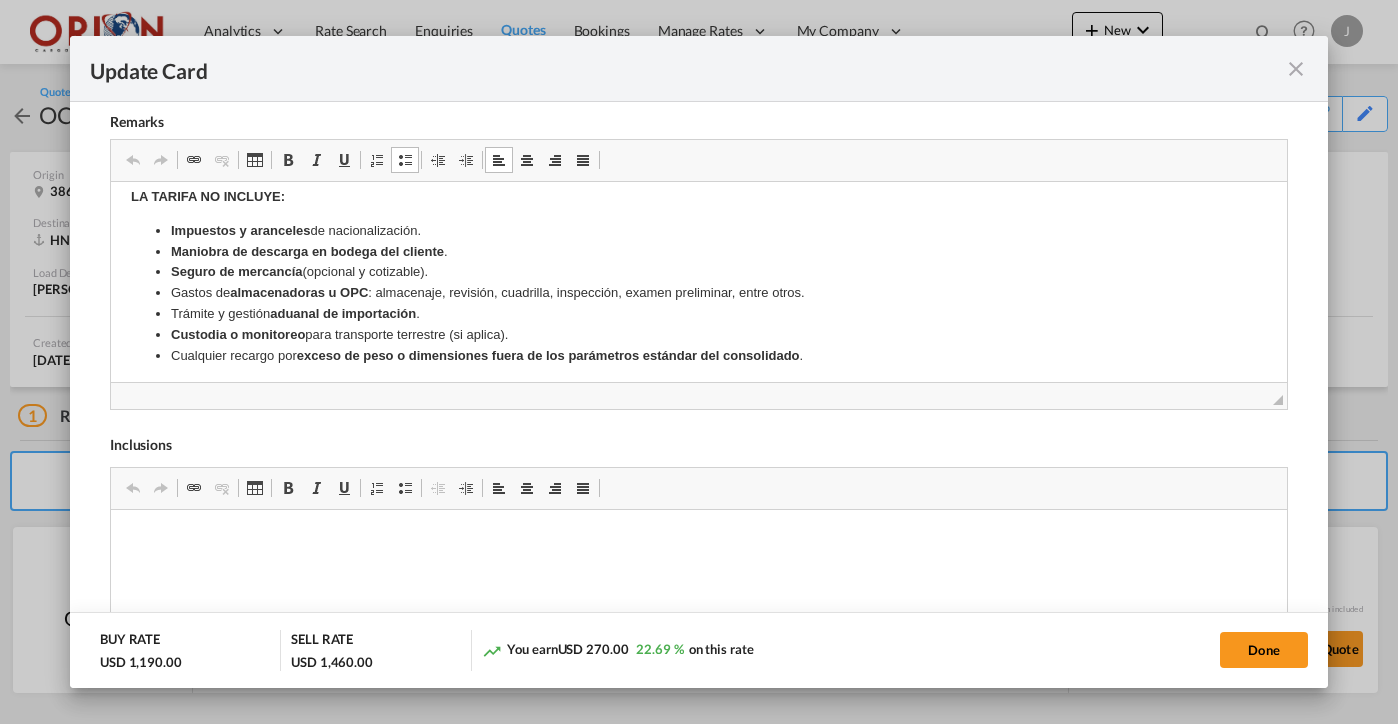 click on "Trámite y gestión  aduanal de importación ." at bounding box center (698, 313) 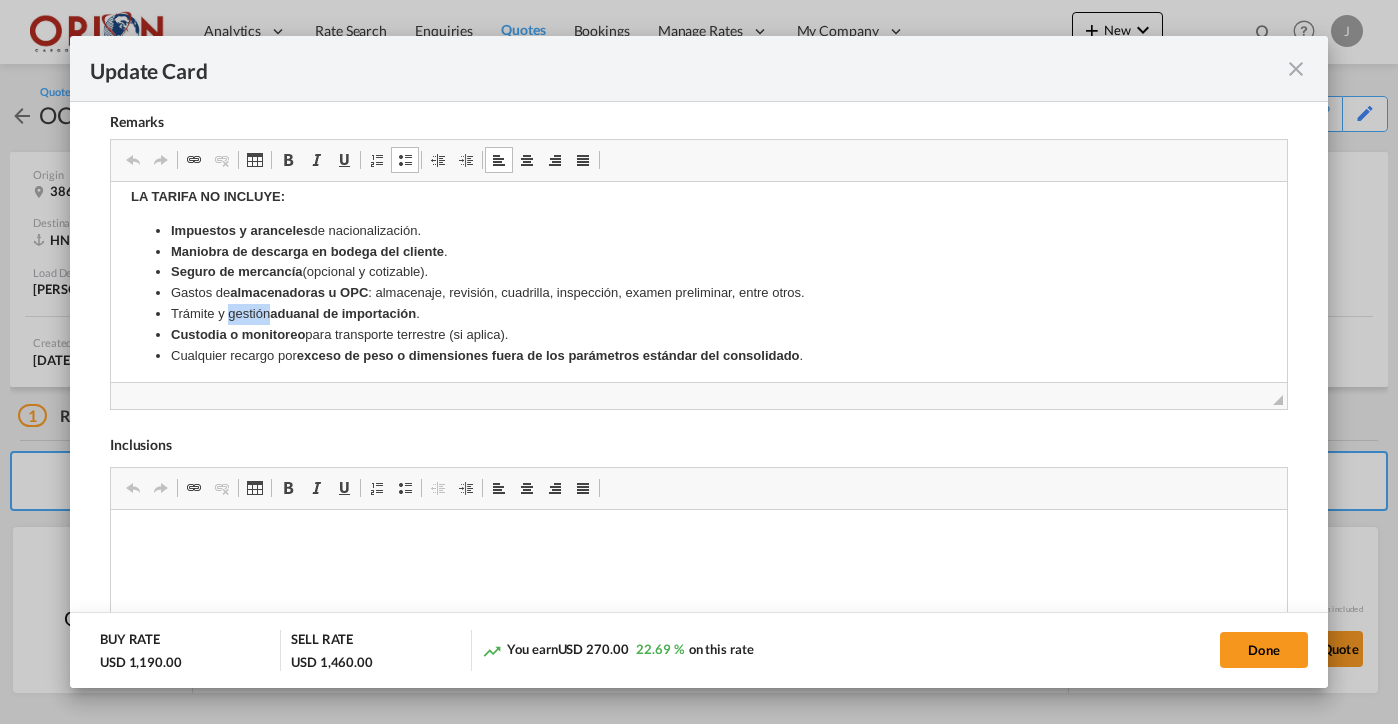 click on "Trámite y gestión  aduanal de importación ." at bounding box center [698, 313] 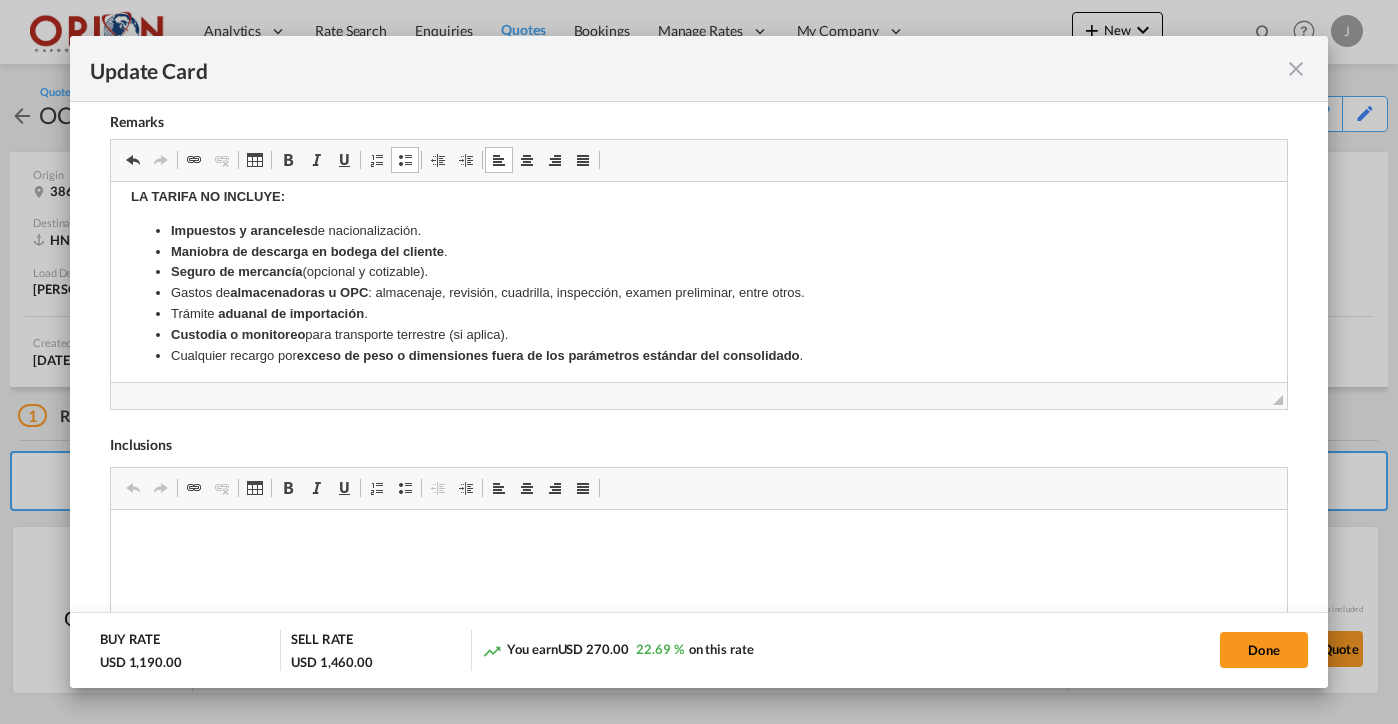 click on "aduanal de importación" at bounding box center (290, 312) 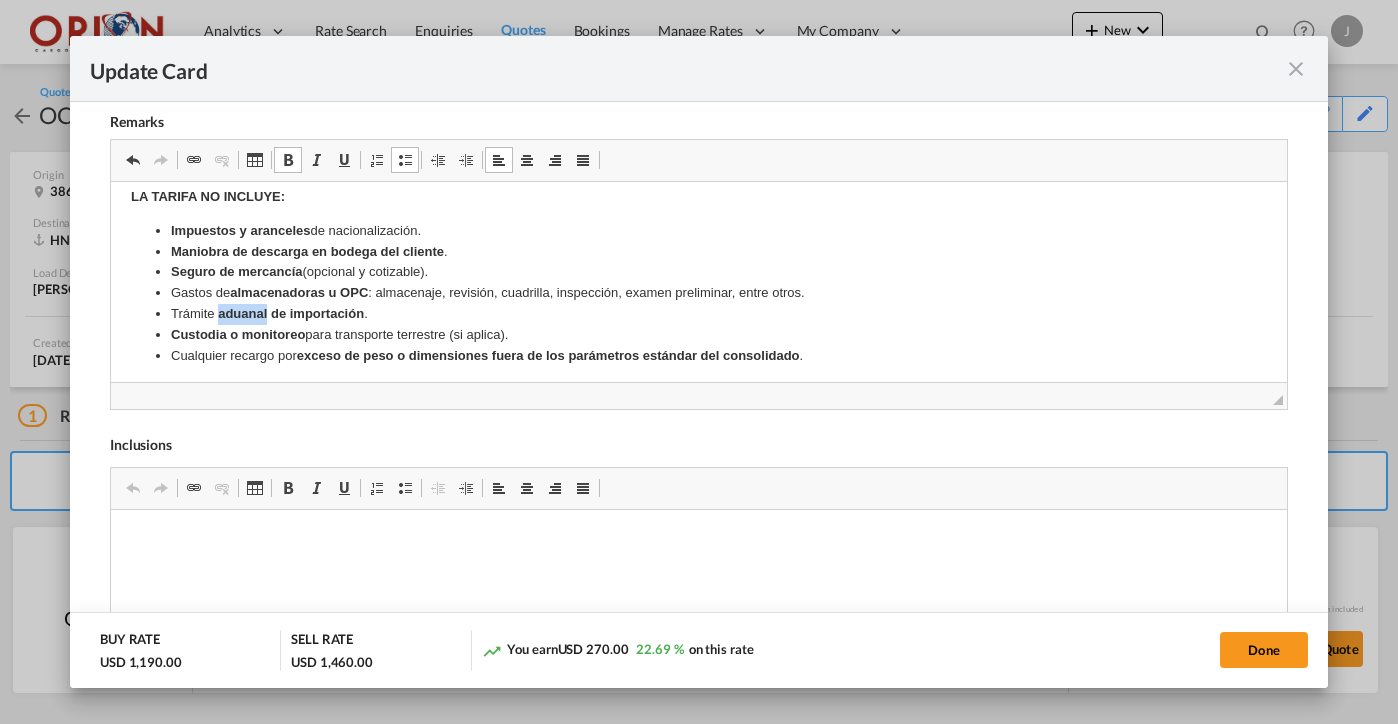 click on "aduanal de importación" at bounding box center [290, 312] 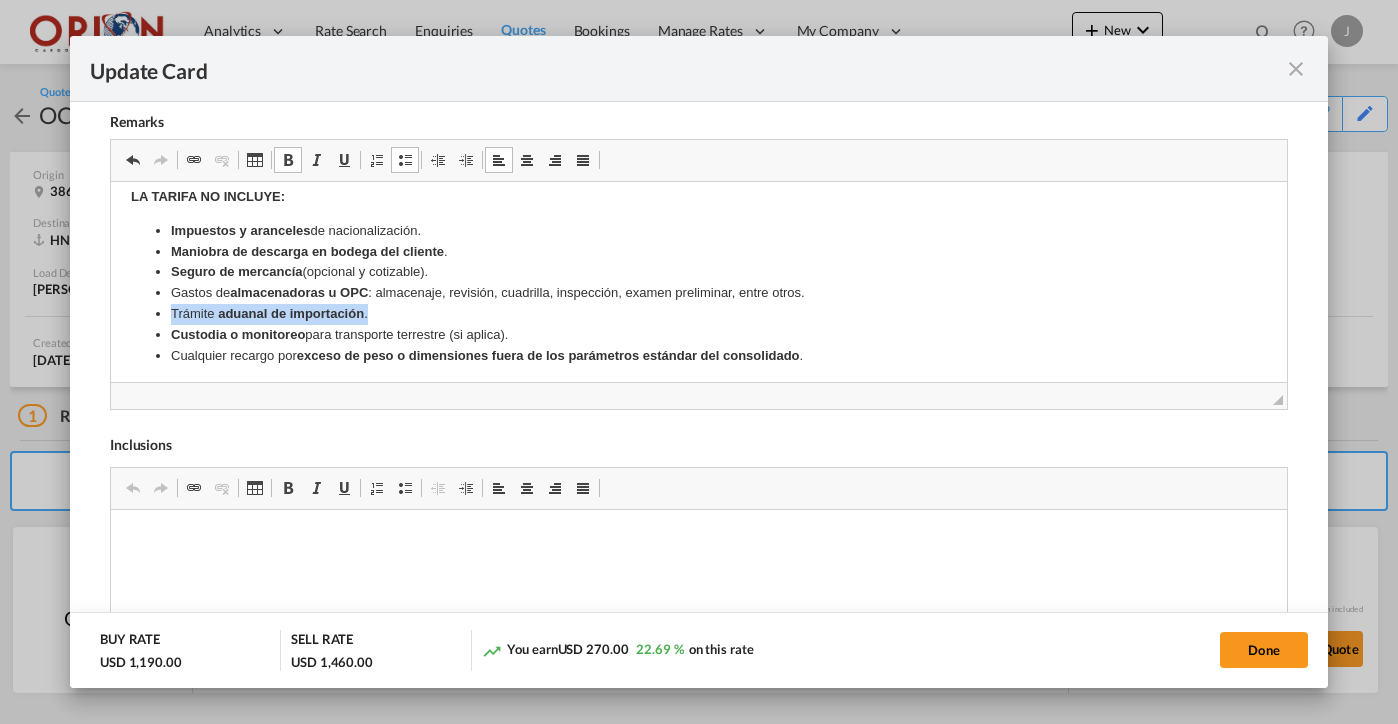 click on "aduanal de importación" at bounding box center [290, 312] 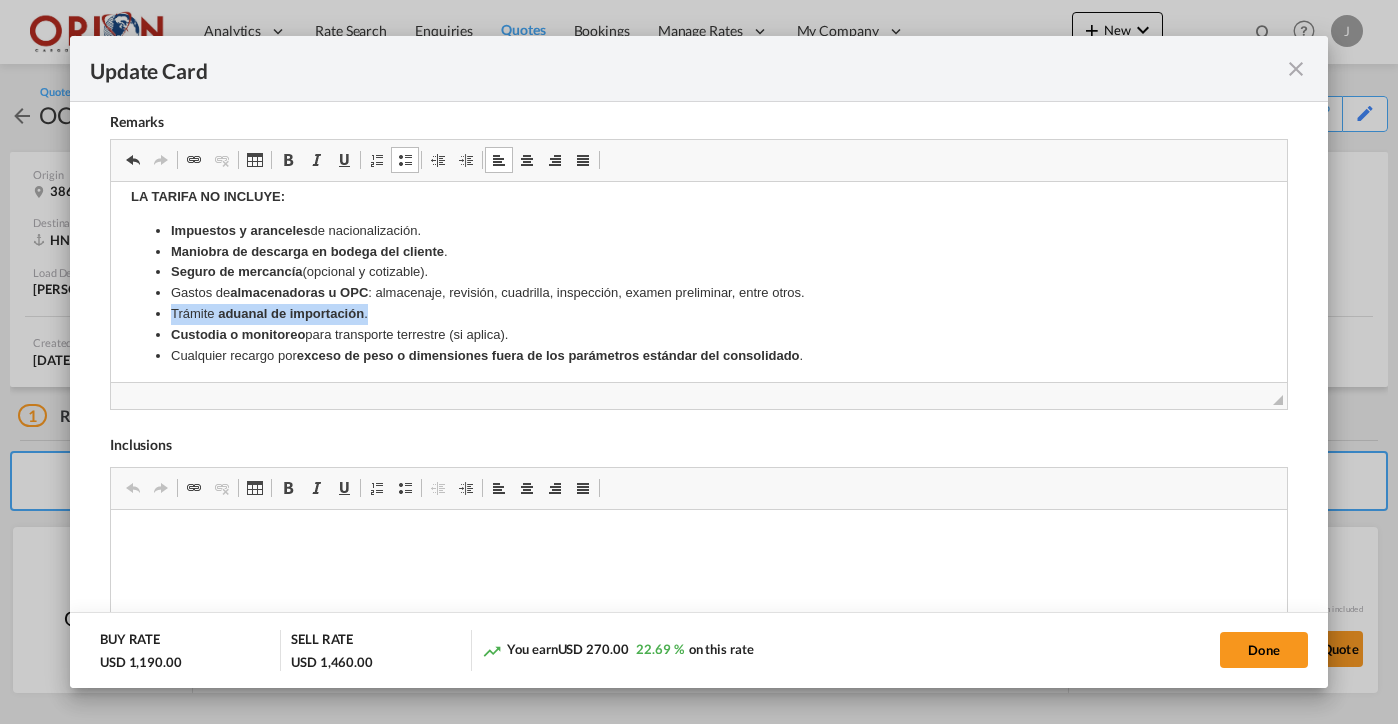 copy on "Trámite   aduanal de importación ." 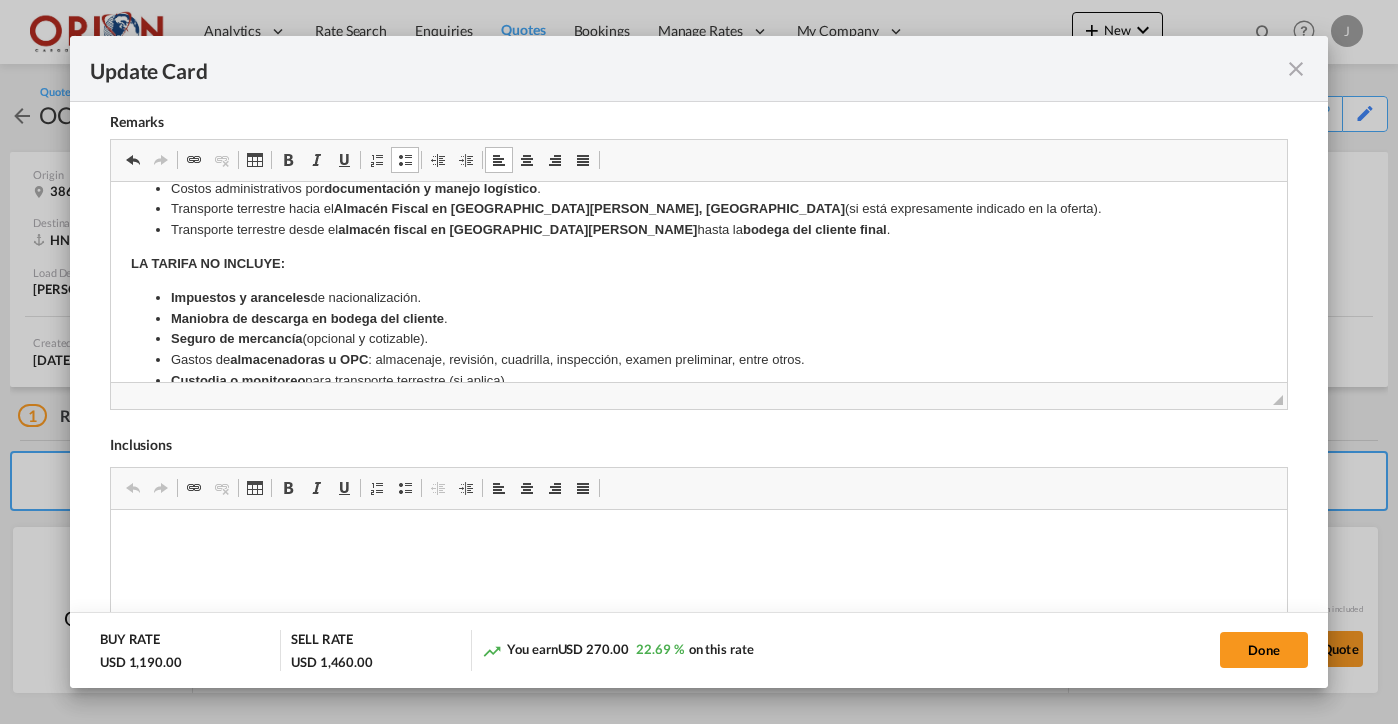 scroll, scrollTop: 427, scrollLeft: 0, axis: vertical 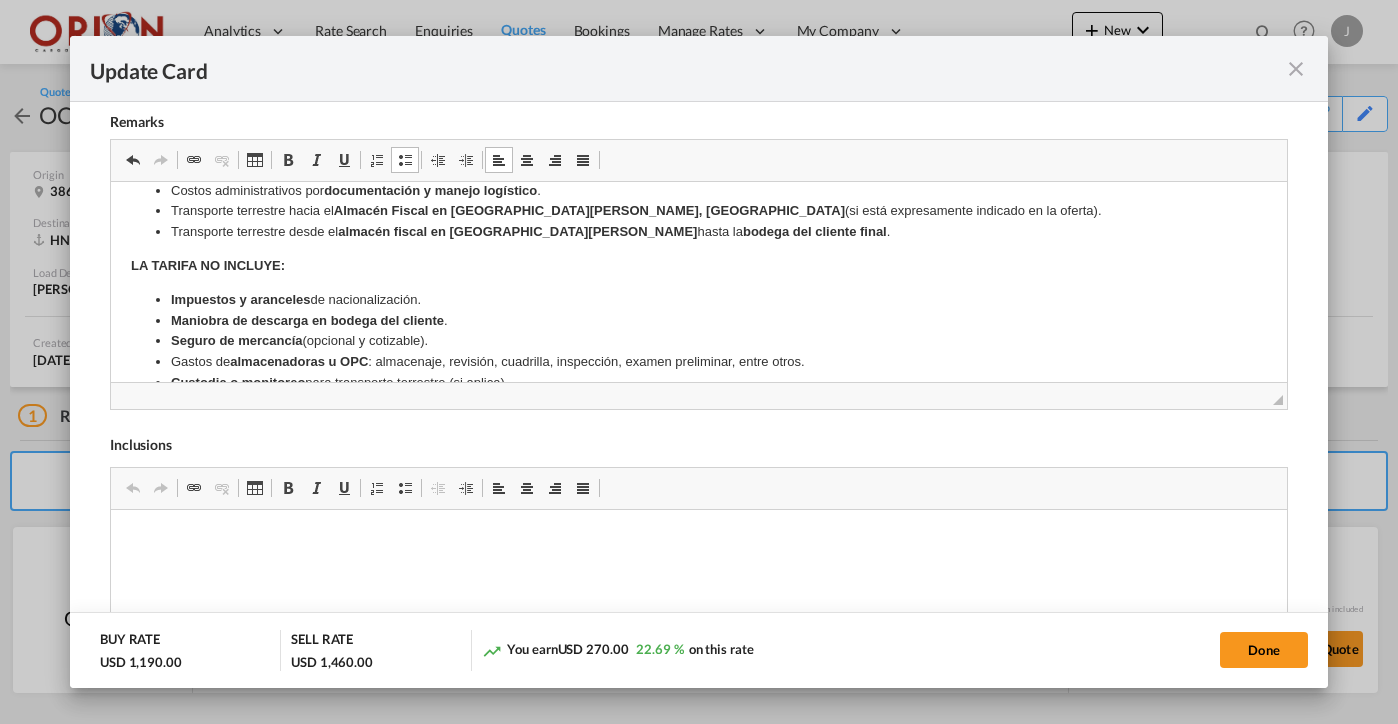click on "Transporte terrestre desde el  almacén fiscal en San Pedro Sula  hasta la  bodega del cliente final ." at bounding box center [698, 231] 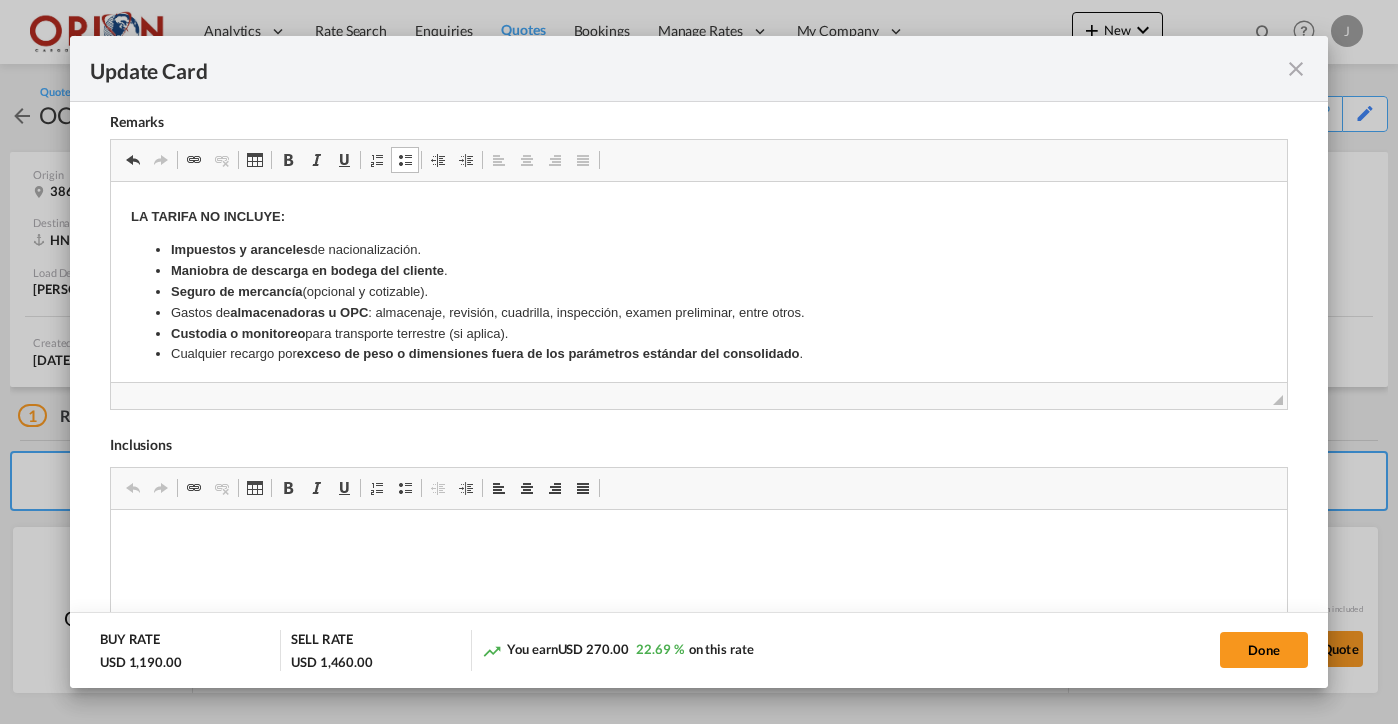 scroll, scrollTop: 516, scrollLeft: 0, axis: vertical 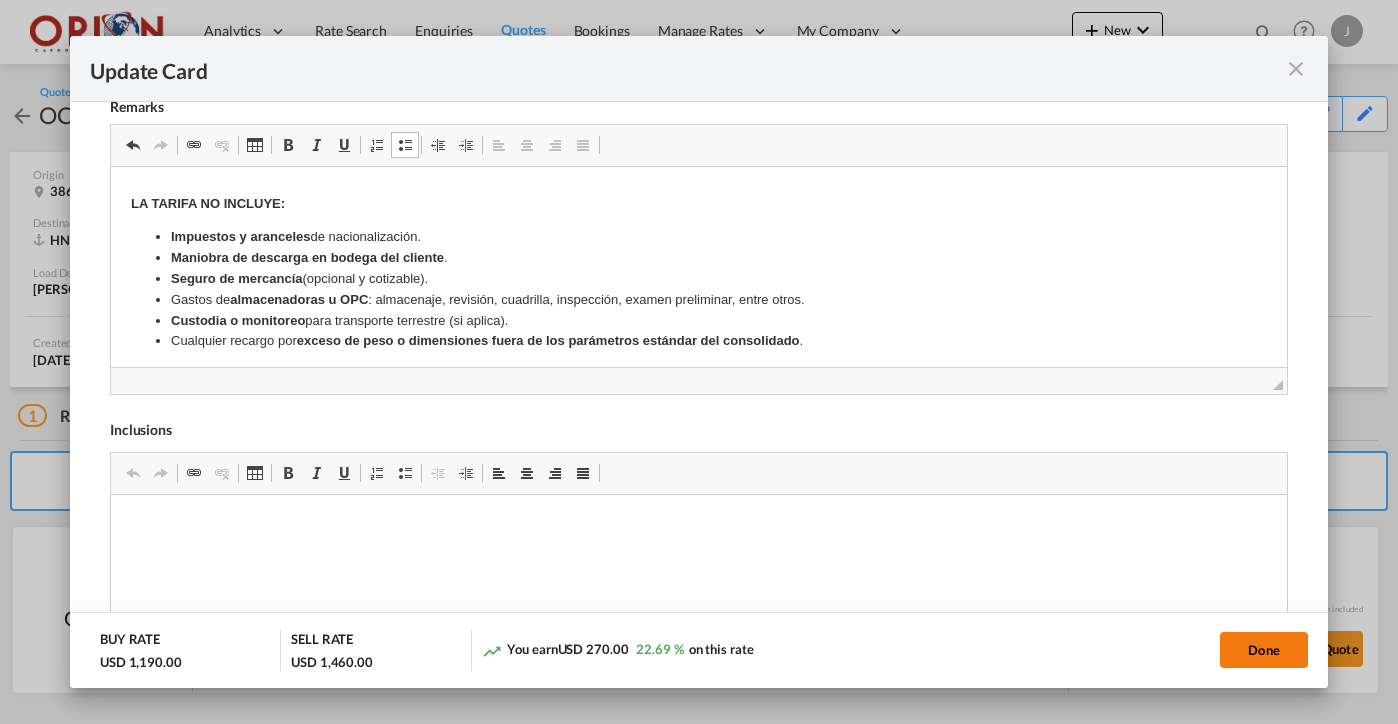 click on "Done" 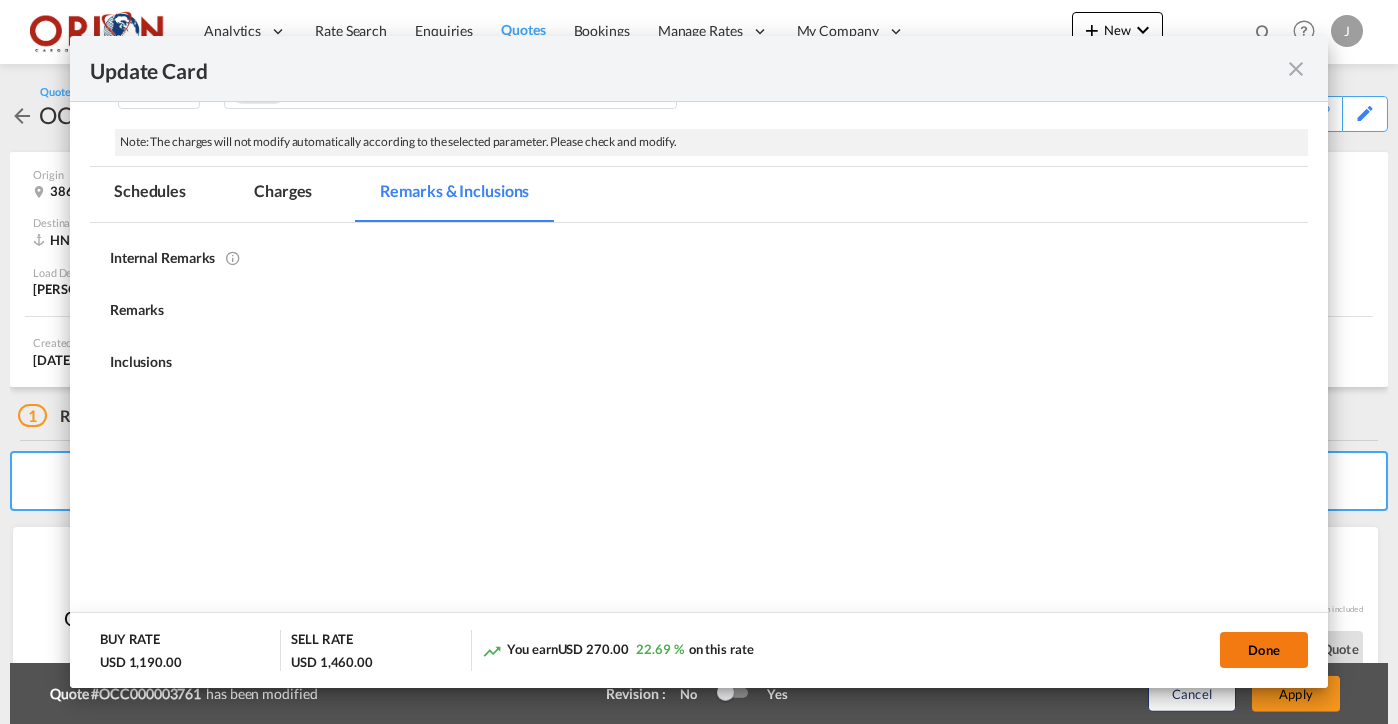 scroll, scrollTop: 392, scrollLeft: 0, axis: vertical 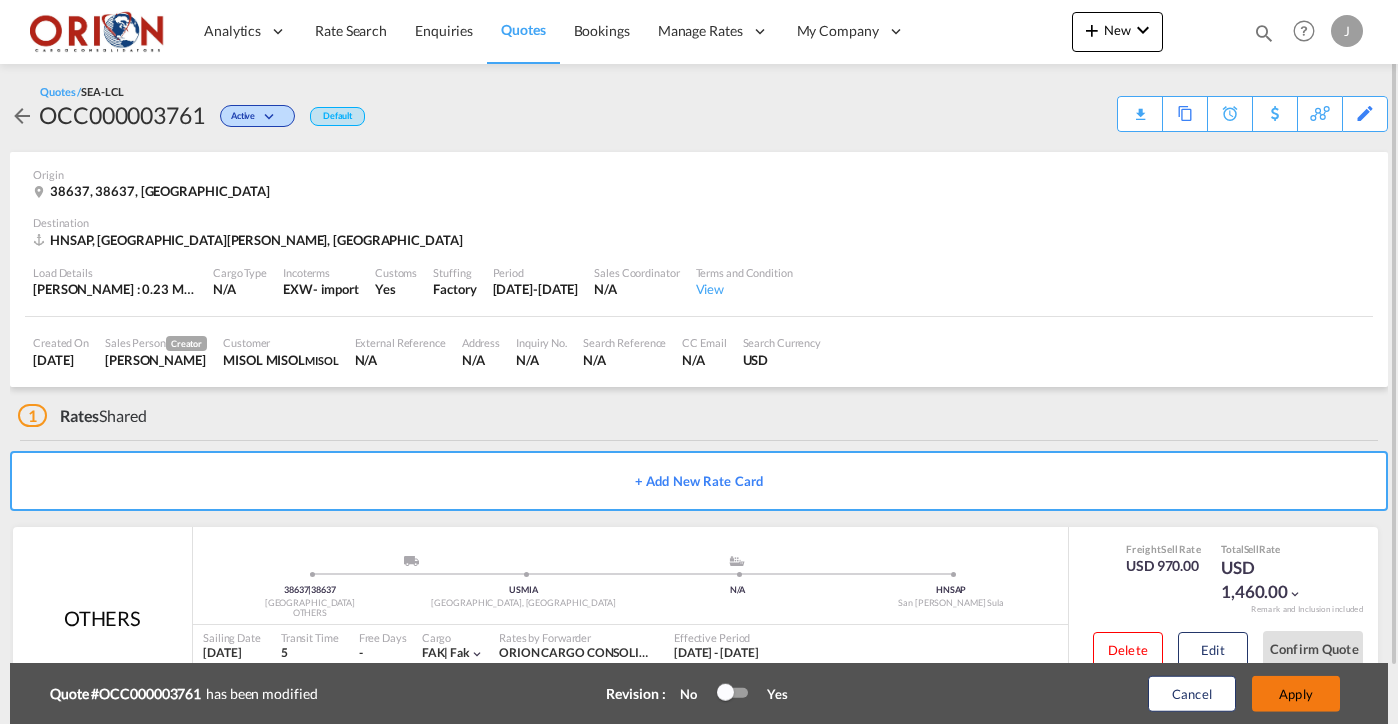 click on "Apply" at bounding box center [1296, 694] 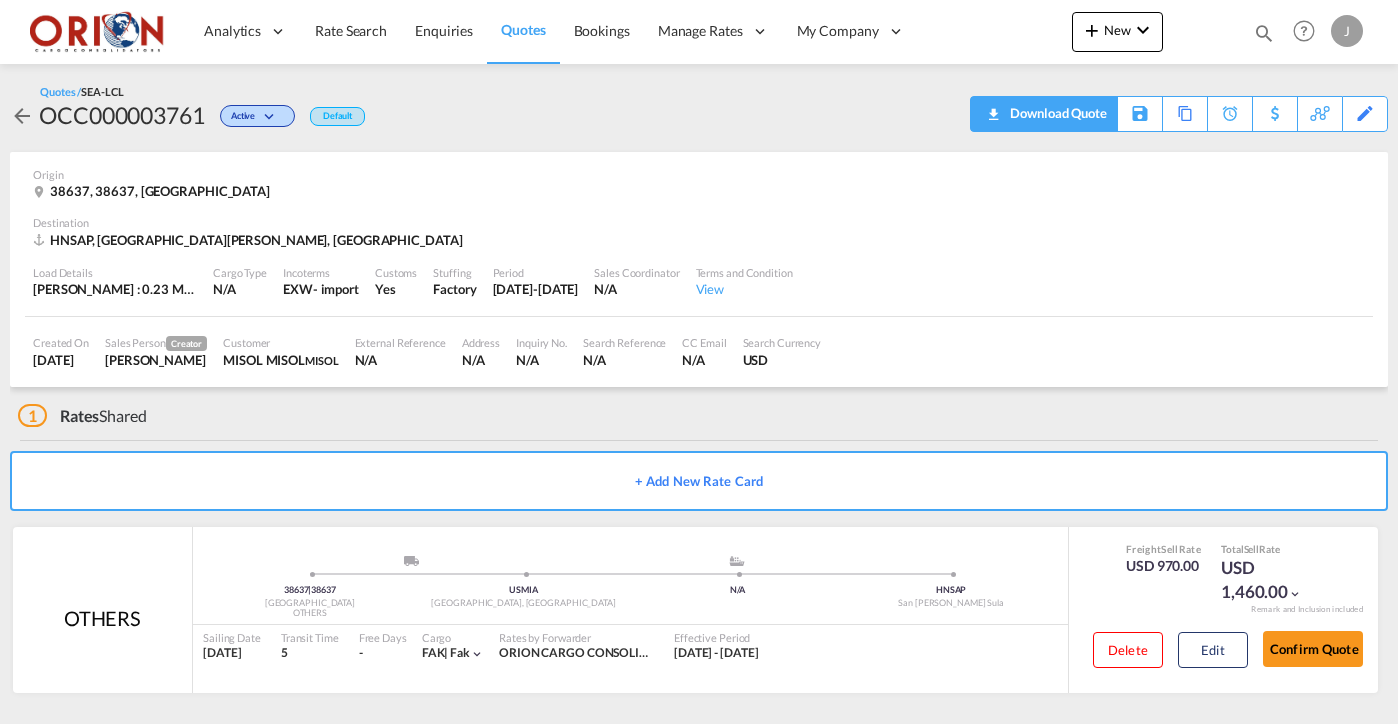 click on "Download Quote" at bounding box center [1056, 113] 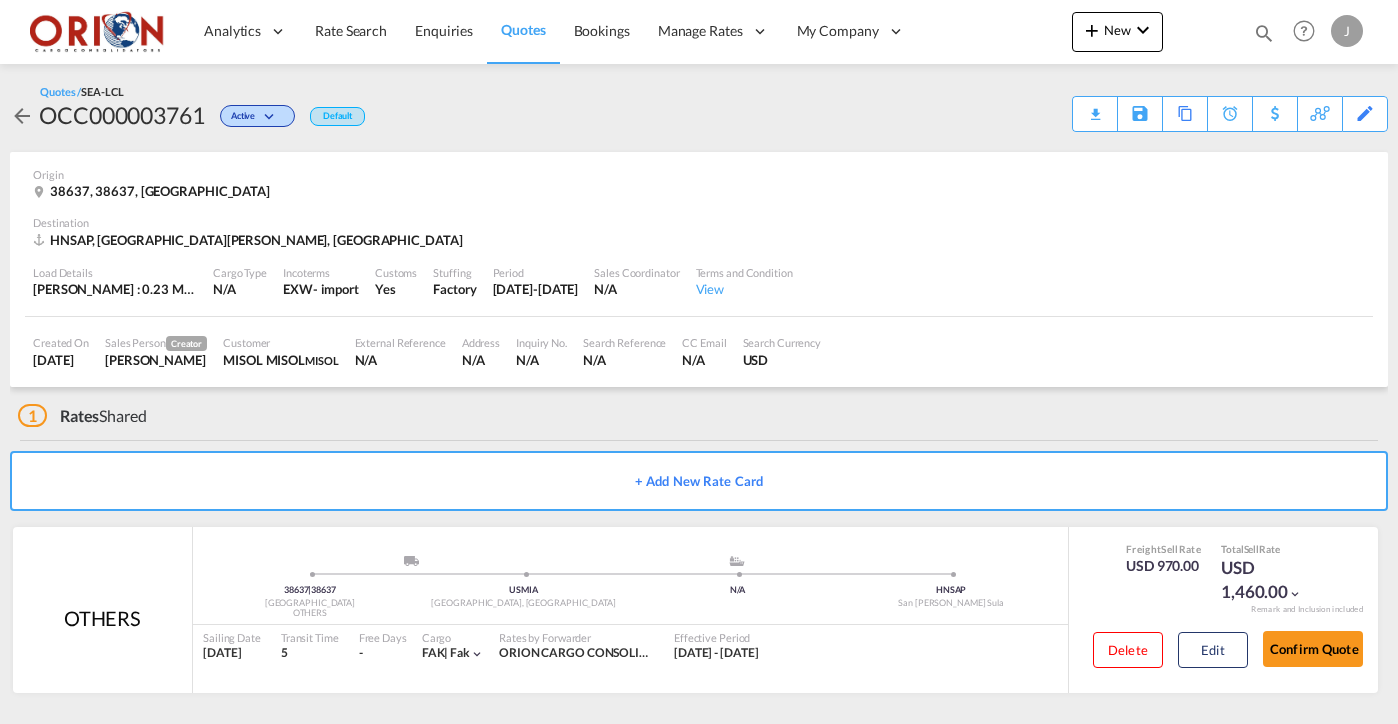 click on "Quotes" at bounding box center (523, 29) 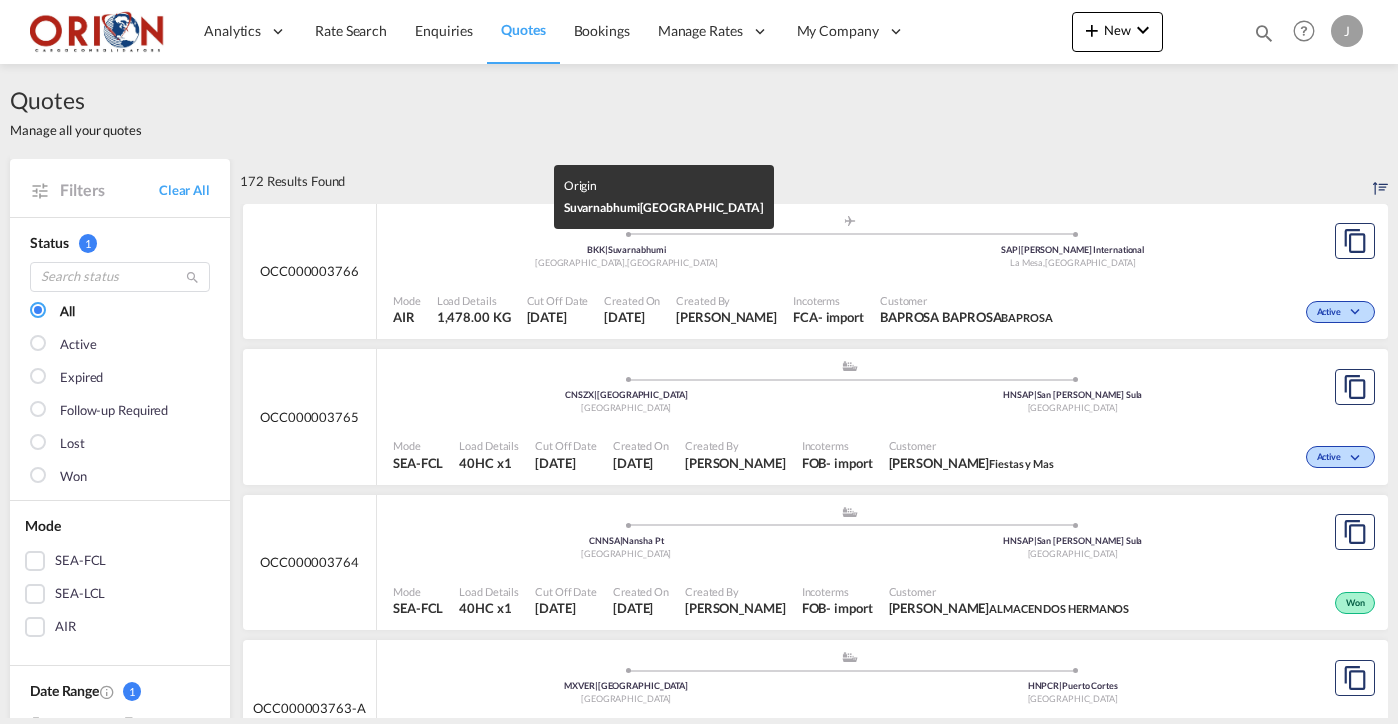 click on "BKK  |  Suvarnabhumi" at bounding box center (626, 249) 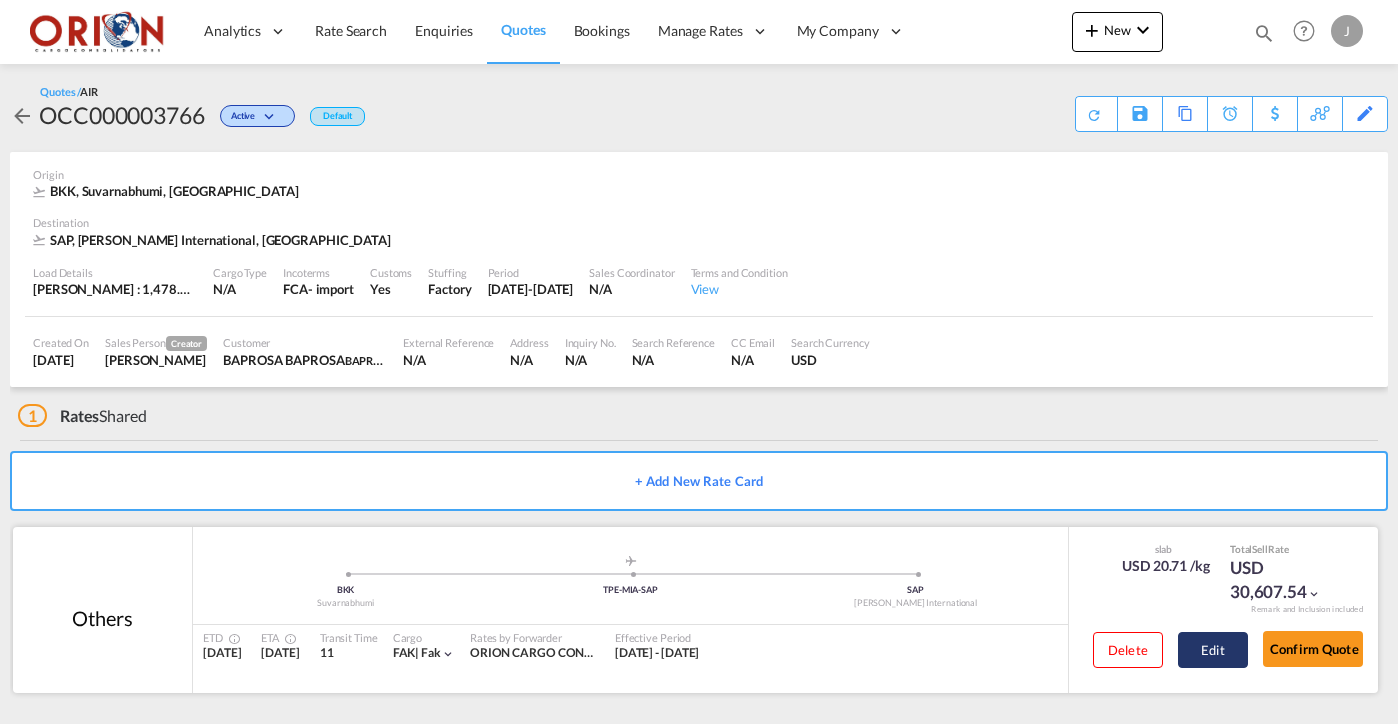 click on "Edit" at bounding box center [1213, 650] 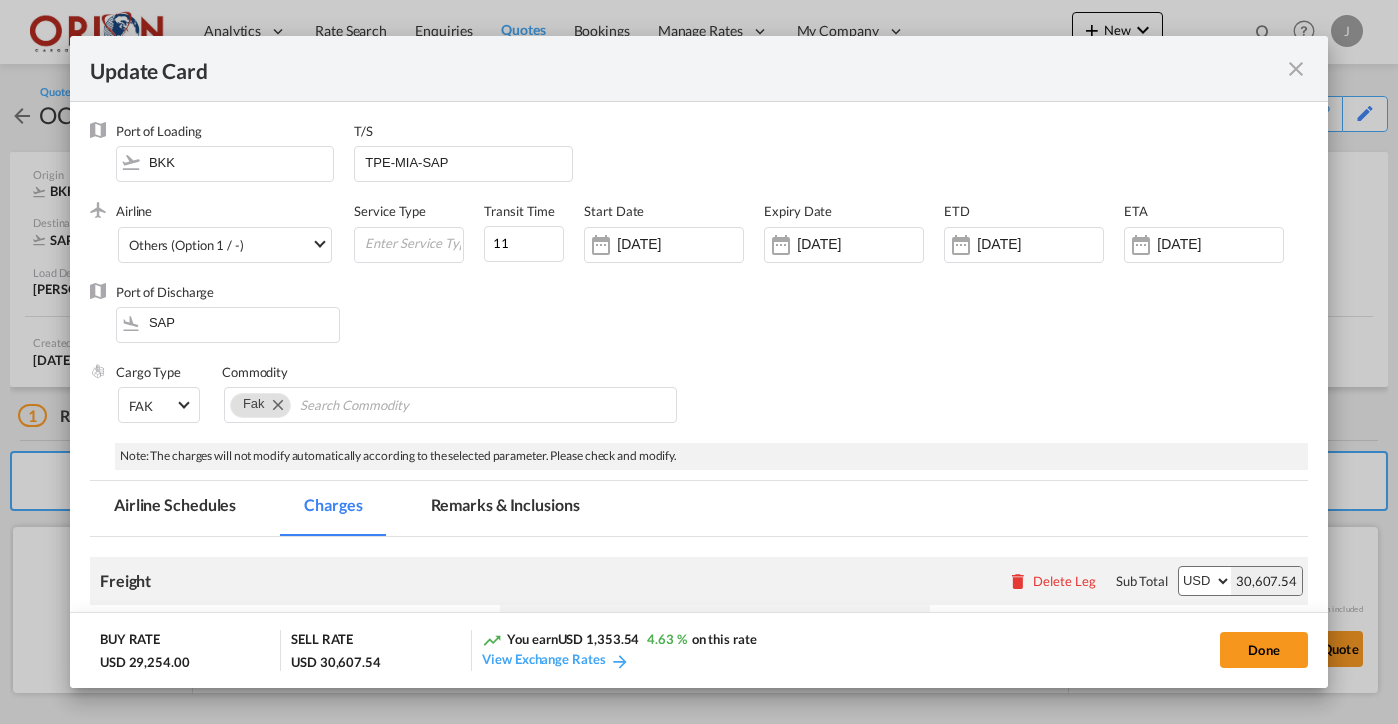 select on "flat" 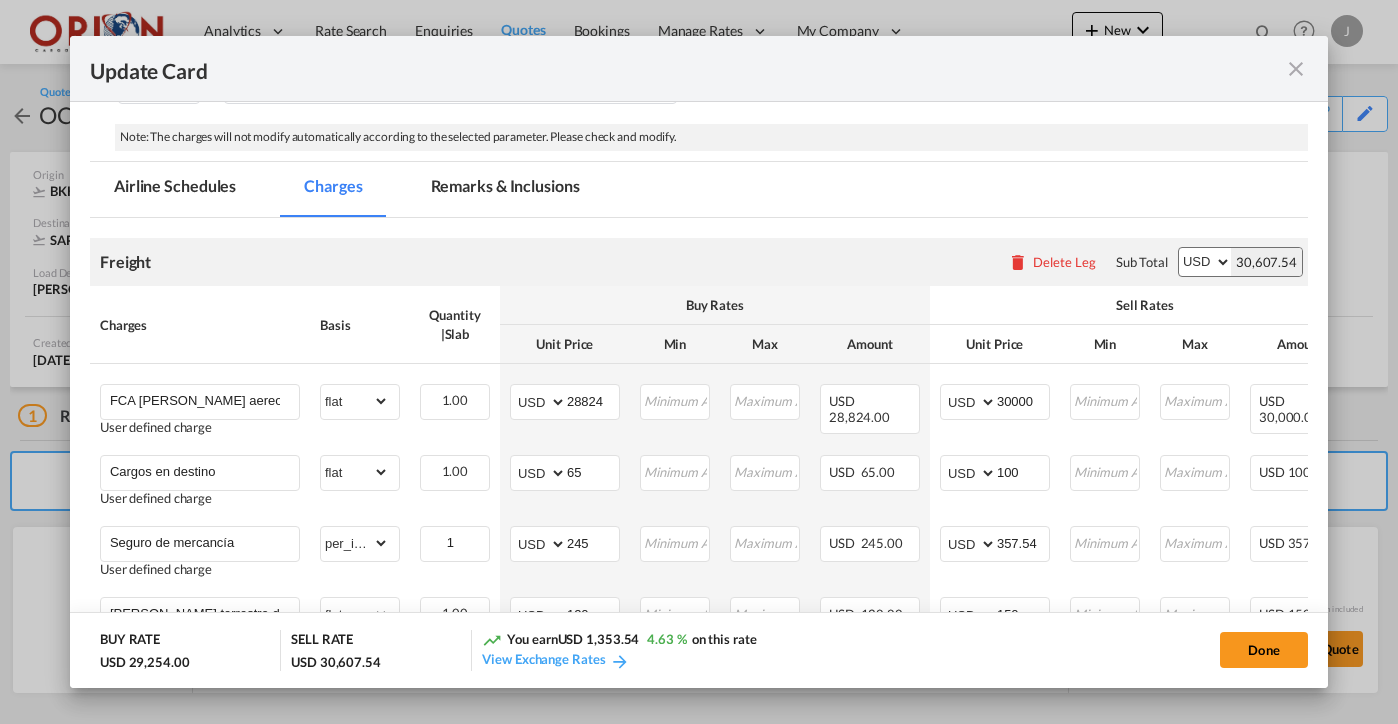 scroll, scrollTop: 380, scrollLeft: 0, axis: vertical 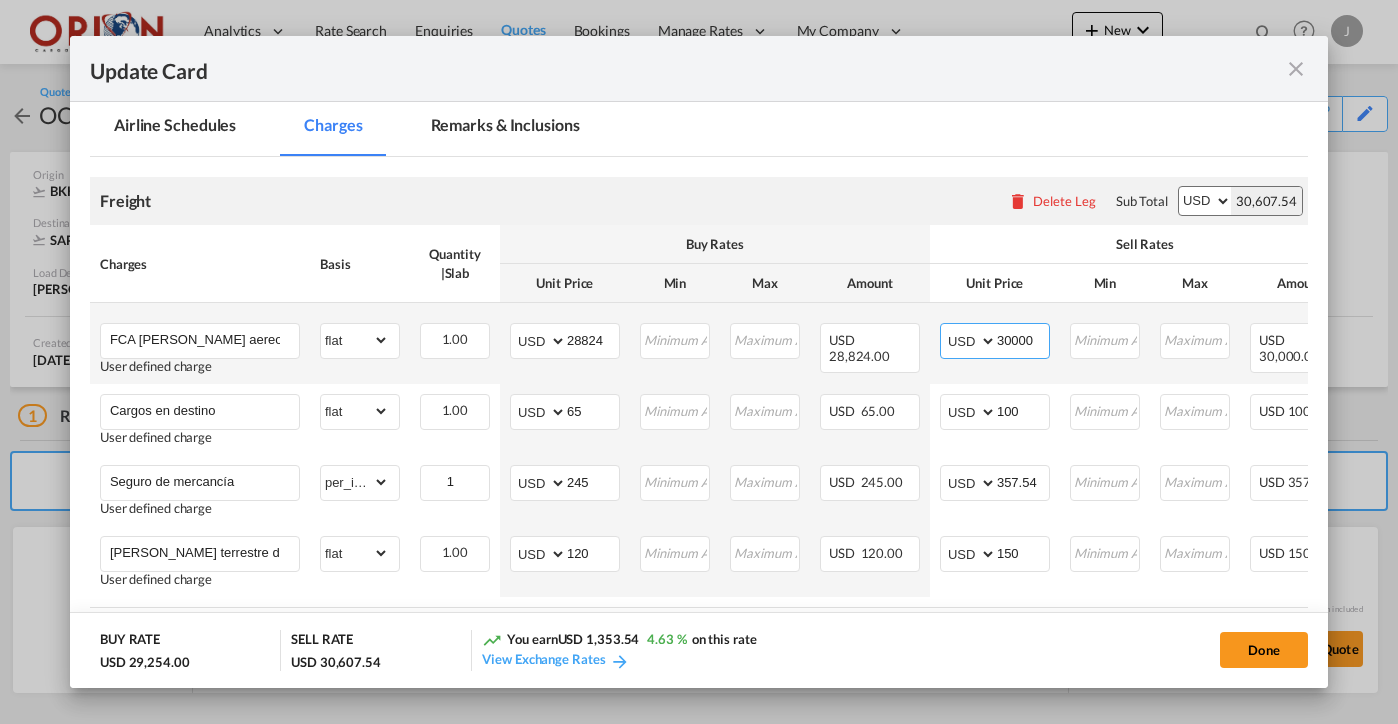 click on "30000" at bounding box center (1023, 339) 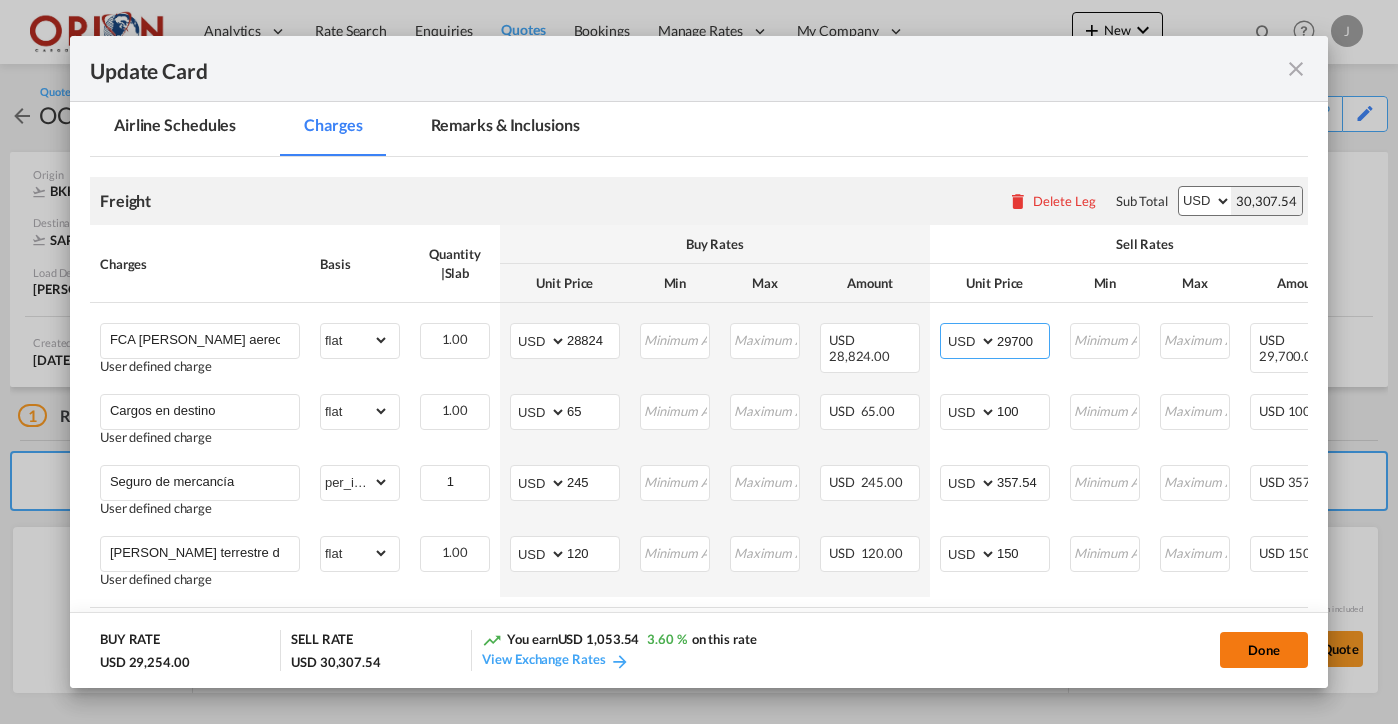type on "29700" 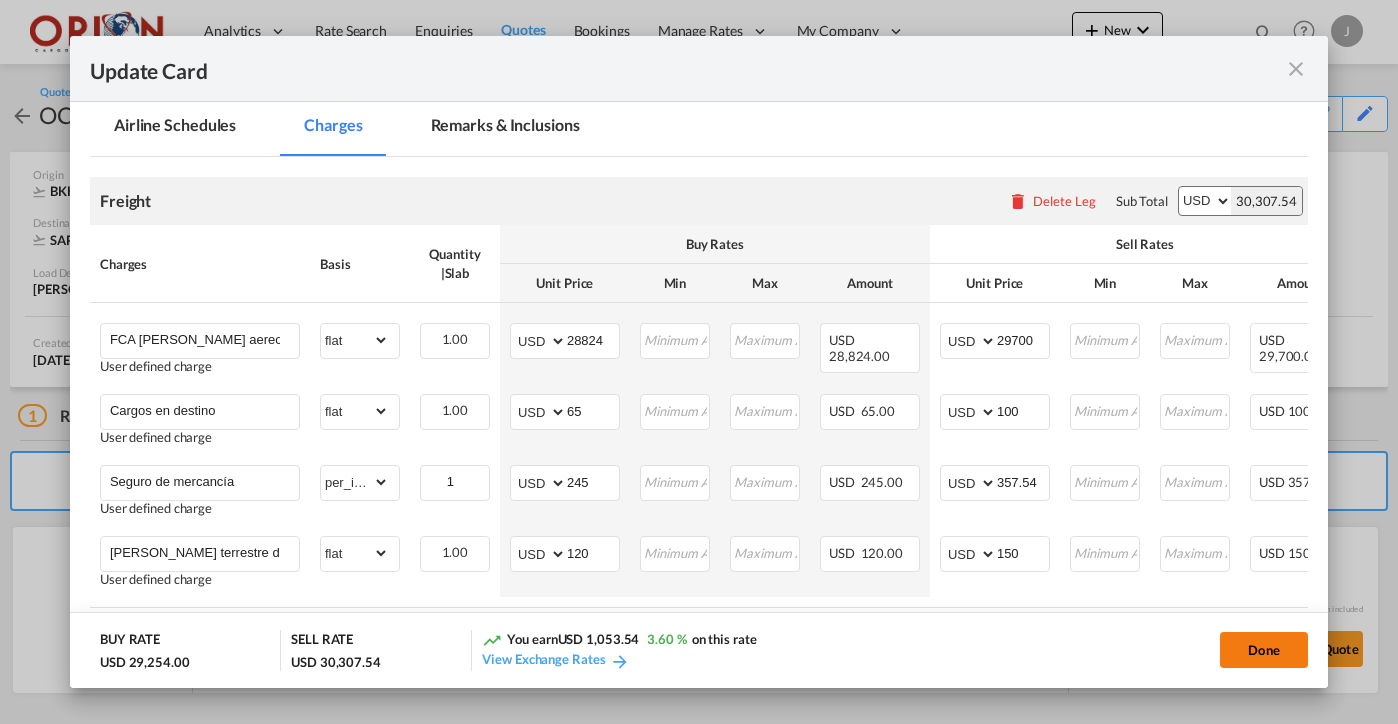 click on "Done" 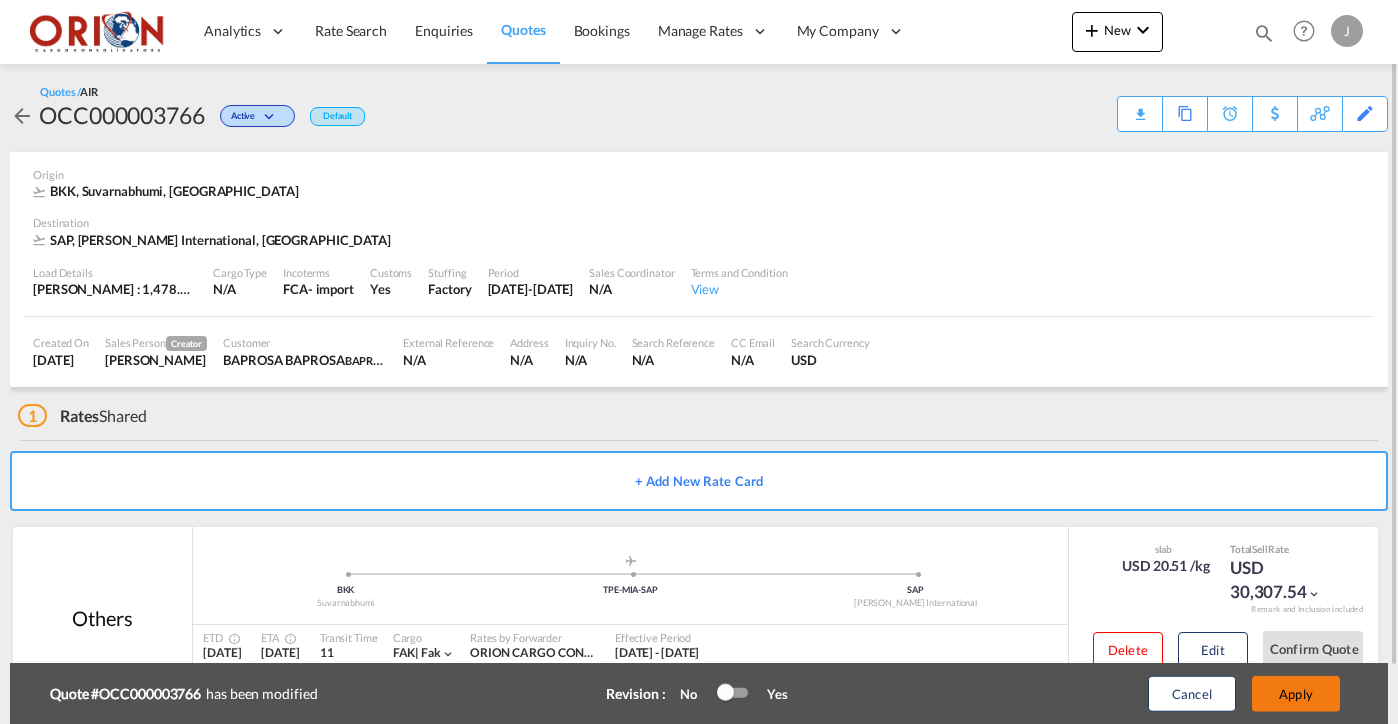 click on "Apply" at bounding box center (1296, 694) 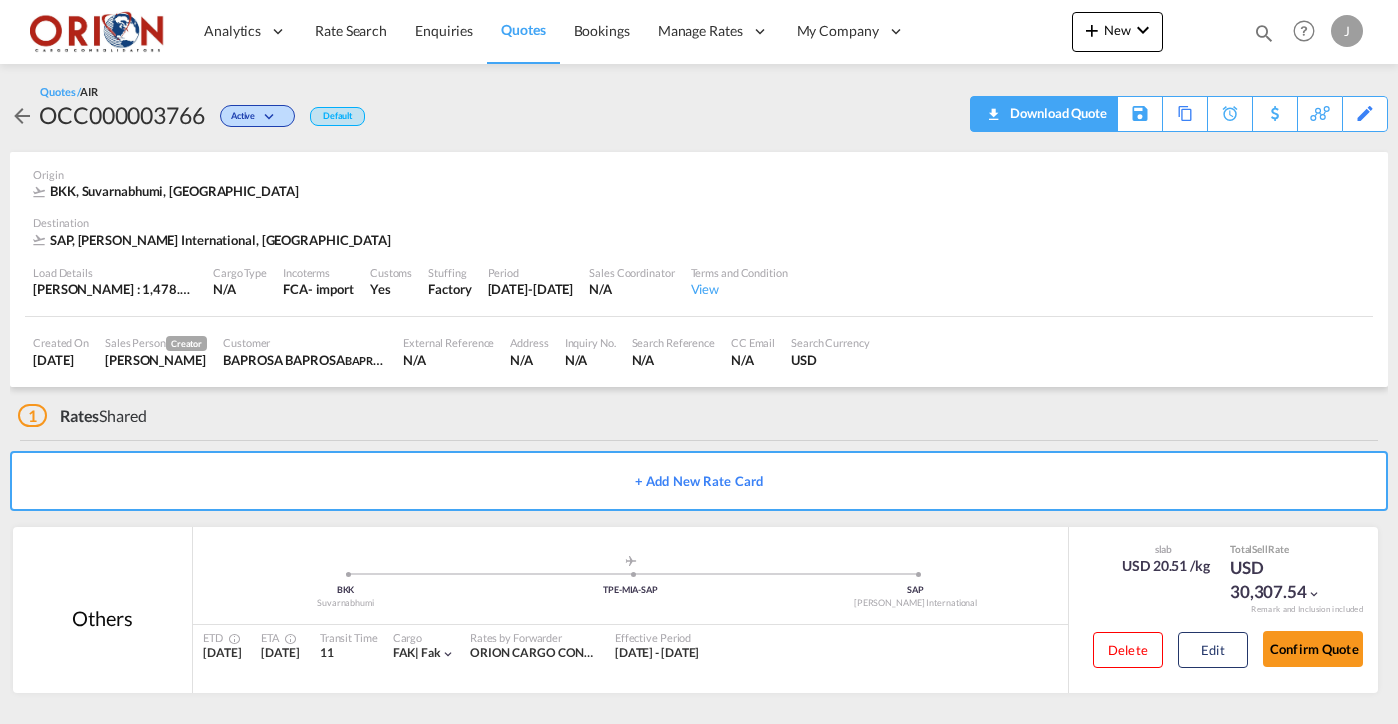 click on "Download Quote" at bounding box center (1056, 113) 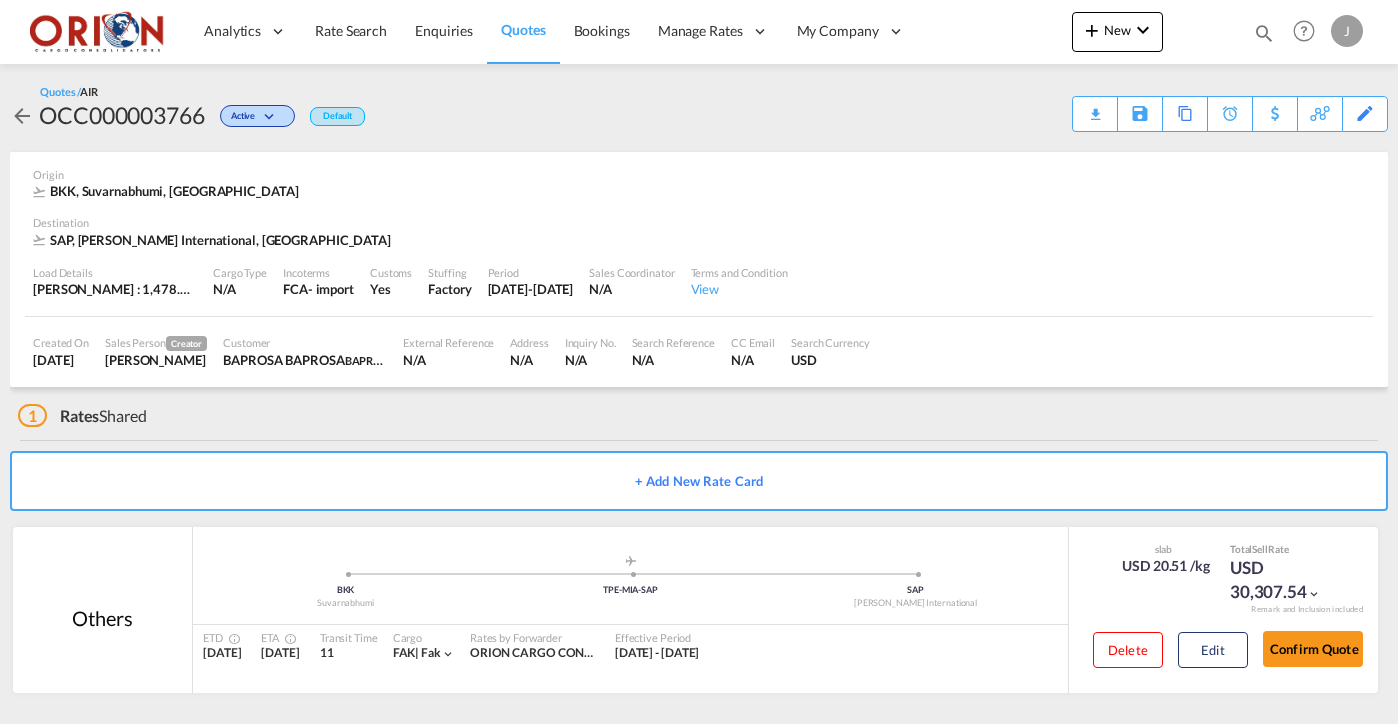 click on "Quotes" at bounding box center (523, 29) 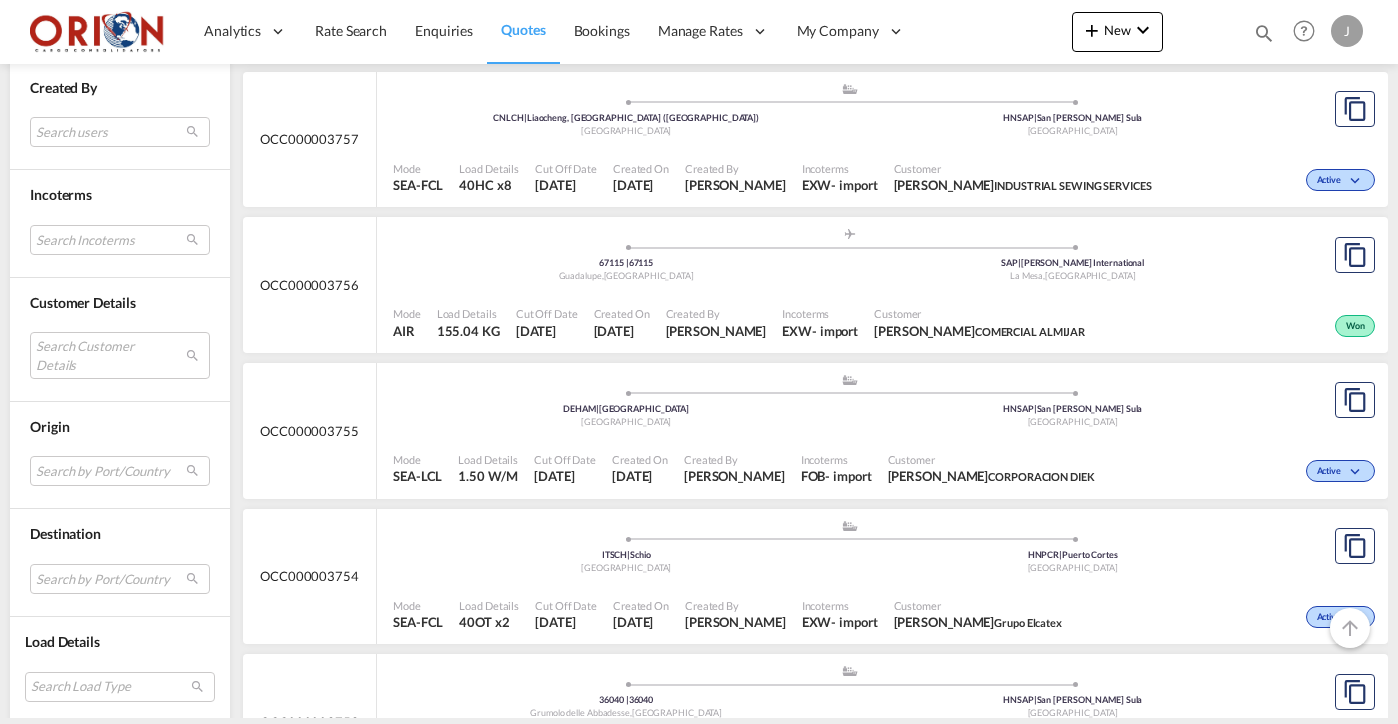scroll, scrollTop: 1444, scrollLeft: 0, axis: vertical 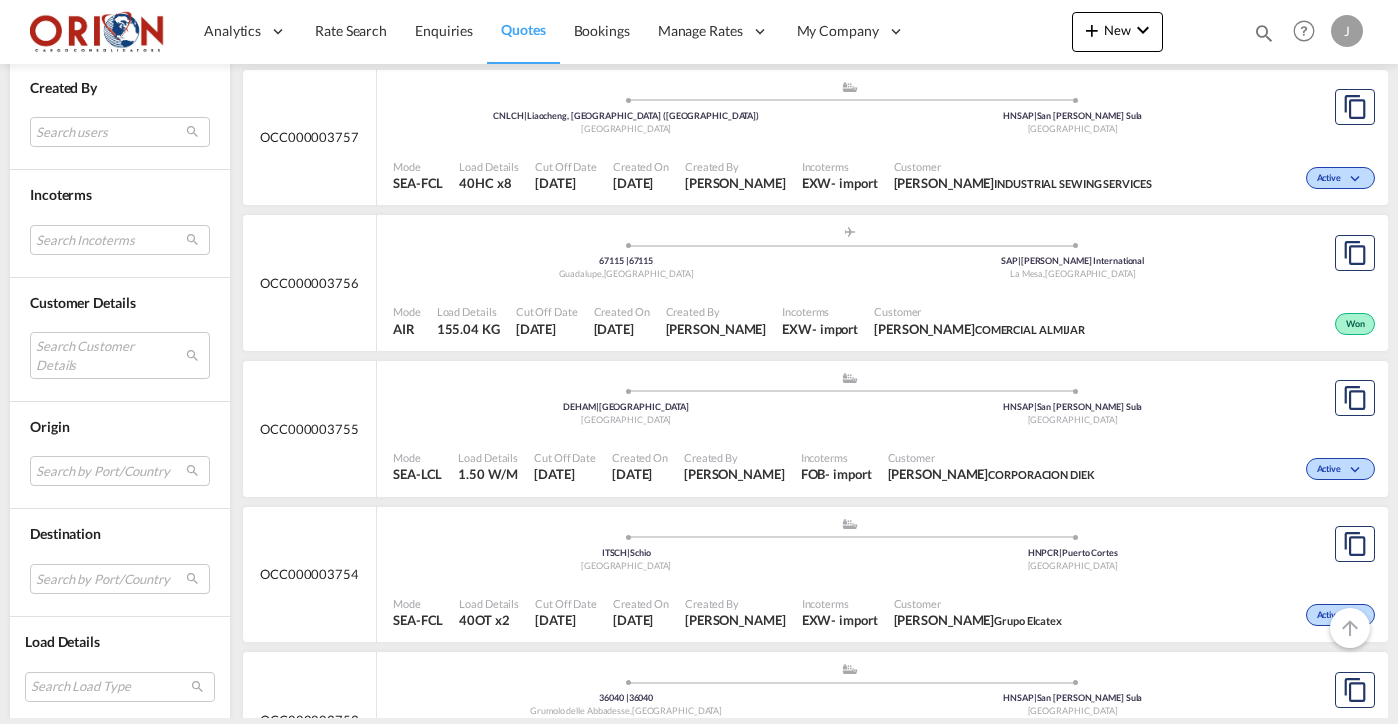 click on "Created By
Pablo Lardizabal" at bounding box center (734, 467) 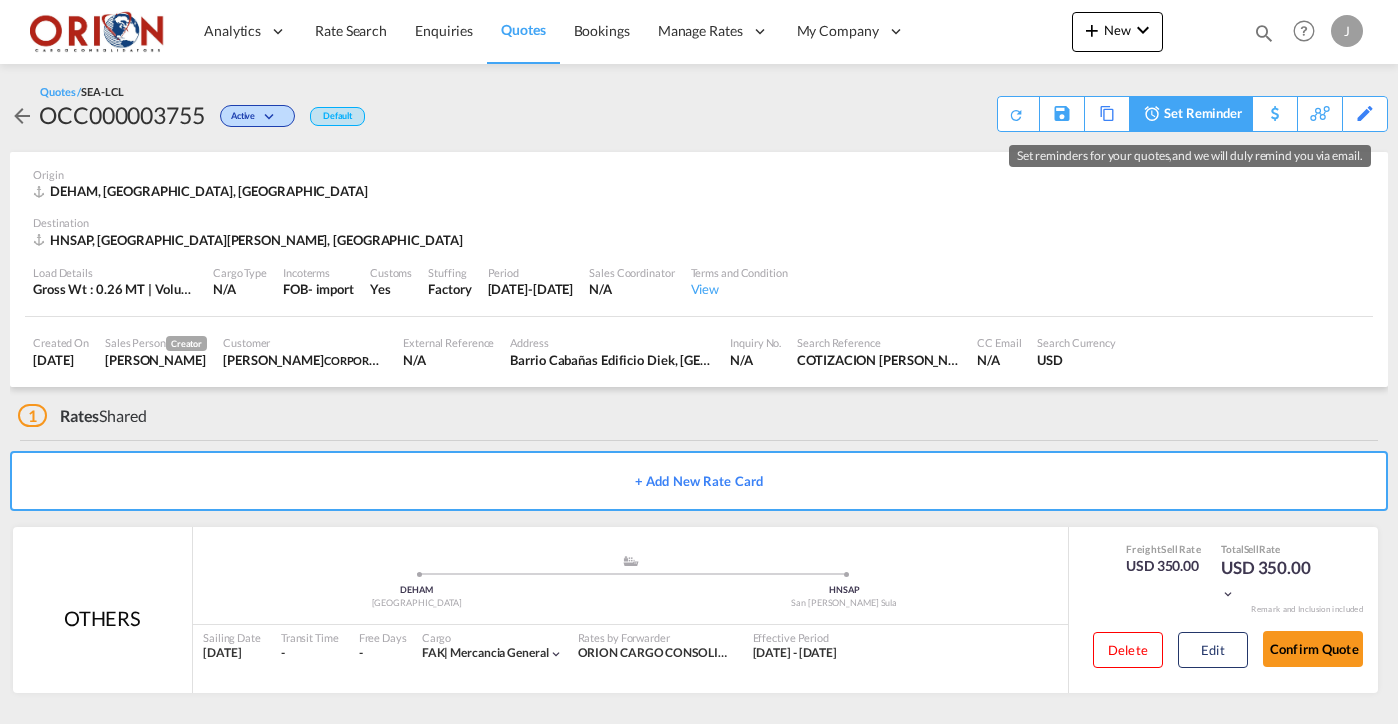 click on "Set Reminder" at bounding box center (1203, 114) 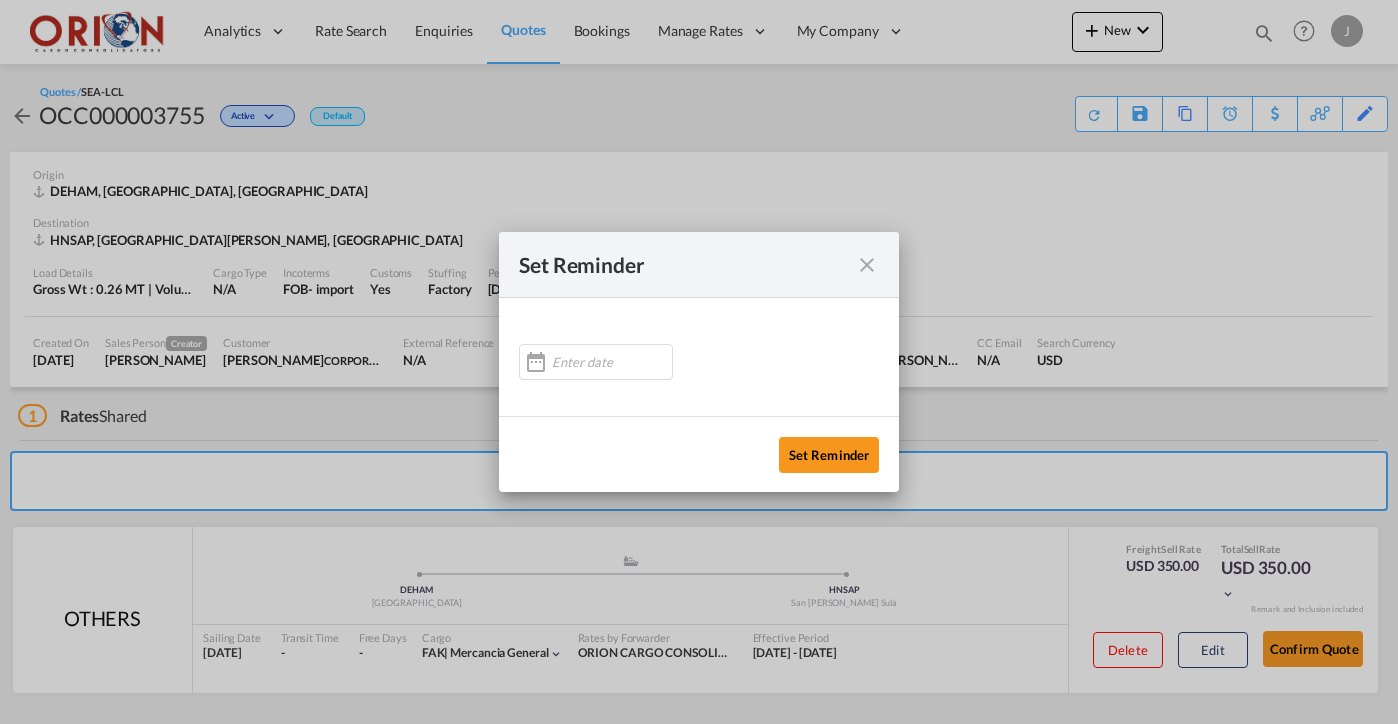 click at bounding box center [867, 265] 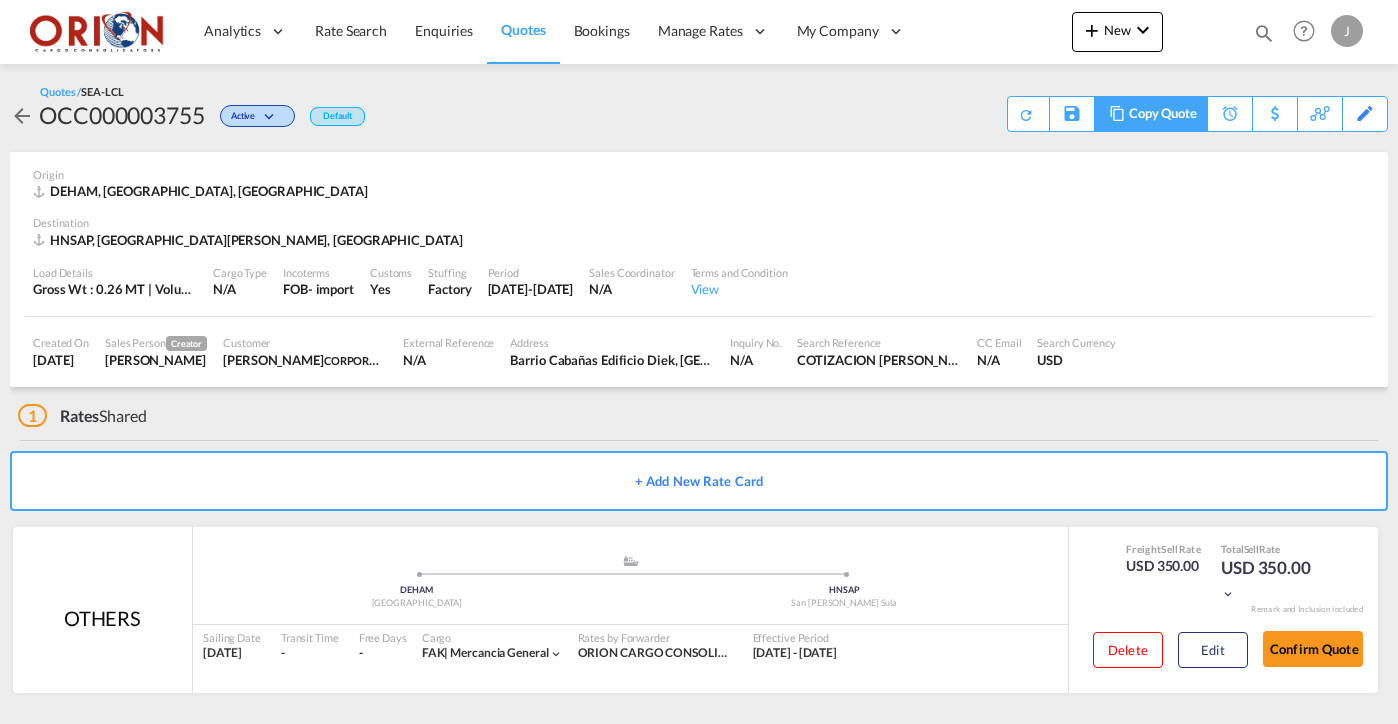 click on "Copy Quote" at bounding box center (1163, 114) 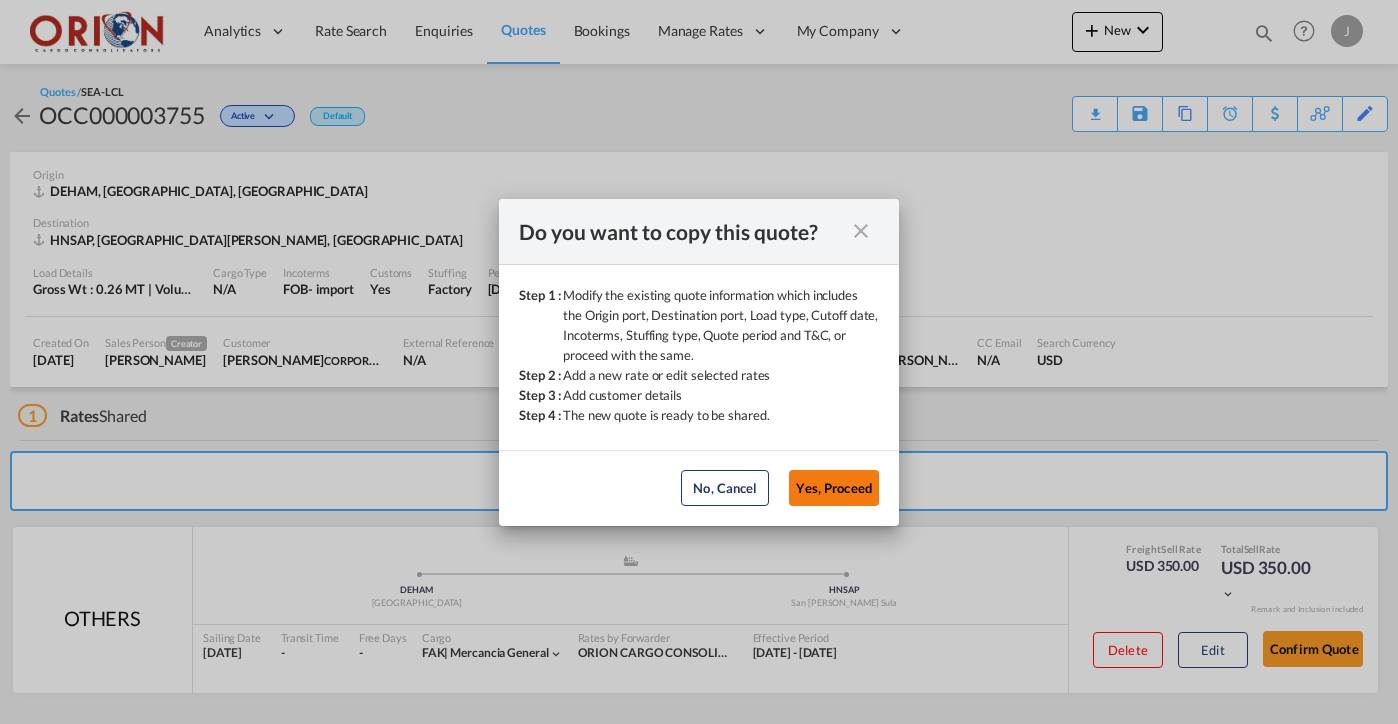 click on "Yes, Proceed" 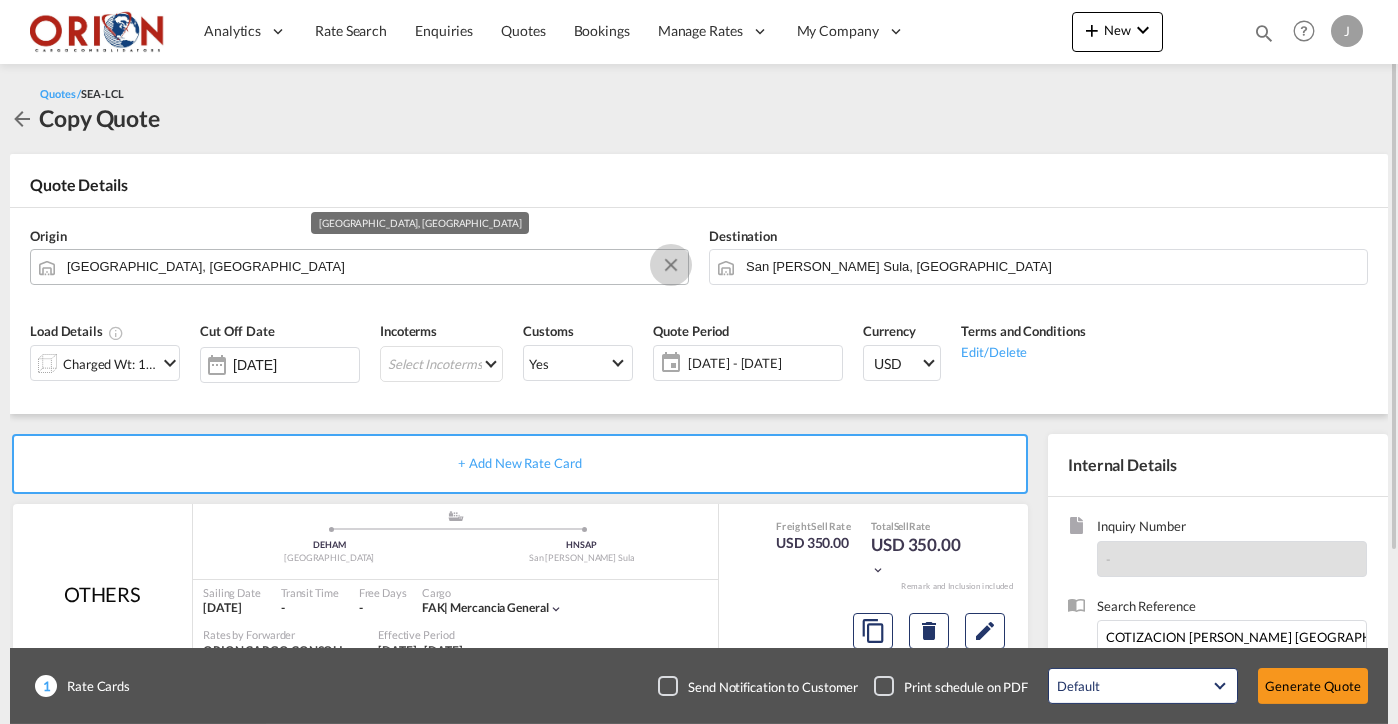 click at bounding box center (671, 265) 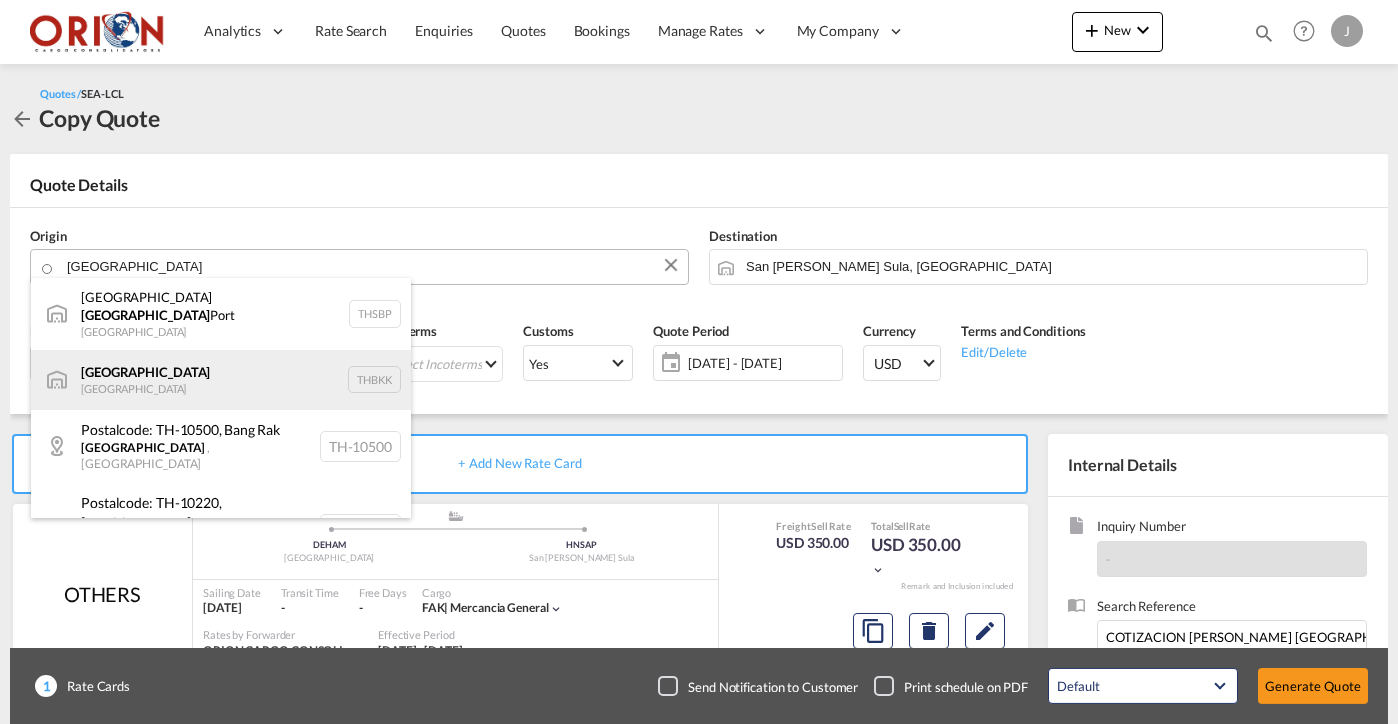click on "Bangkok Thailand
THBKK" at bounding box center (221, 380) 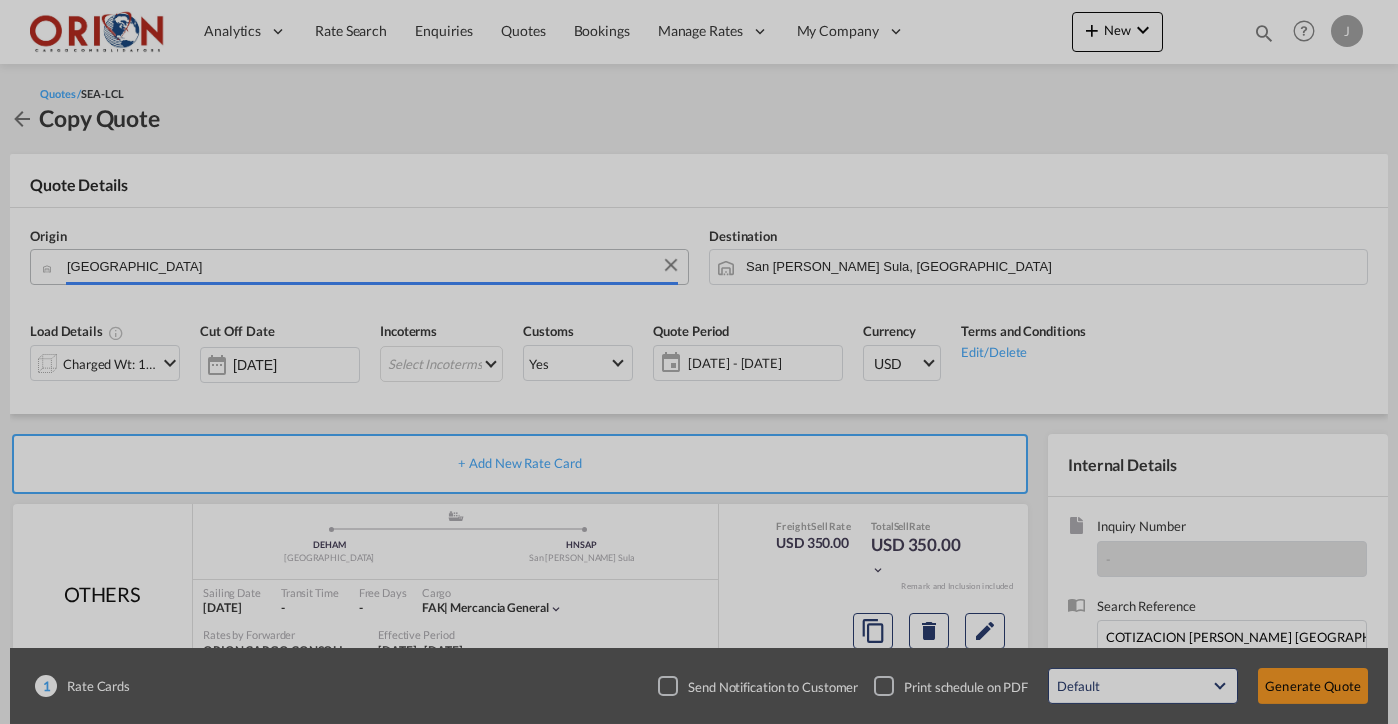 type on "Bangkok, THBKK" 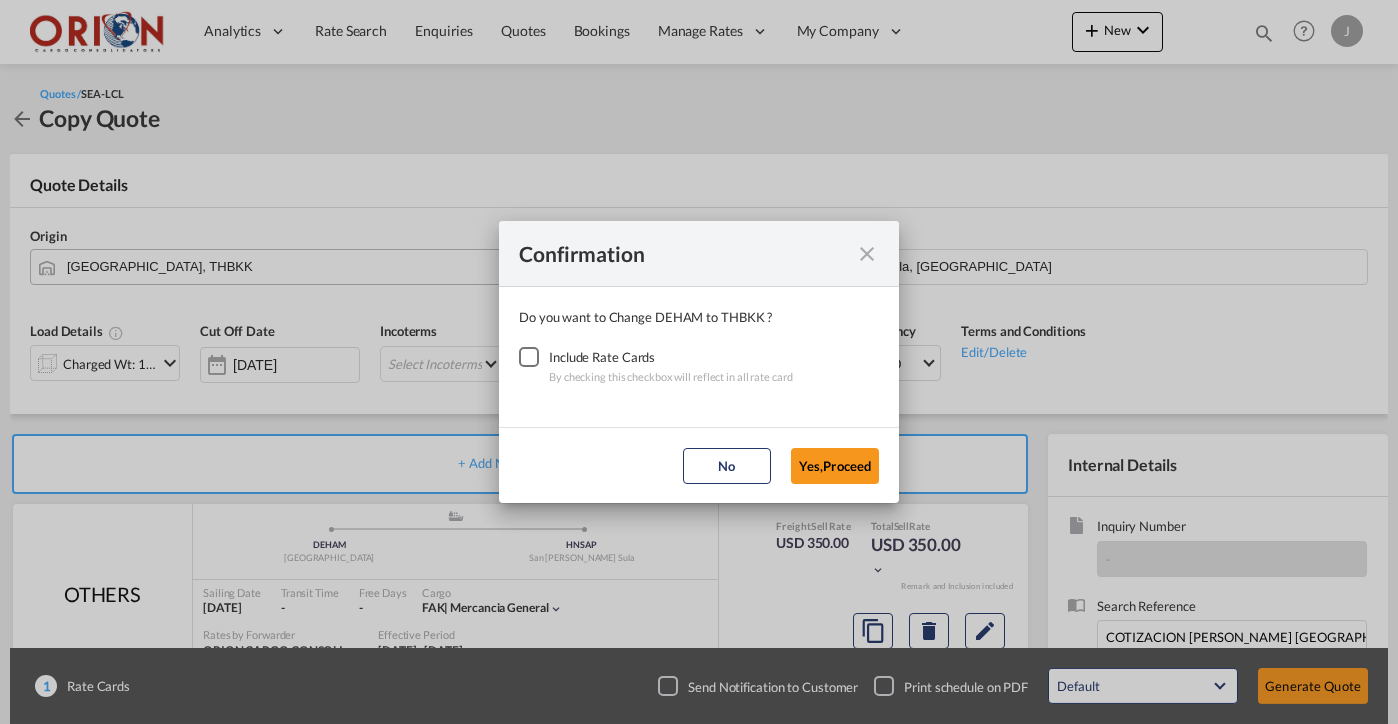 click at bounding box center (529, 357) 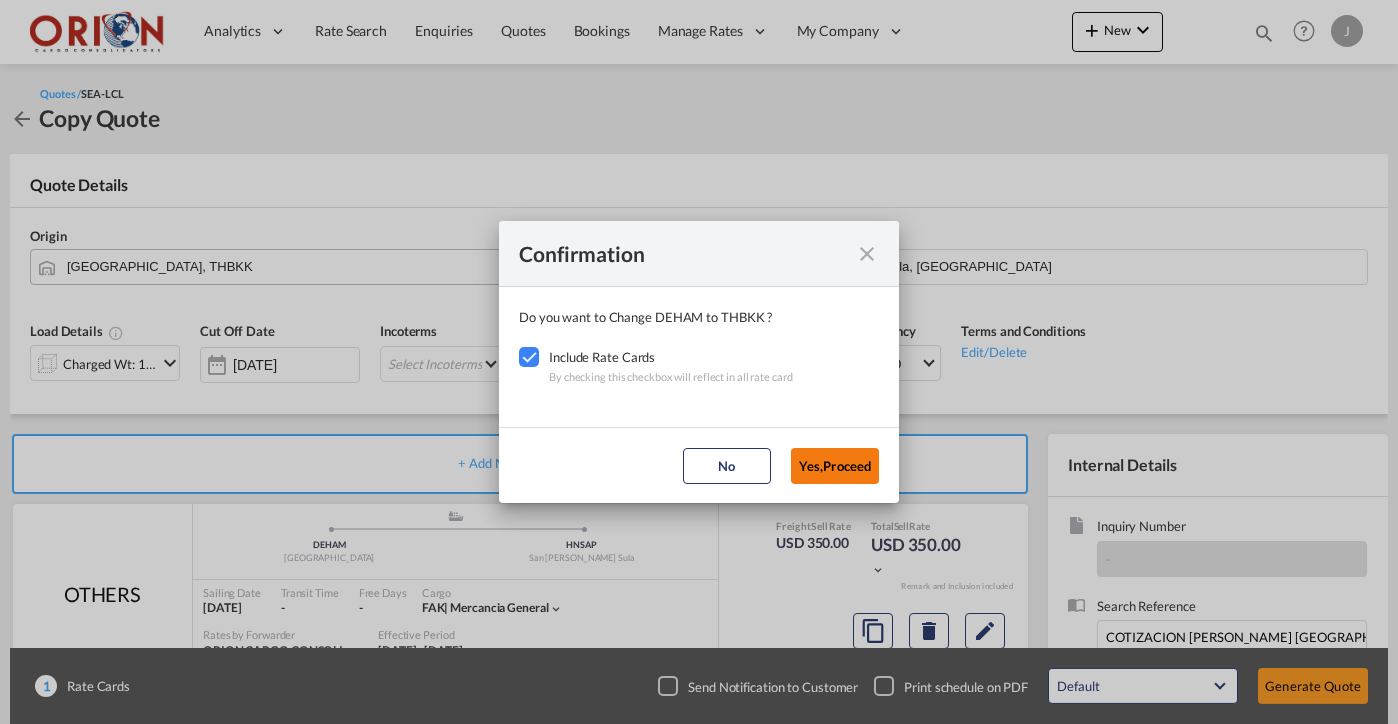 click on "Yes,Proceed" at bounding box center (835, 466) 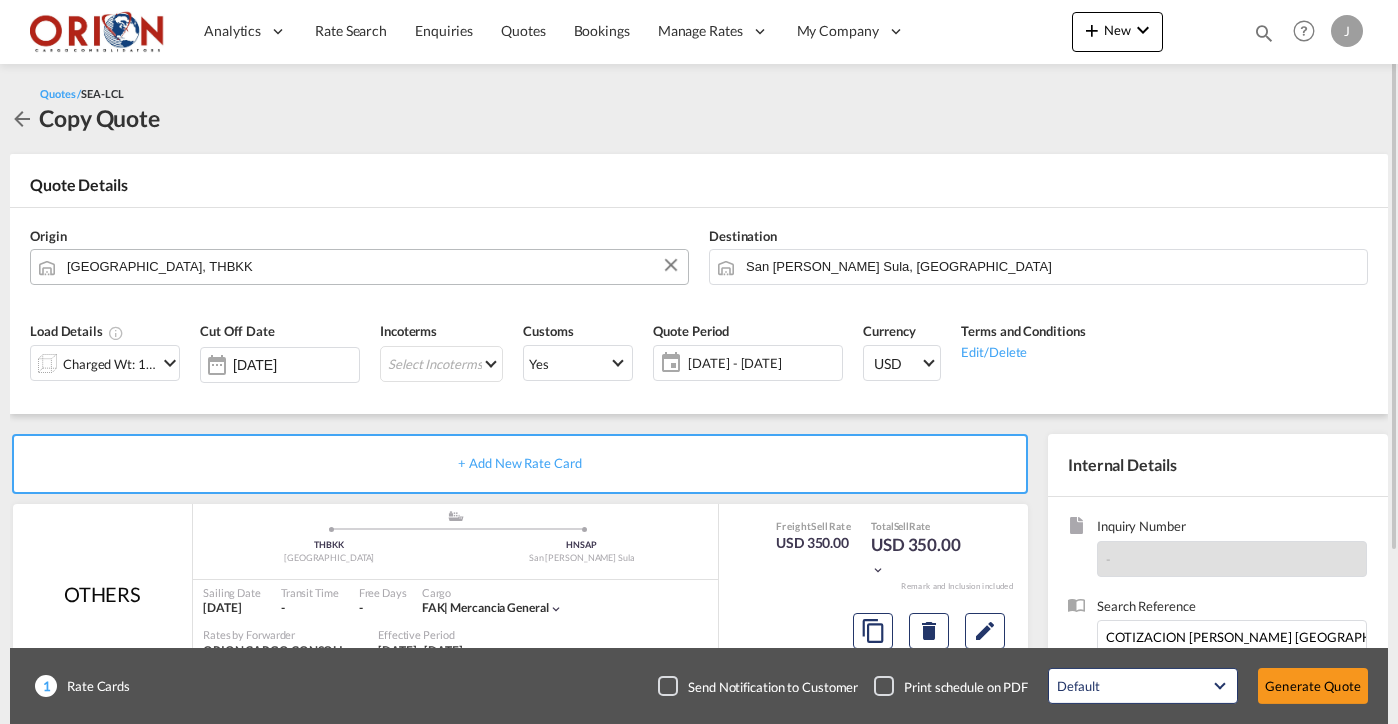 click on "01 - 31 Jul 2025" 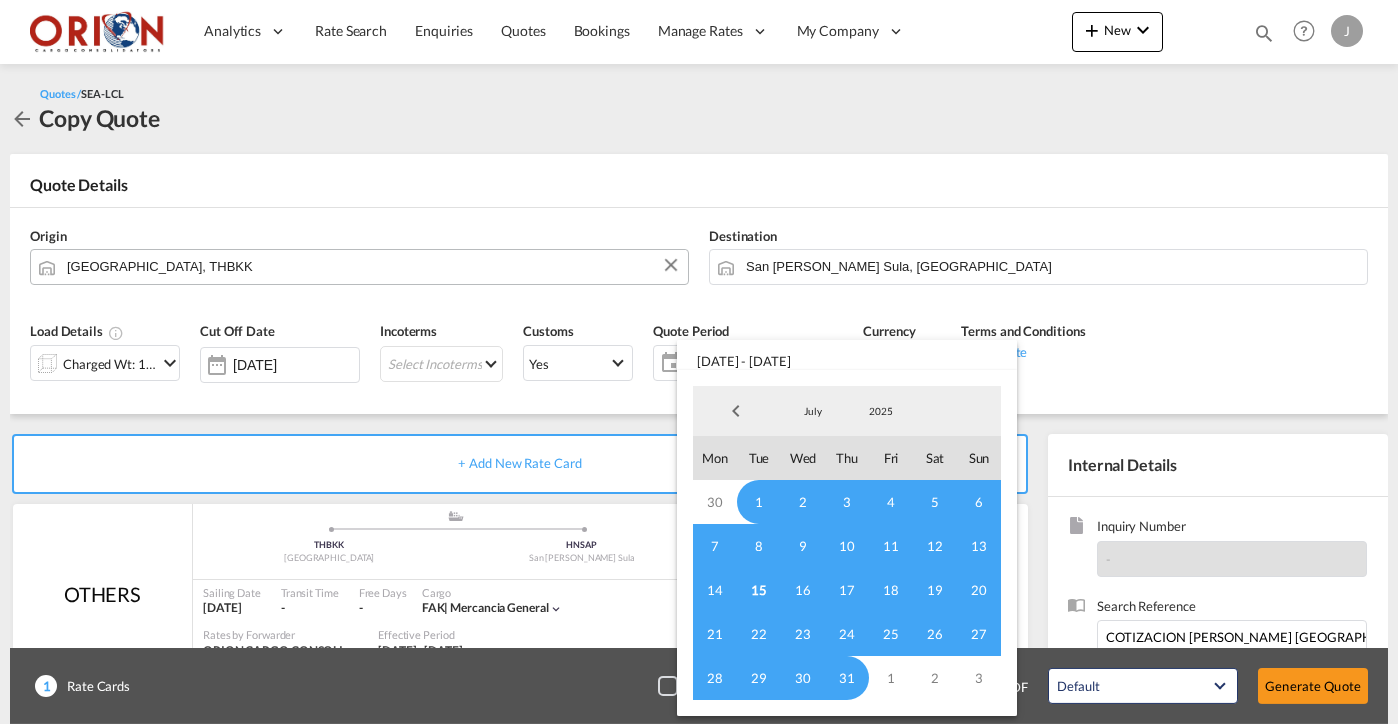 click on "15" at bounding box center (759, 590) 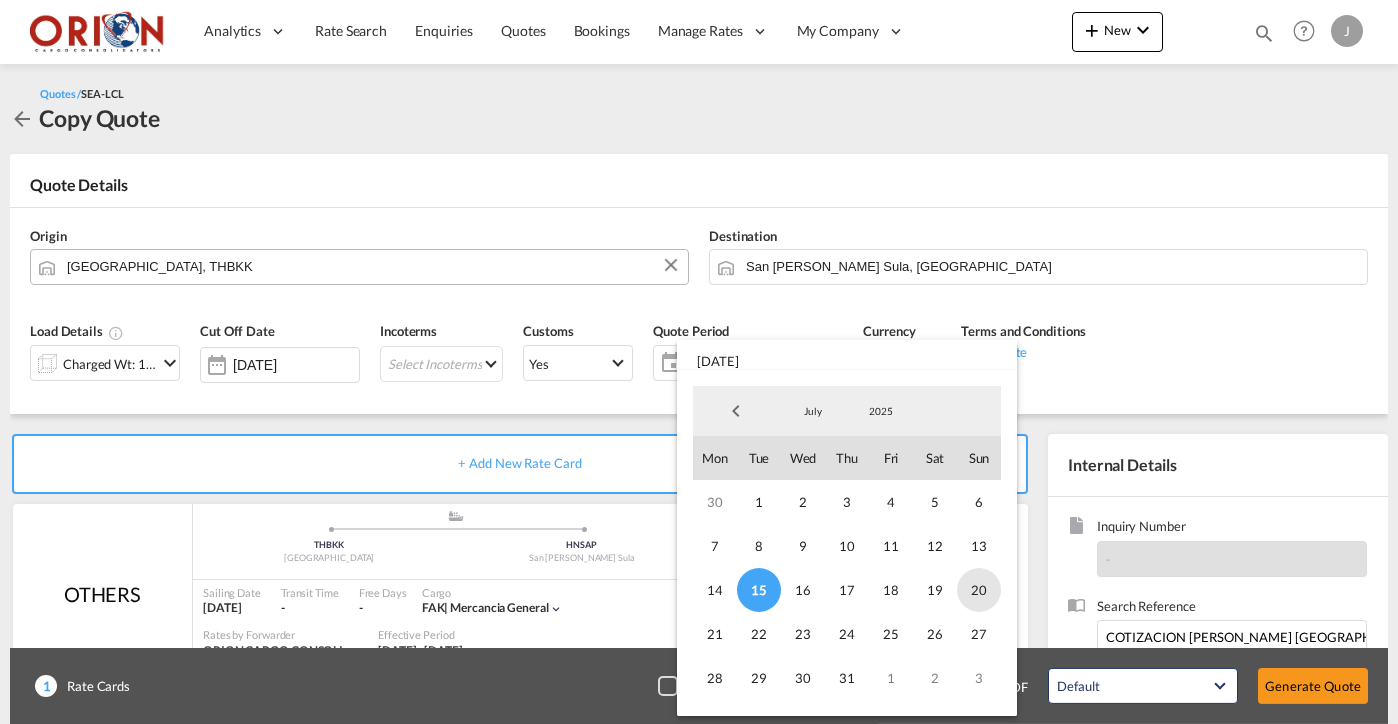 click on "20" at bounding box center [979, 590] 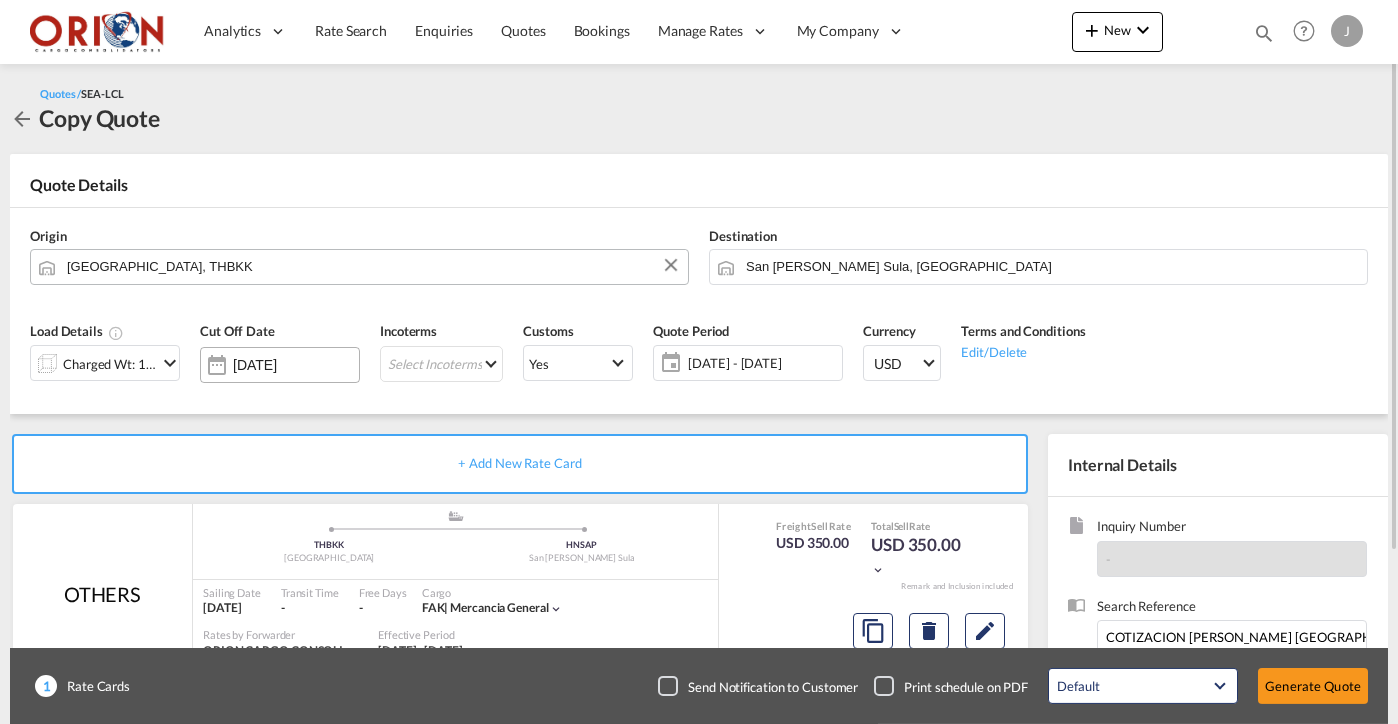 click on "15 Jul 2025" at bounding box center [296, 365] 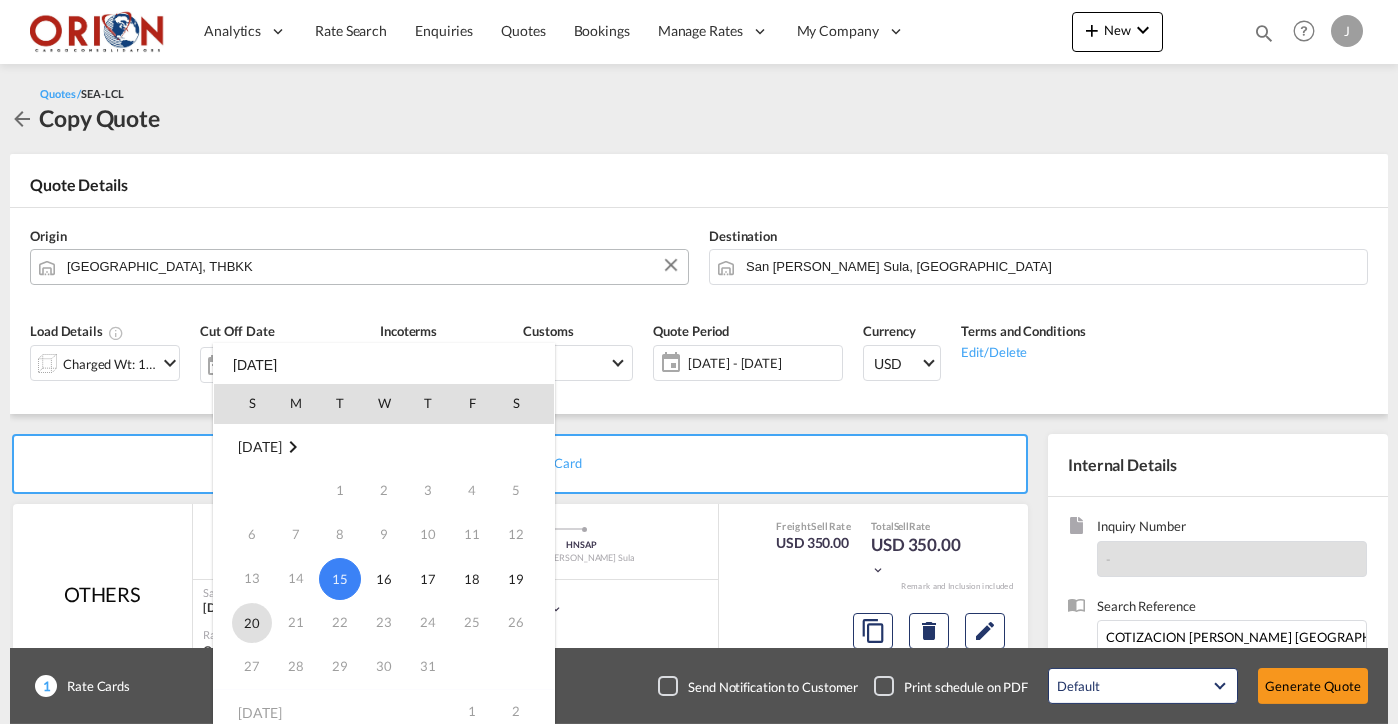 click on "20" at bounding box center [252, 623] 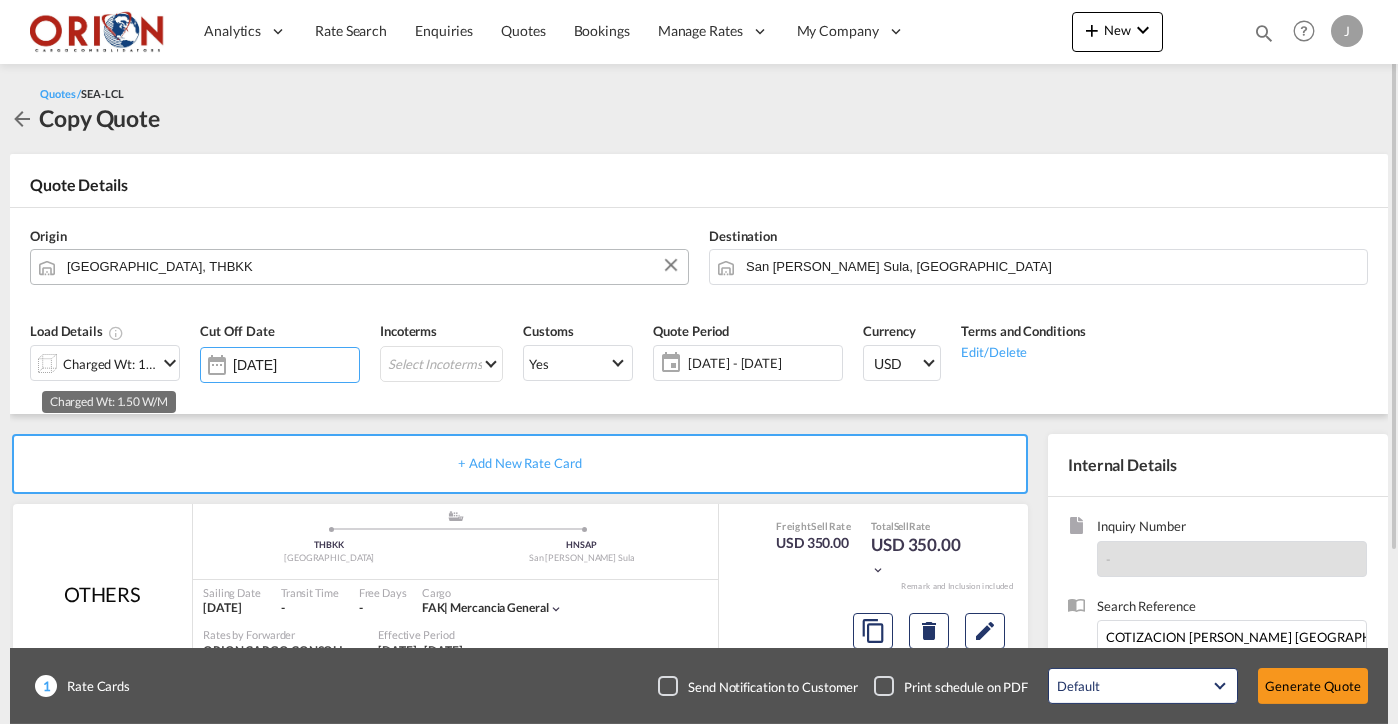 click on "Charged Wt: 1.50 W/M" at bounding box center [110, 364] 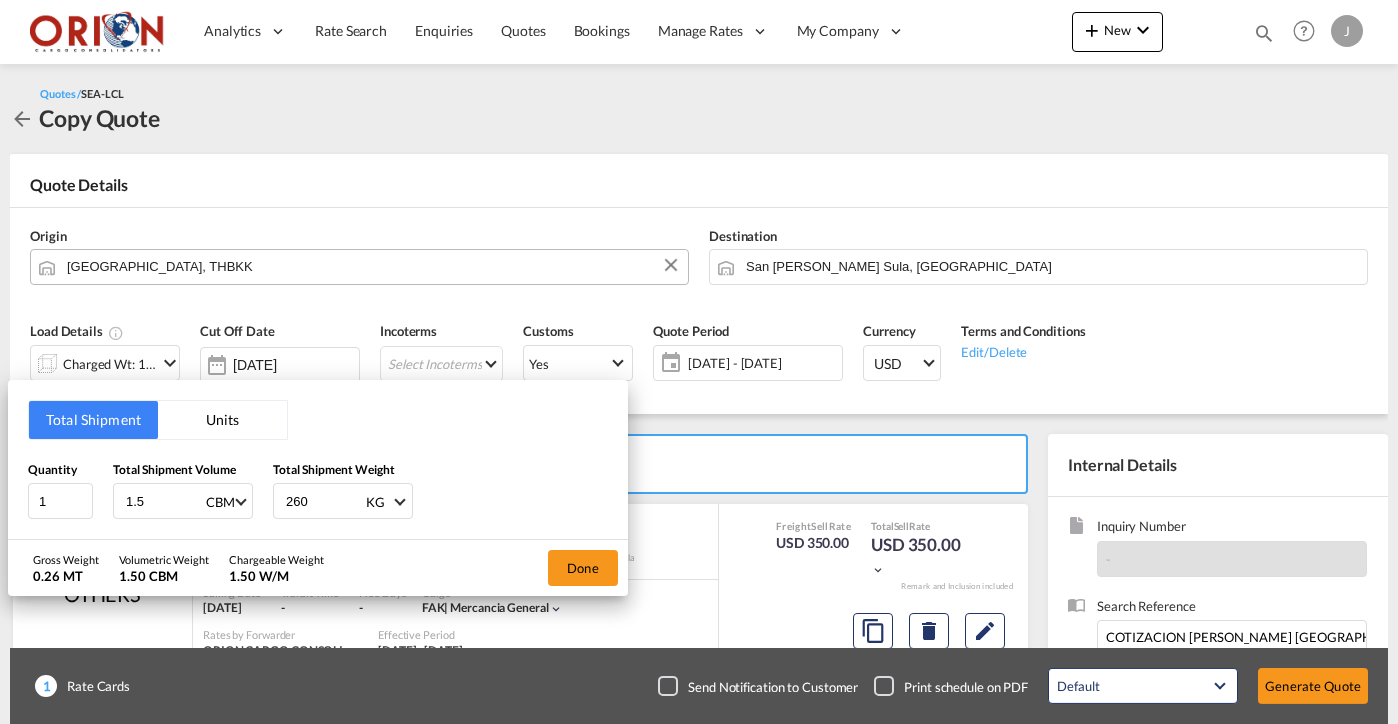 click on "1.5" at bounding box center [164, 501] 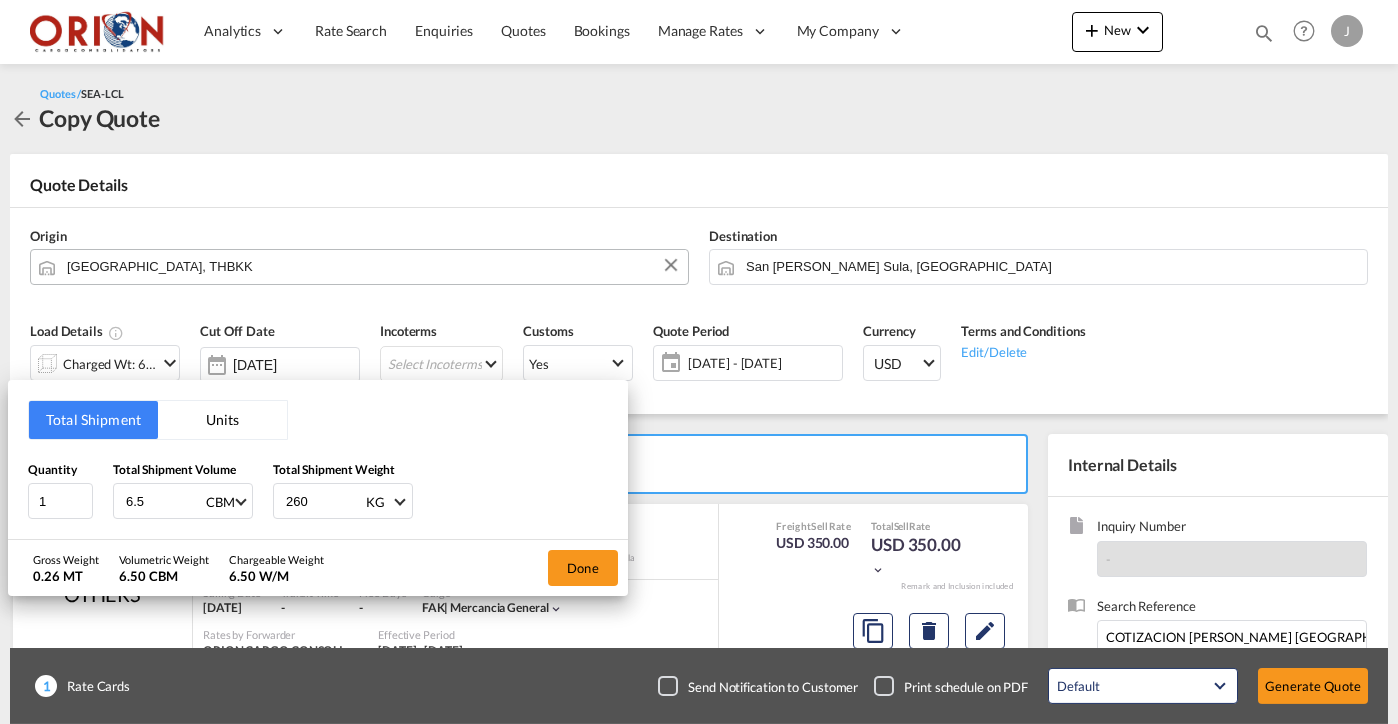 type on "6.5" 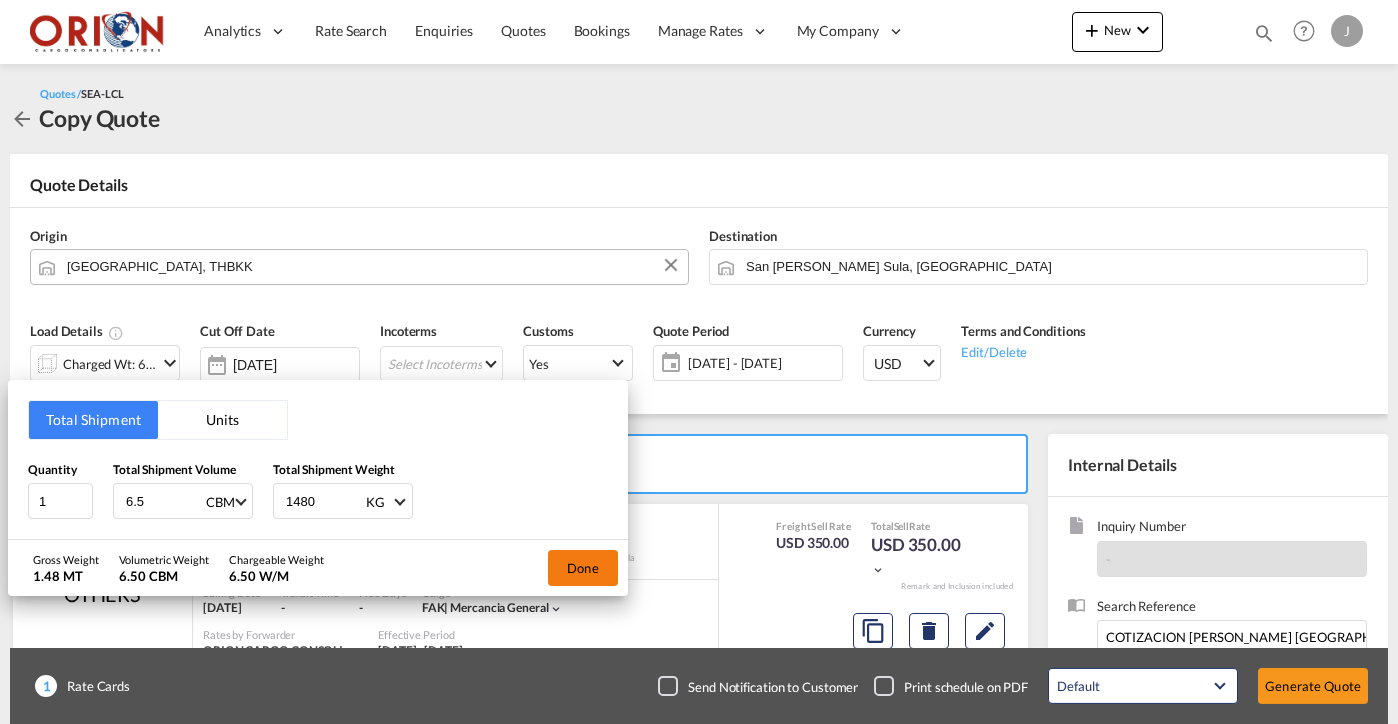 type on "1480" 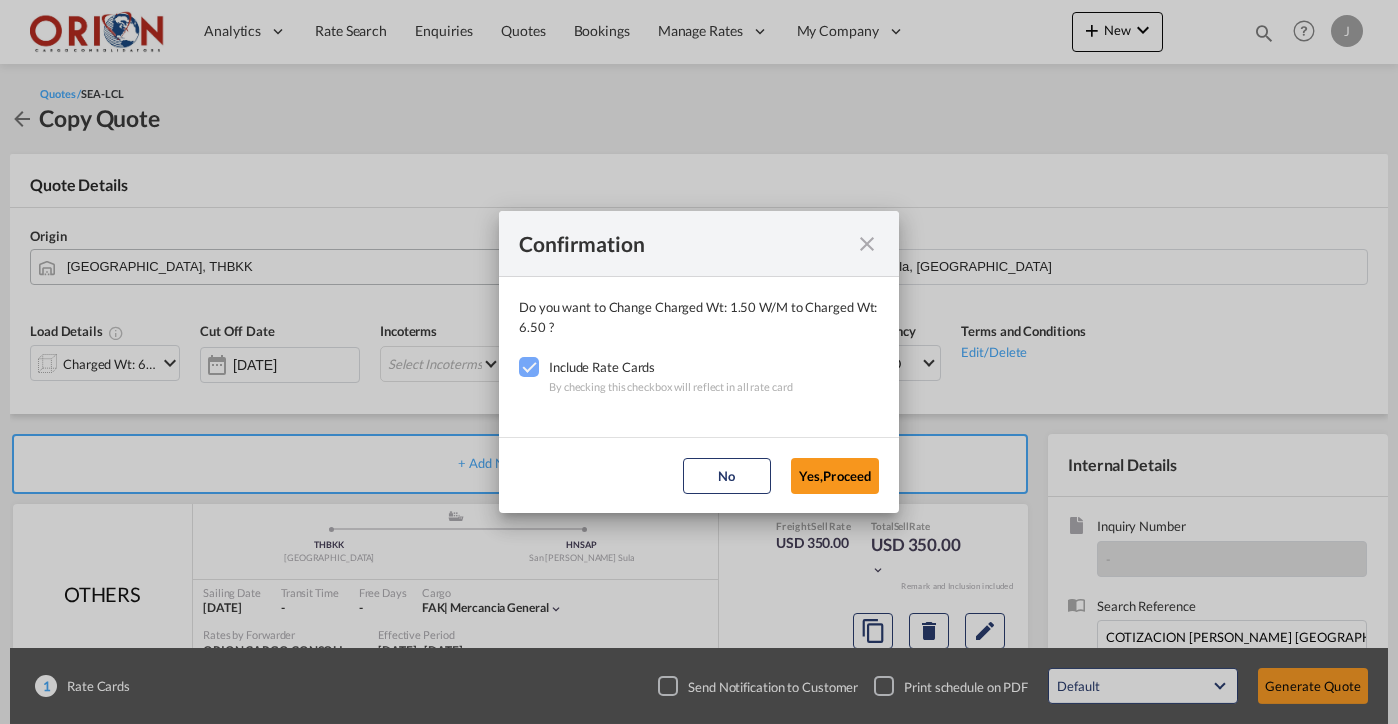click on "No Yes,Proceed" at bounding box center (699, 475) 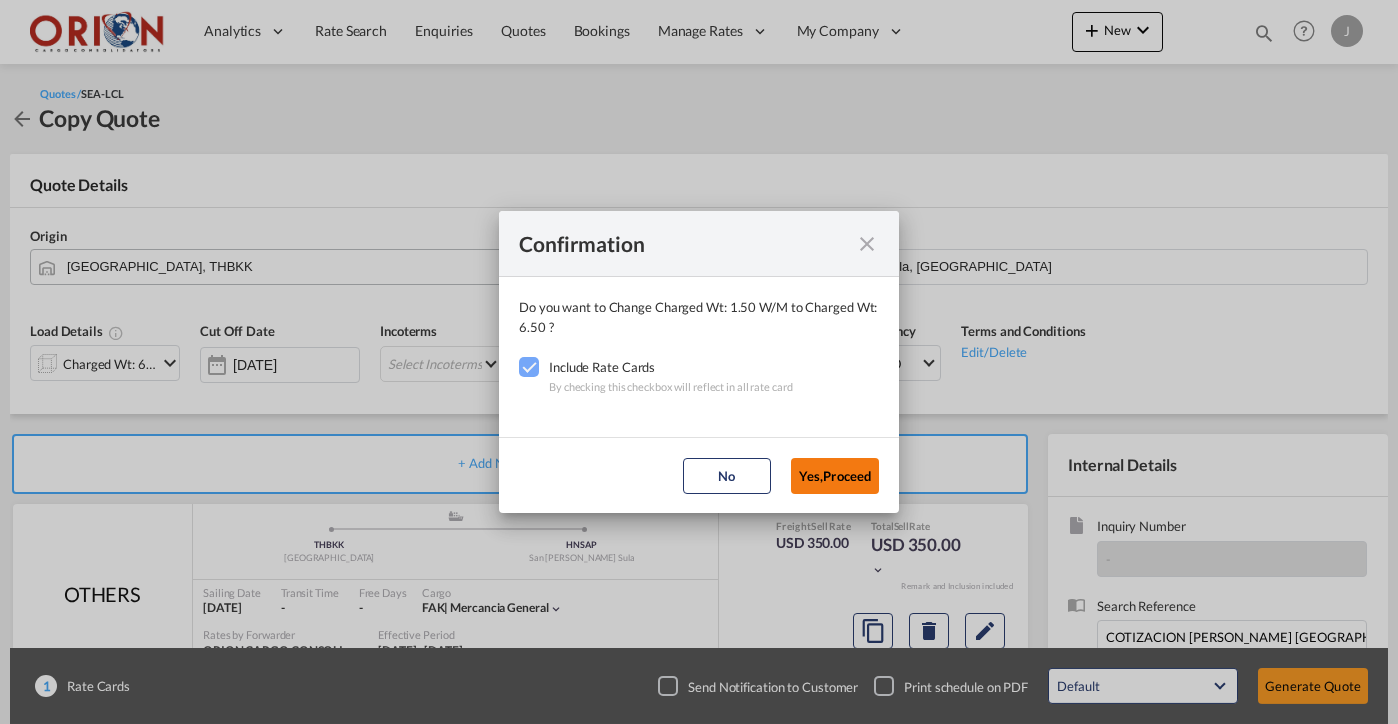 click on "No Yes,Proceed" at bounding box center [699, 475] 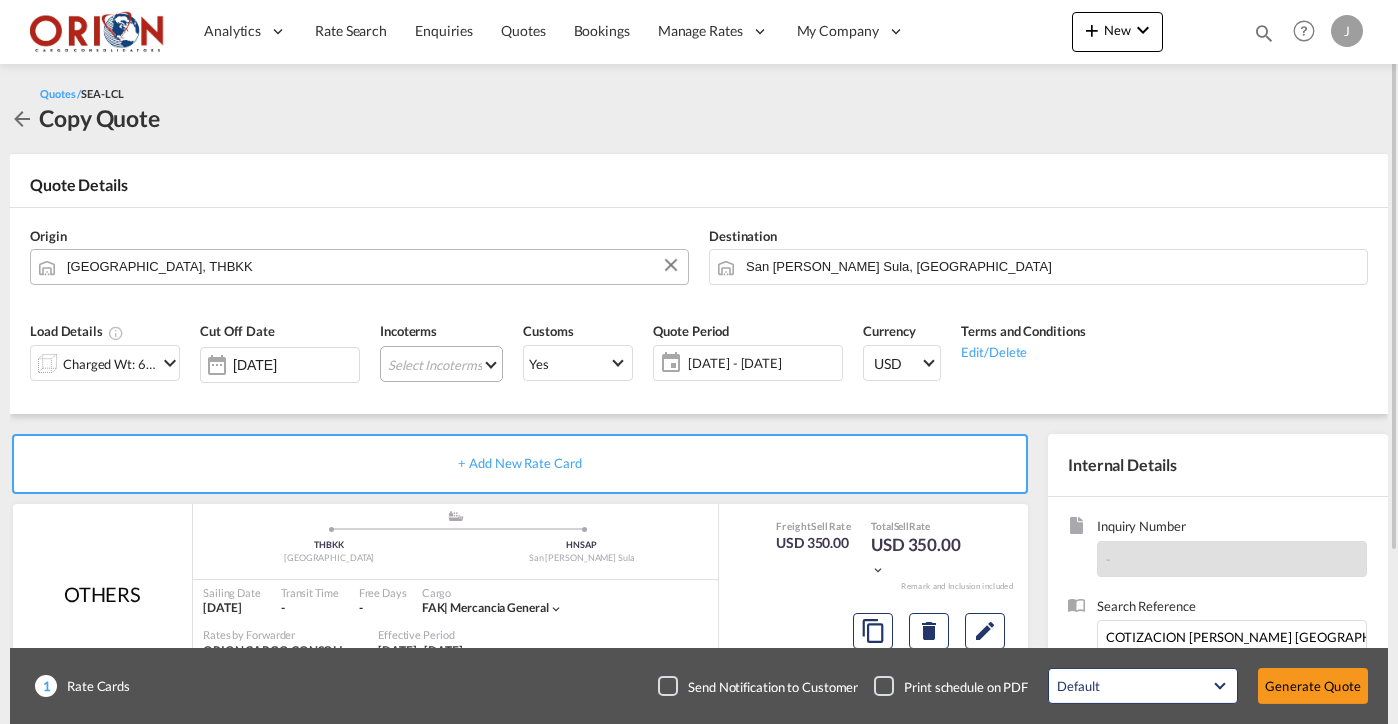 click on "Select Incoterms
FAS - export
Free Alongside Ship CIF - import
Cost,Insurance and Freight CIP - export
Carriage and Insurance Paid to DDP - export
Delivery Duty Paid CIF - export
Cost,Insurance and Freight FOB - import
Free on Board FOB - export
Free on Board CPT - export
Carrier Paid to DPU - export
Delivery at Place Unloaded CFR - import
Cost and Freight CPT - import
Carrier Paid to DPU - import
Delivery at Place Unloaded DAP - export
Delivered at Place CIP - import
Carriage and Insurance Paid to DAP - import
Delivered at Place FAS - import
Free Alongside Ship CFR - export
Cost and Freight FCA - export
Free Carrier EXW - import
Ex Works FCA - import
Free Carrier" at bounding box center (441, 364) 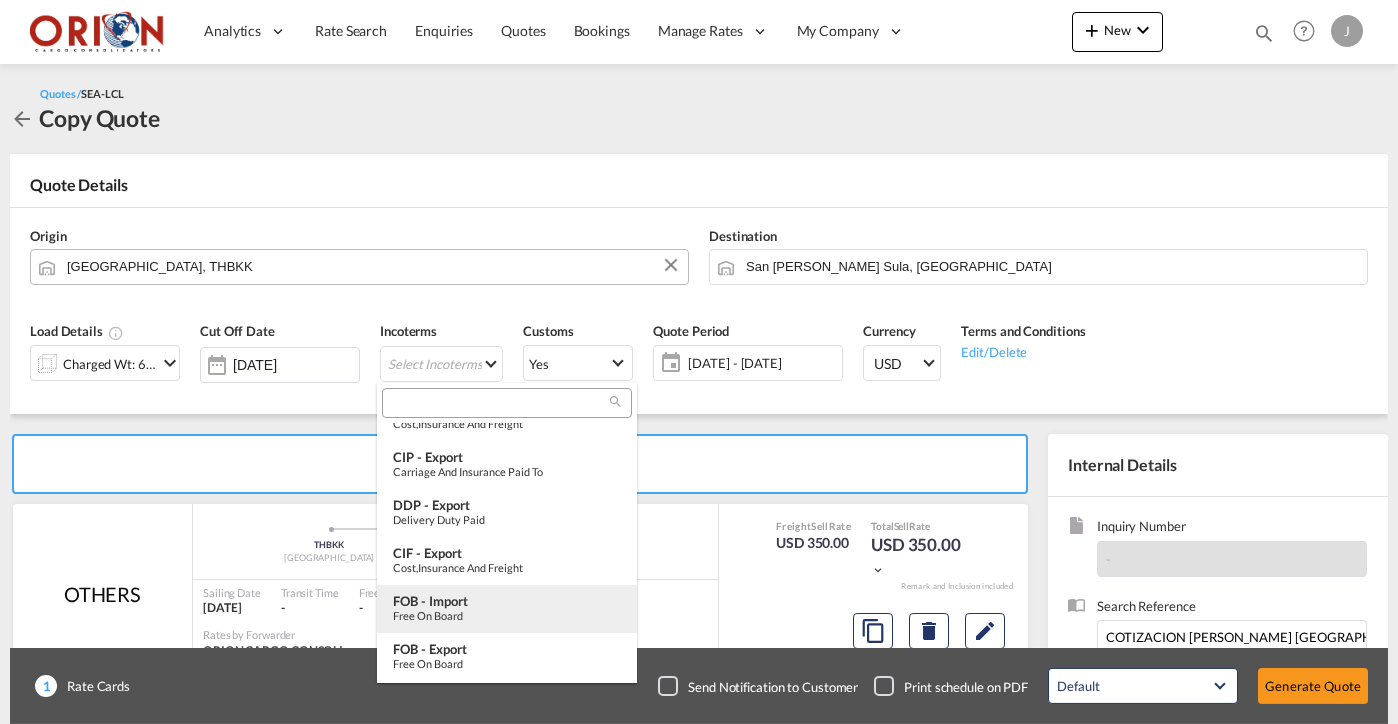 scroll, scrollTop: 108, scrollLeft: 0, axis: vertical 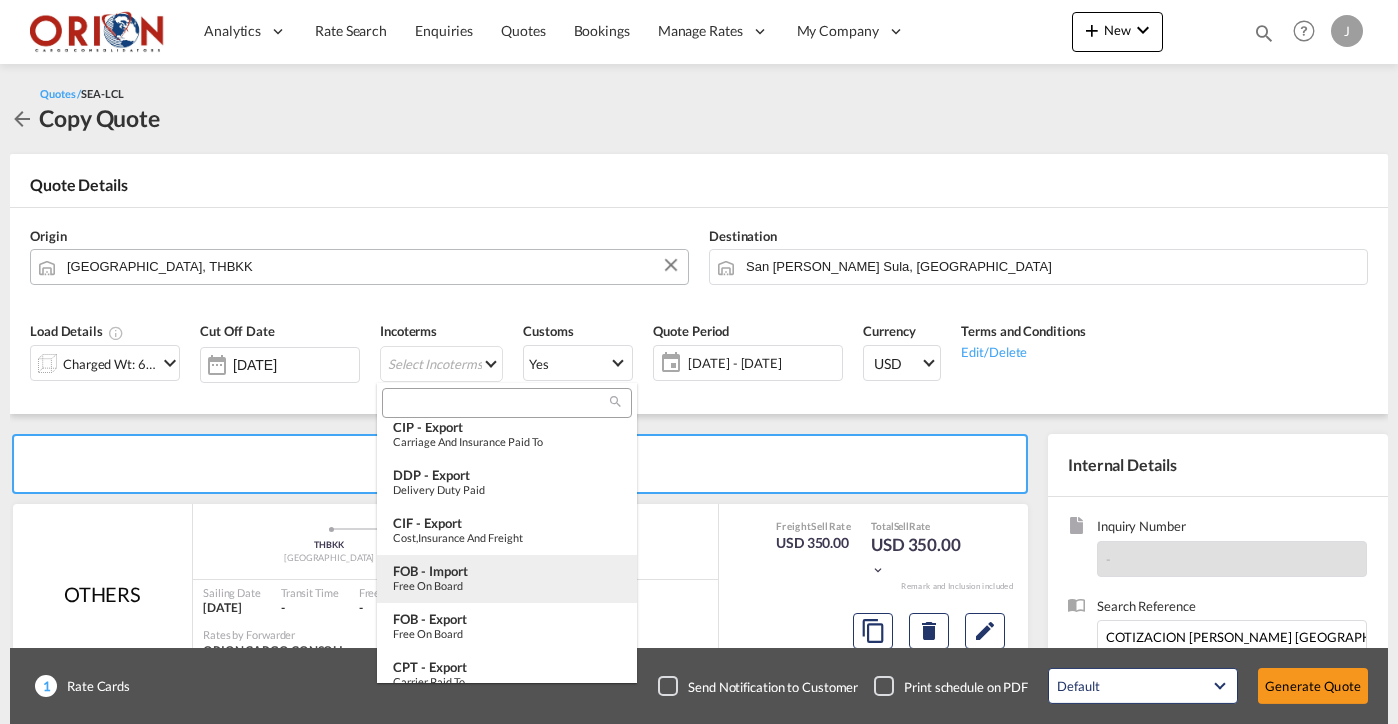 click on "FOB - import" at bounding box center (507, 571) 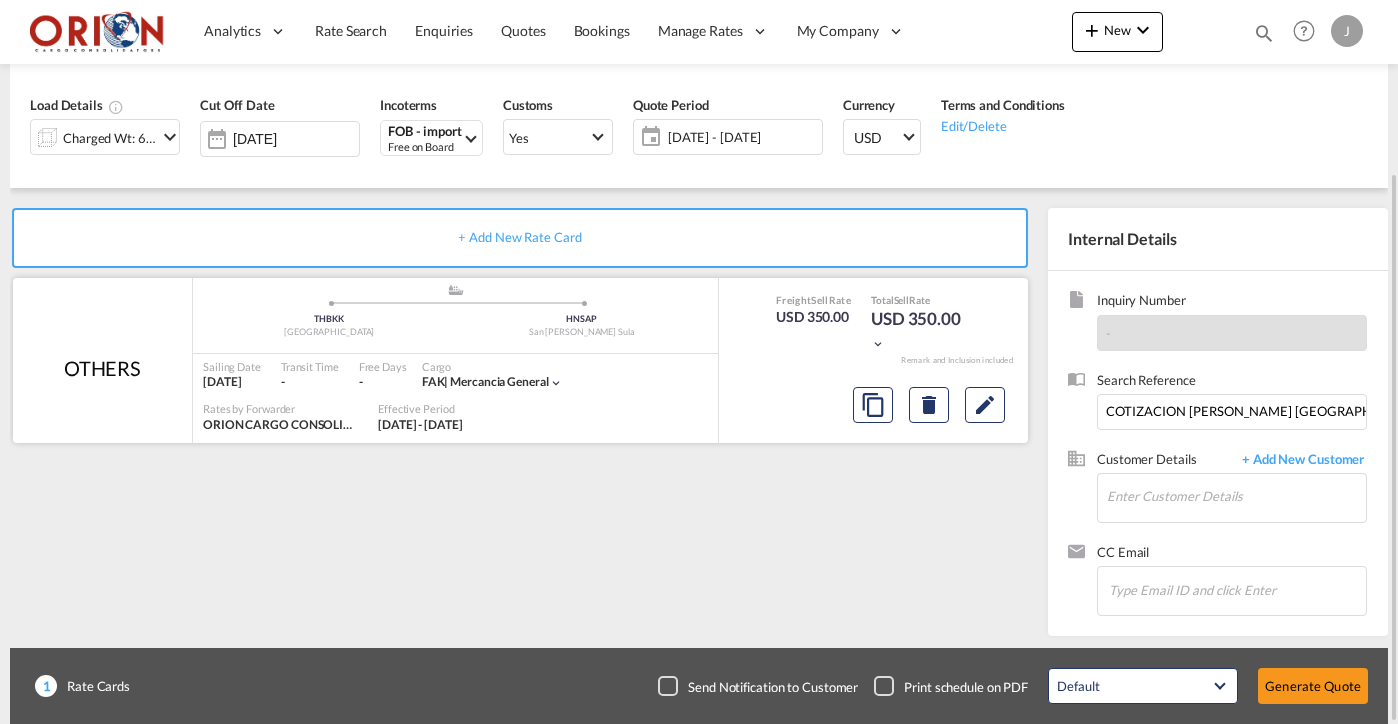 scroll, scrollTop: 226, scrollLeft: 0, axis: vertical 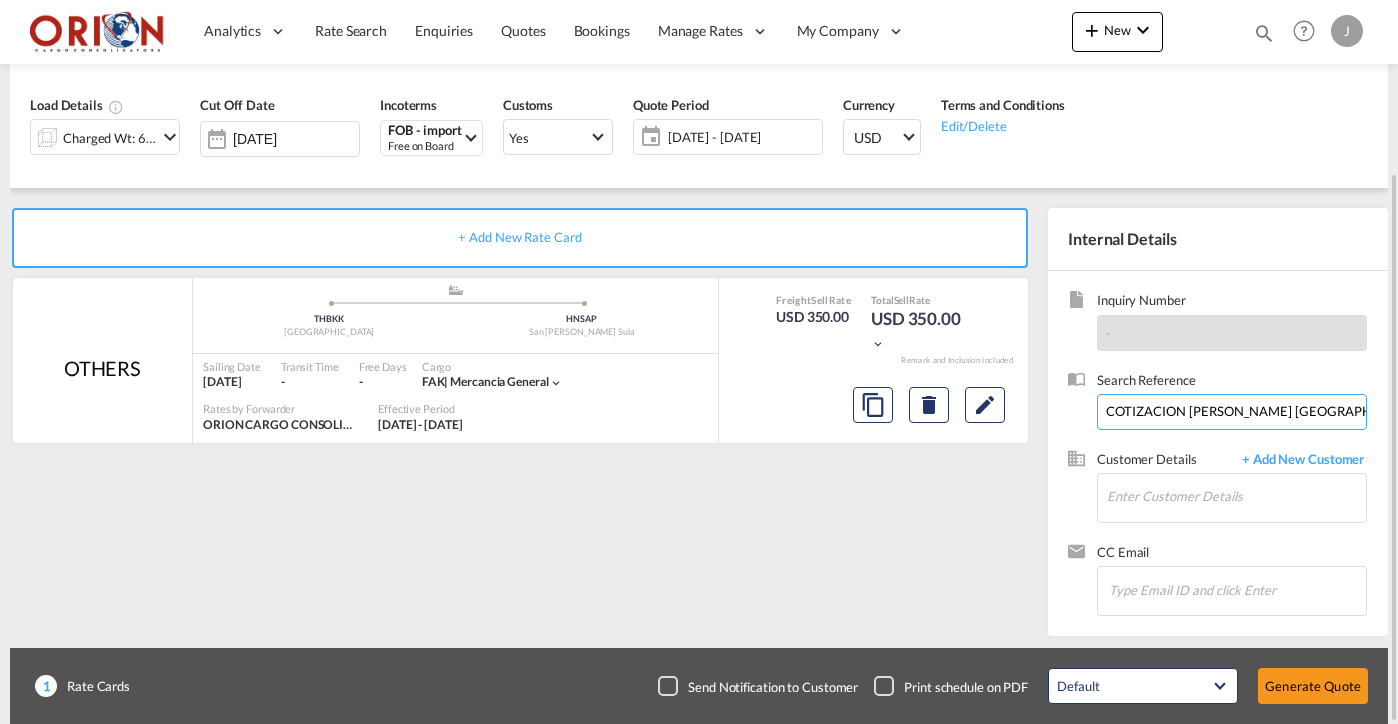 click on "COTIZACION FLETE BREMERHAVEN , HAMBURGO - PTO CORTES  // ORION" at bounding box center (1232, 412) 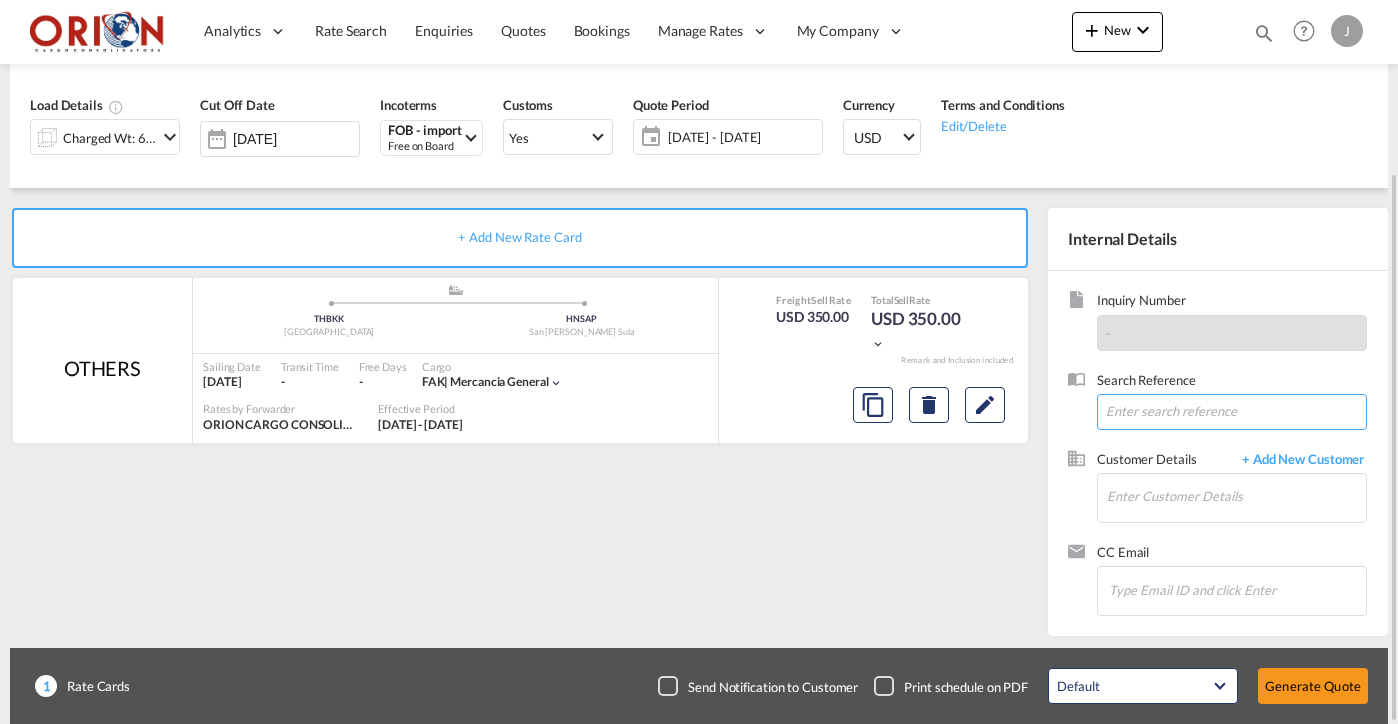 type 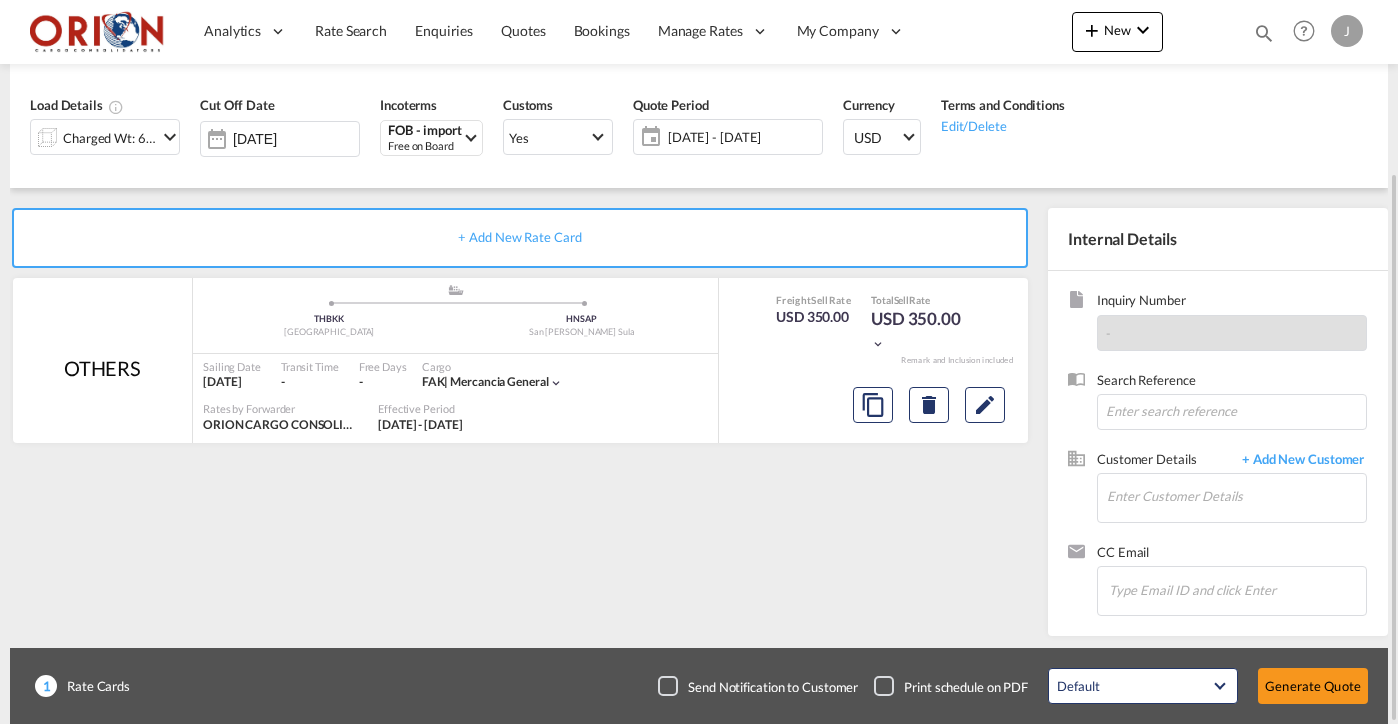 click on "CC Email" at bounding box center (1232, 554) 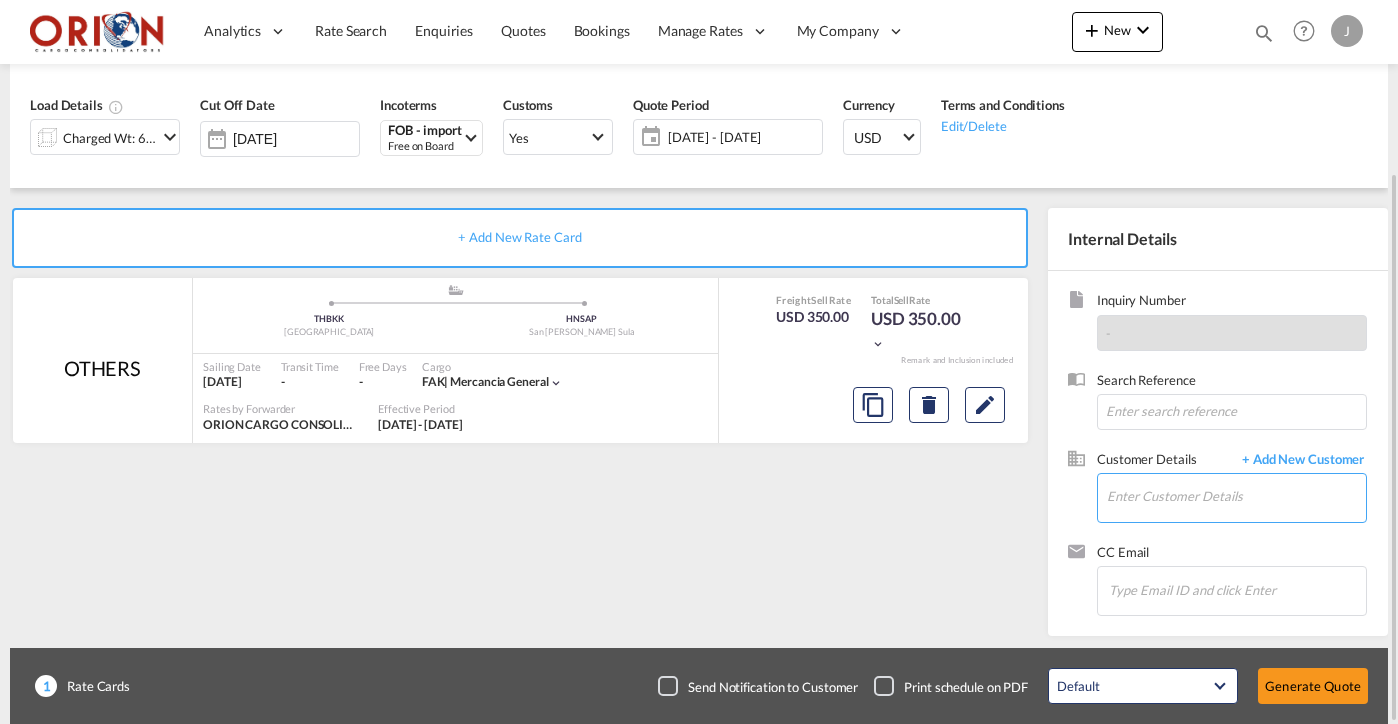 click on "Enter Customer Details" at bounding box center [1236, 496] 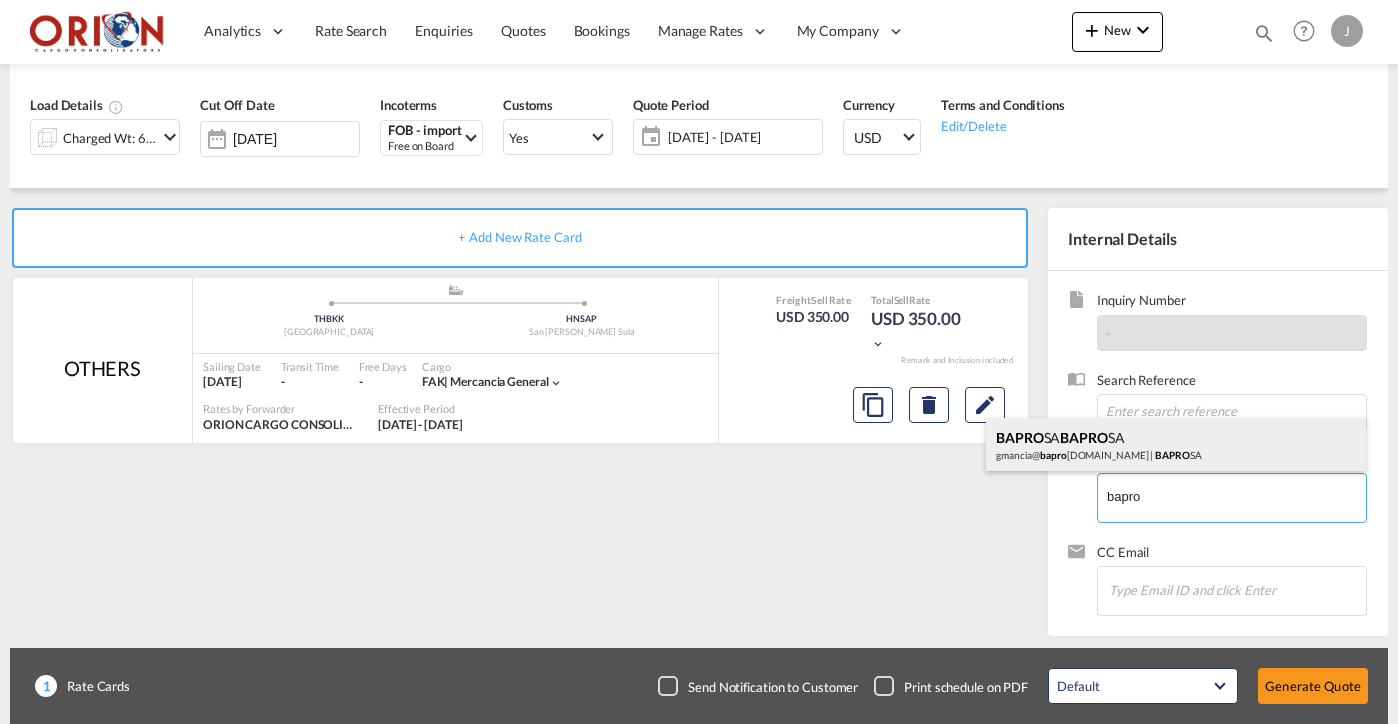 click on "BAPRO SA  BAPRO SA gmancia@ bapro sa.com    |    BAPRO SA" at bounding box center [1176, 445] 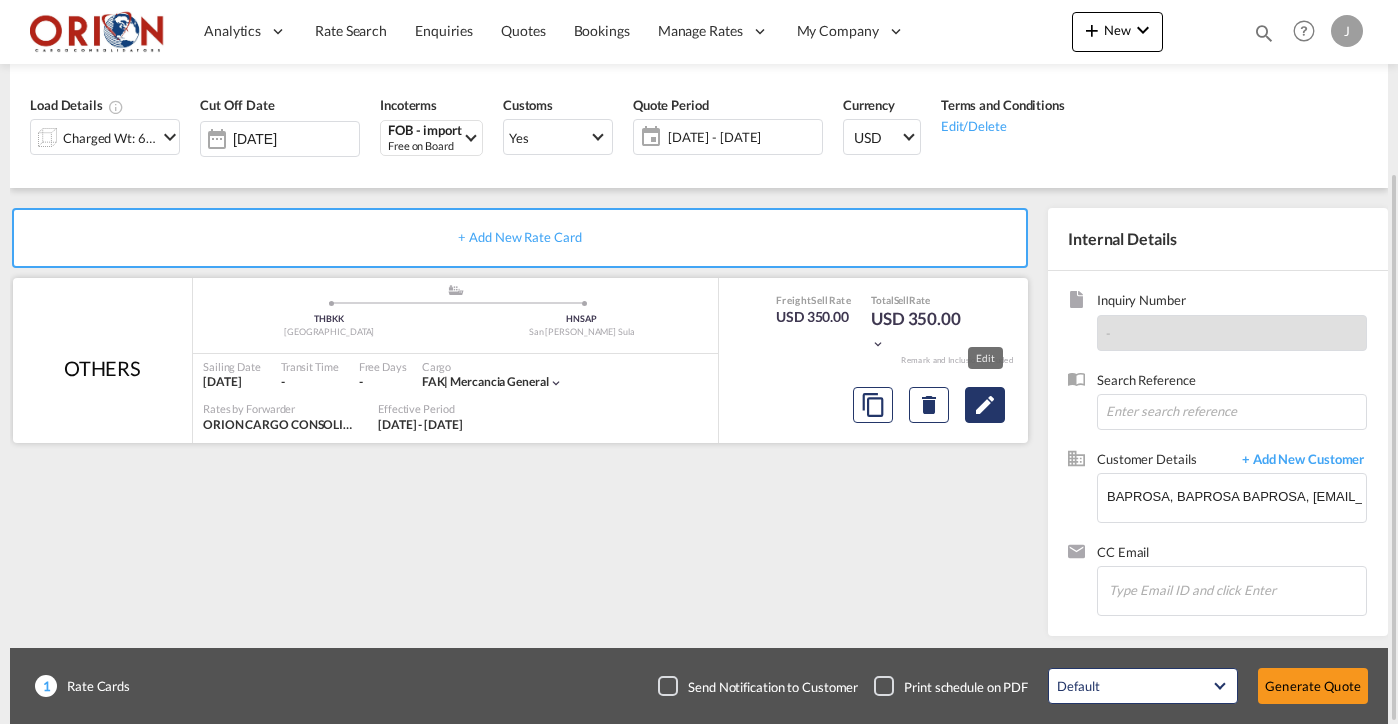 click at bounding box center (985, 405) 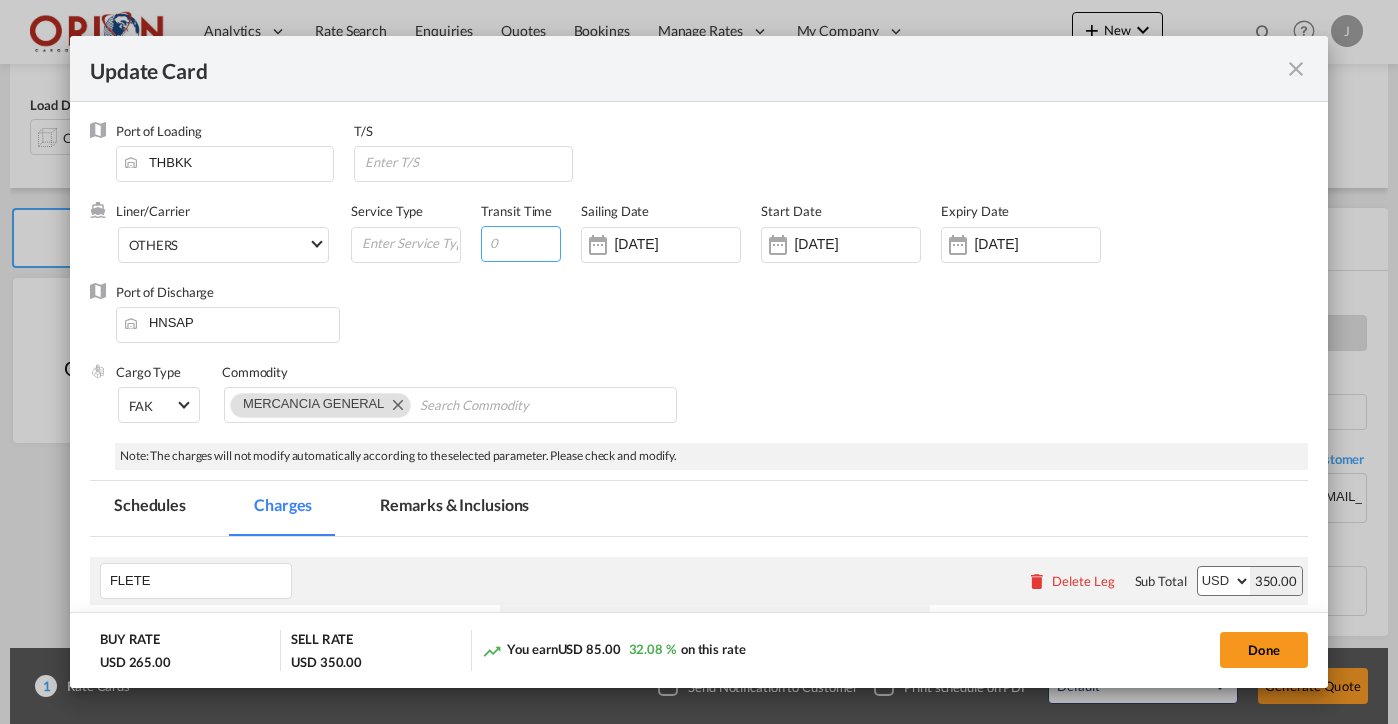click at bounding box center [521, 244] 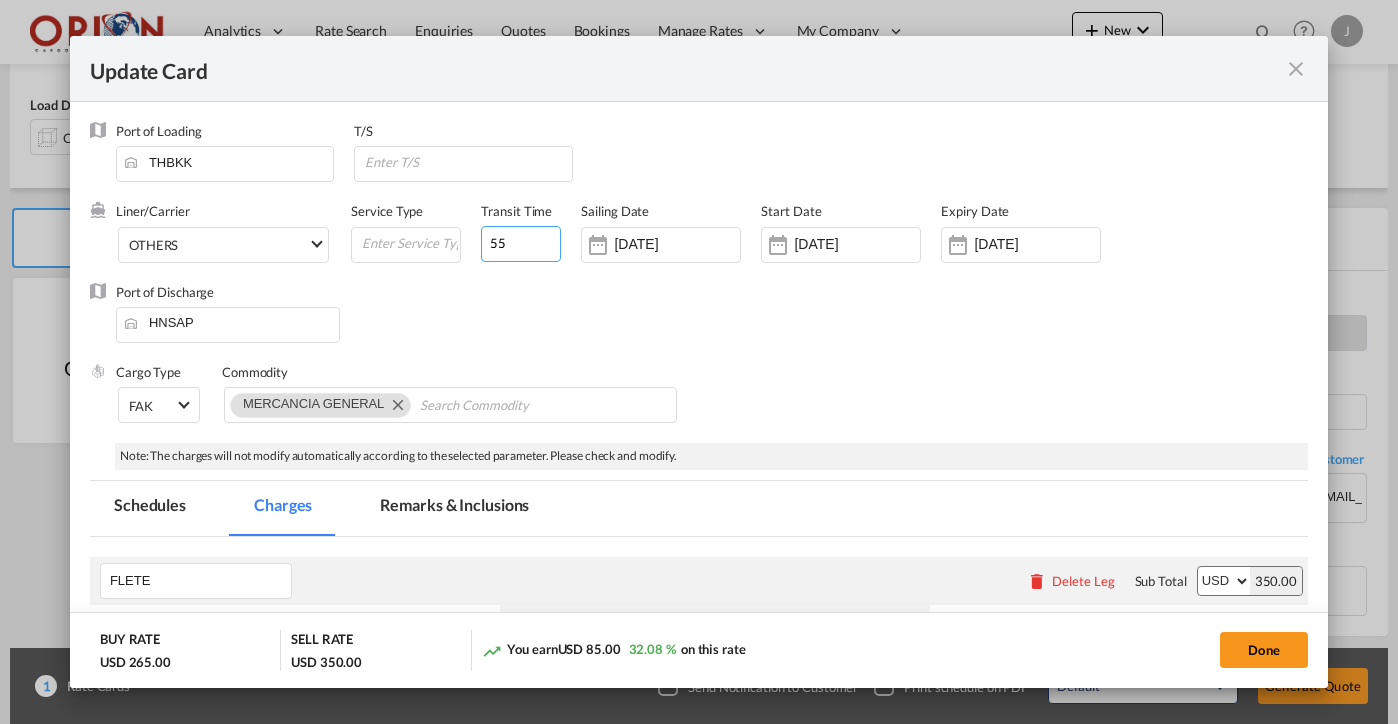 type on "55" 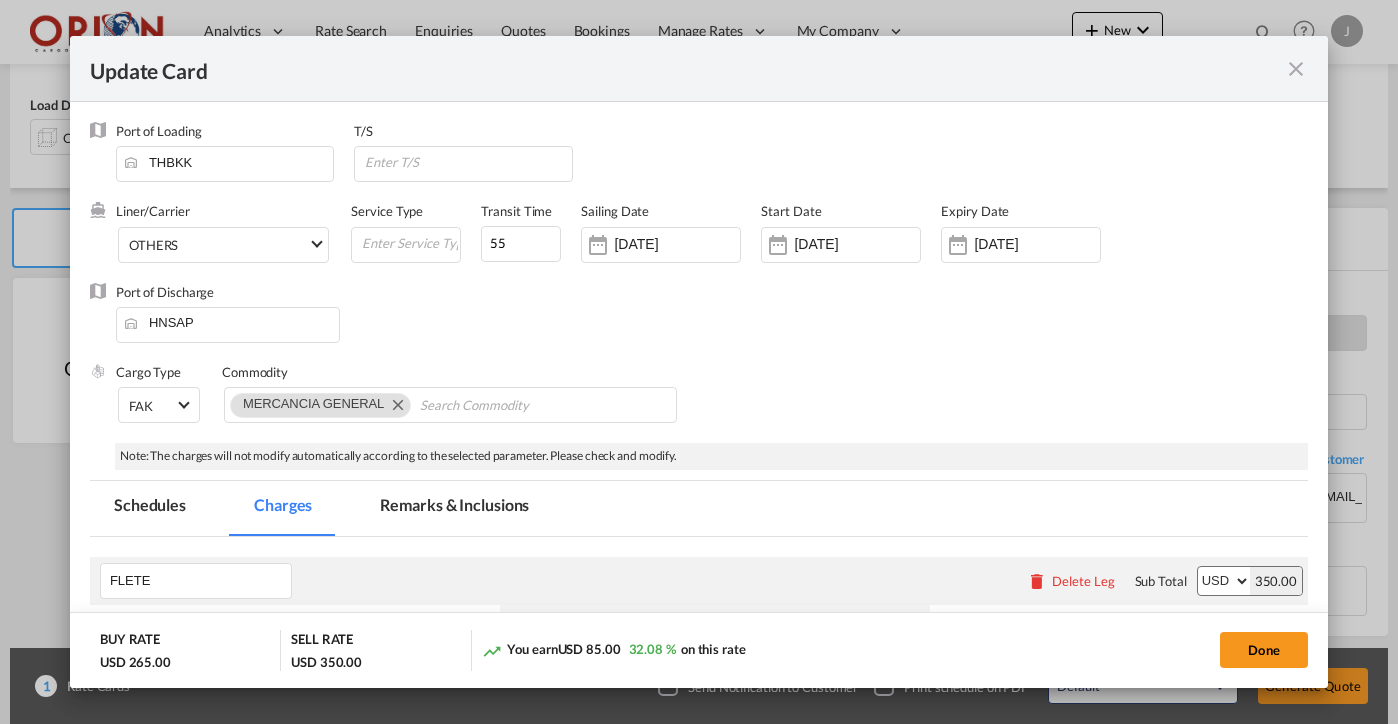 click on "Sailing Date
31 Jul 2025" at bounding box center [671, 242] 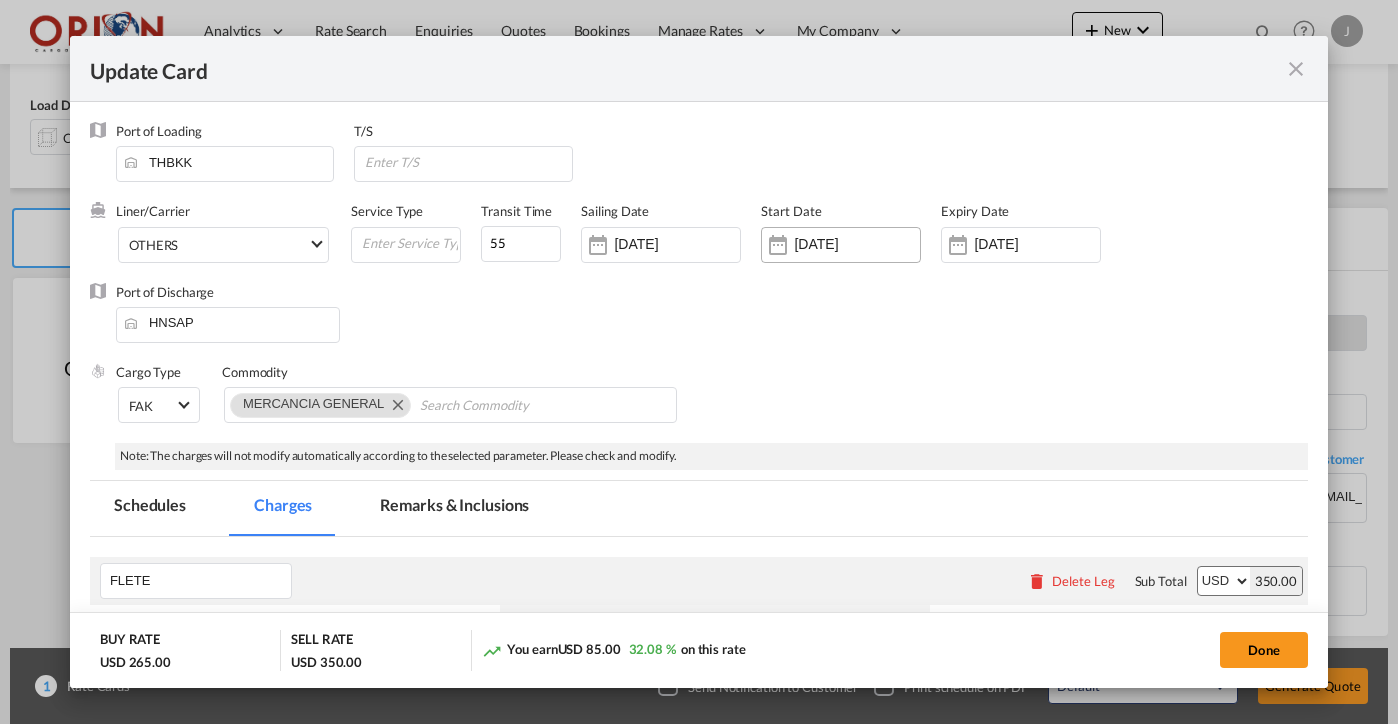 click at bounding box center [778, 245] 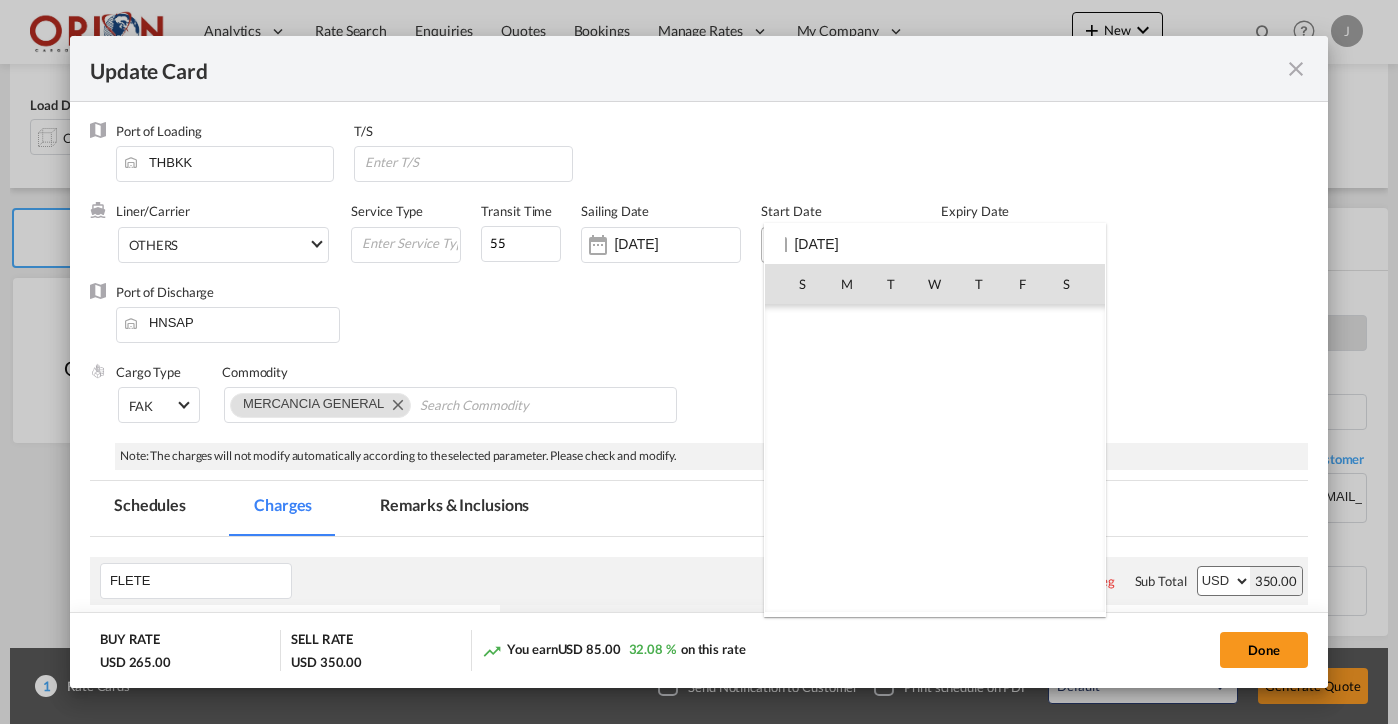 scroll, scrollTop: 462690, scrollLeft: 0, axis: vertical 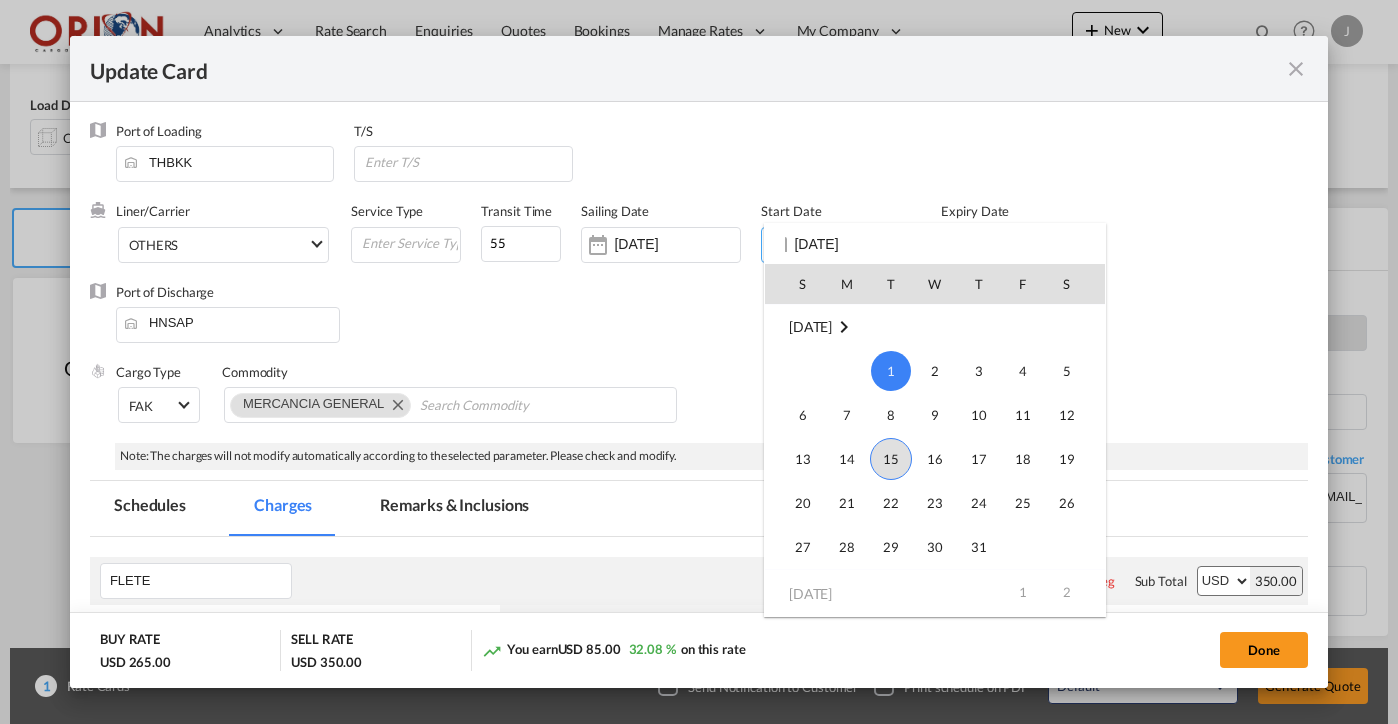 click on "15" at bounding box center (891, 459) 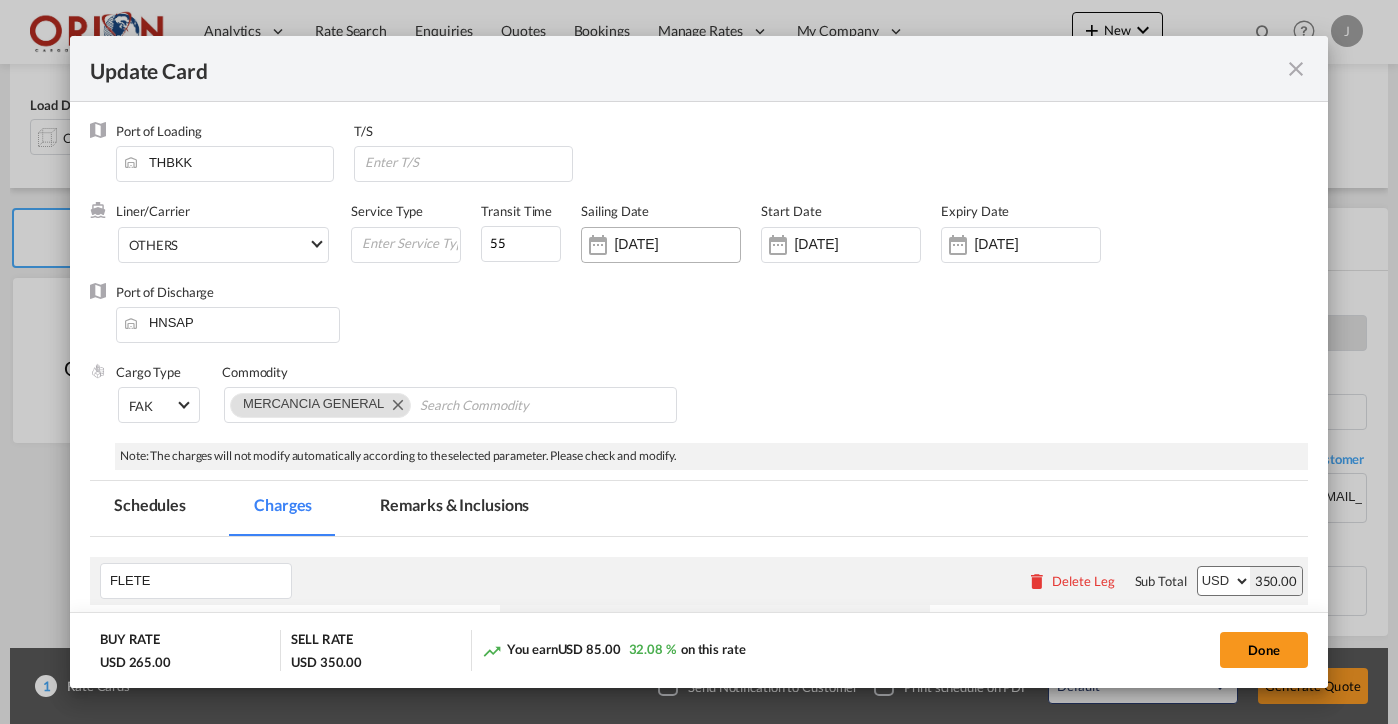 click on "[DATE]" at bounding box center (661, 245) 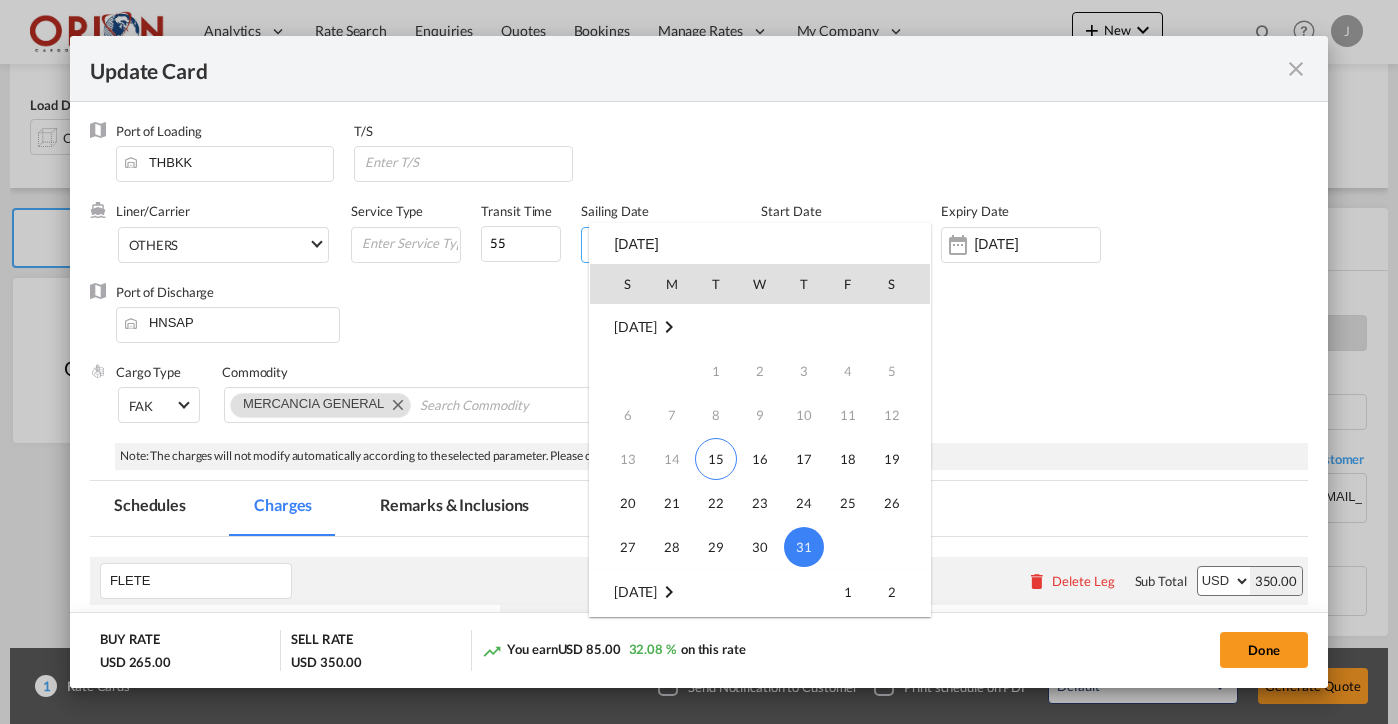 click at bounding box center (699, 362) 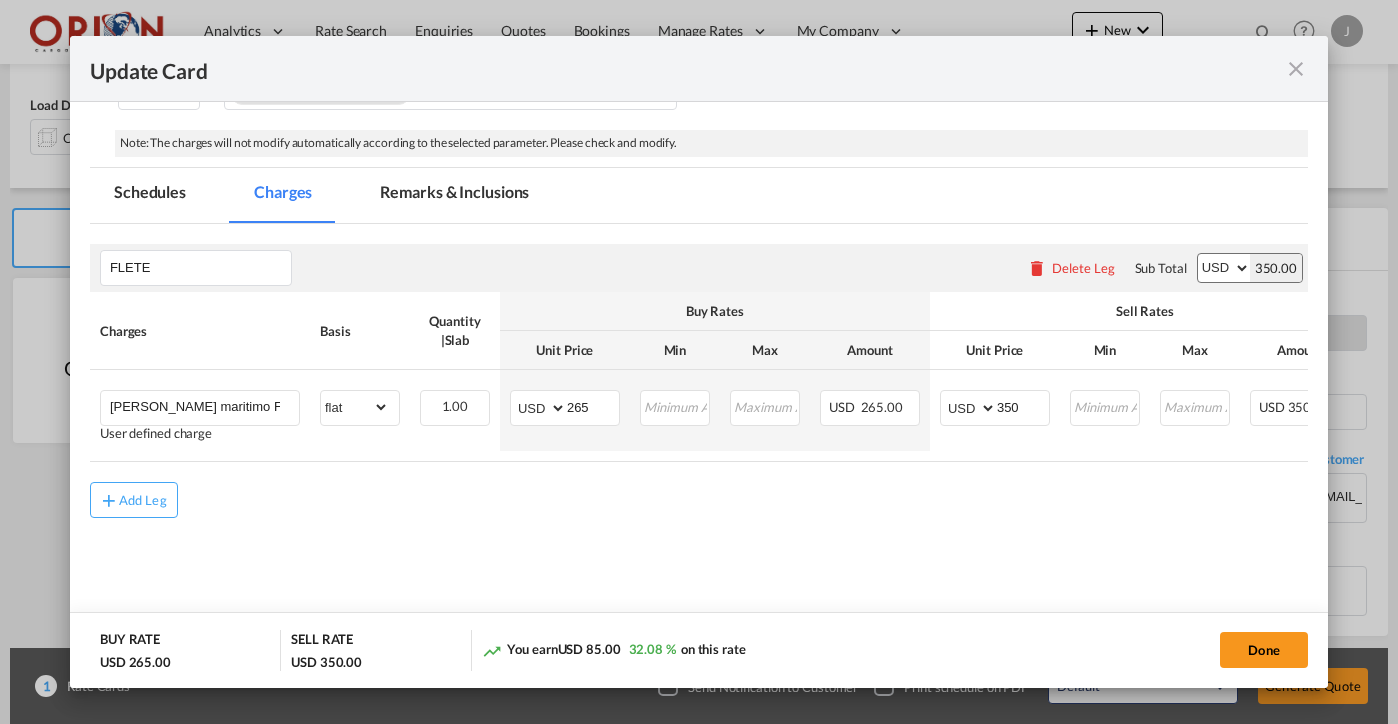 scroll, scrollTop: 312, scrollLeft: 0, axis: vertical 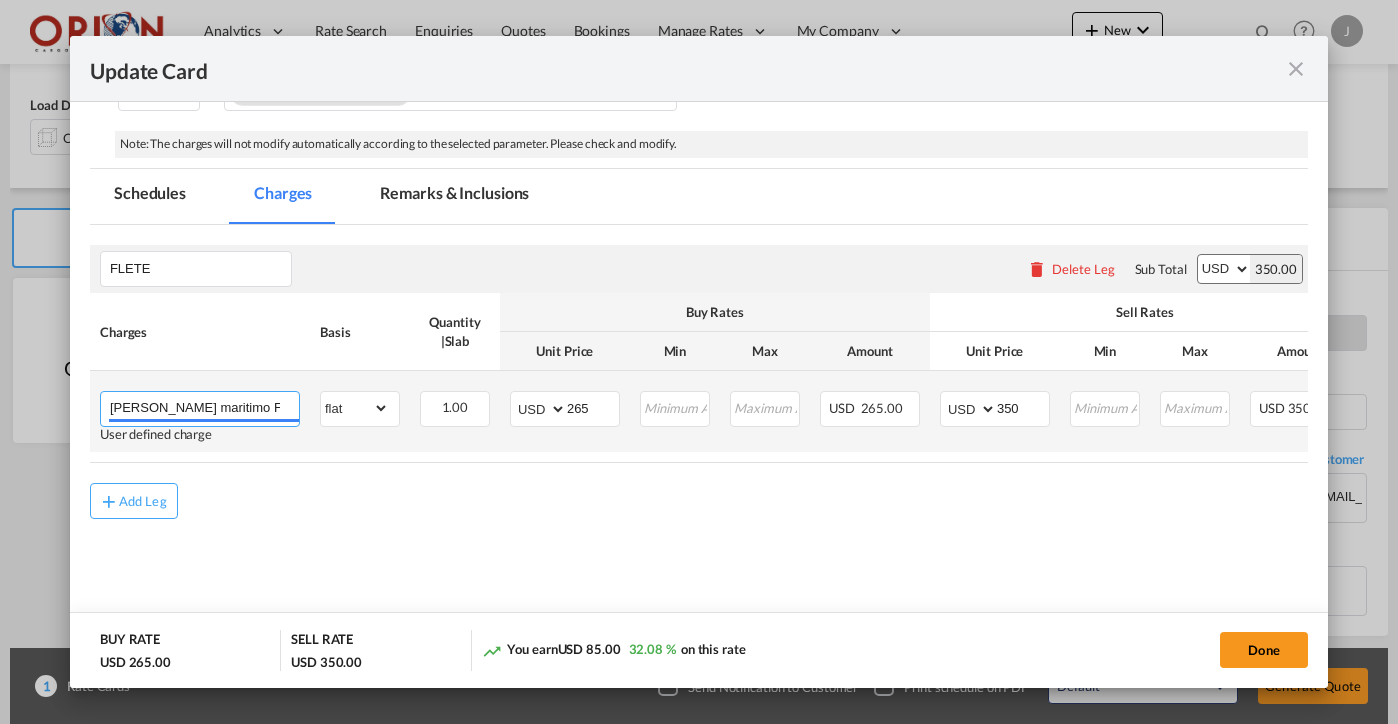 click on "Flete maritimo FOB Bremerhaven to San Pedro Sula Honduras" at bounding box center [204, 407] 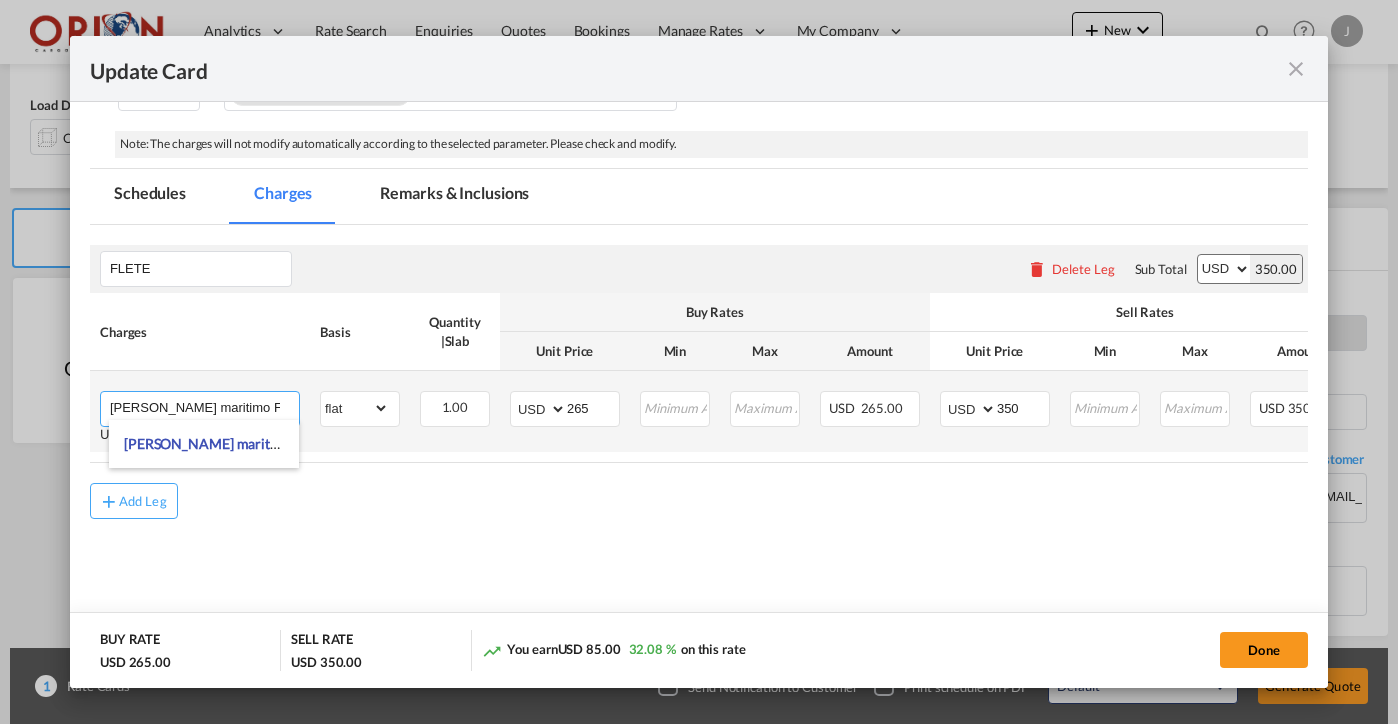 click on "Flete maritimo FOB Bremerhaven to San Pedro Sula Honduras" at bounding box center (204, 407) 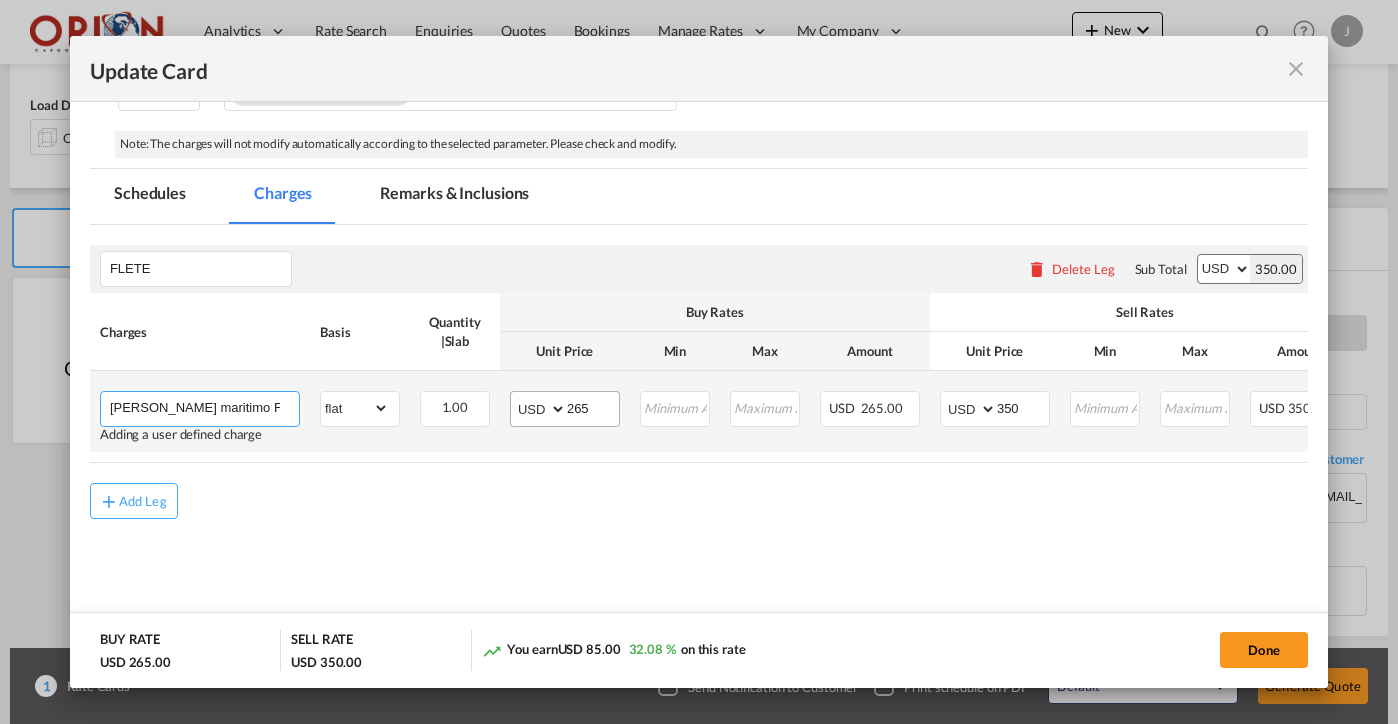 type on "Flete maritimo FOB Cordoba to San Pedro Sula Honduras" 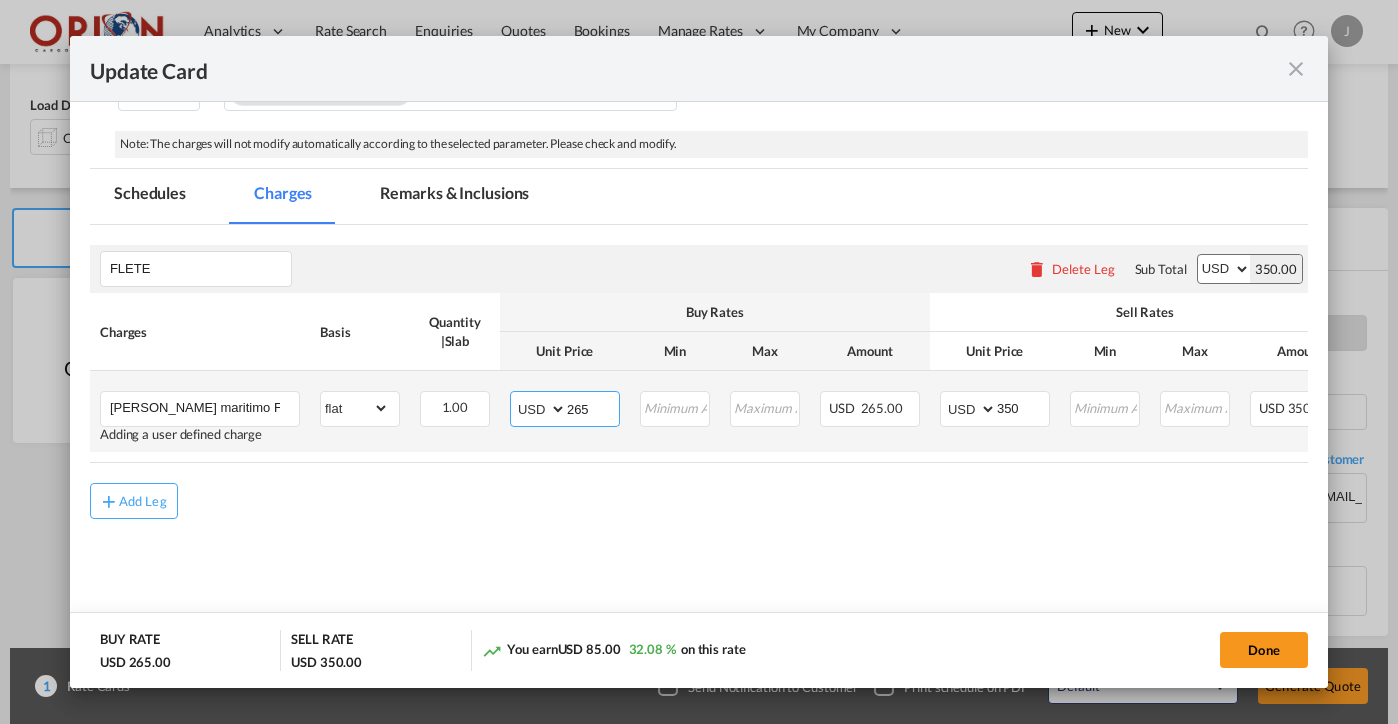 click on "265" at bounding box center [593, 407] 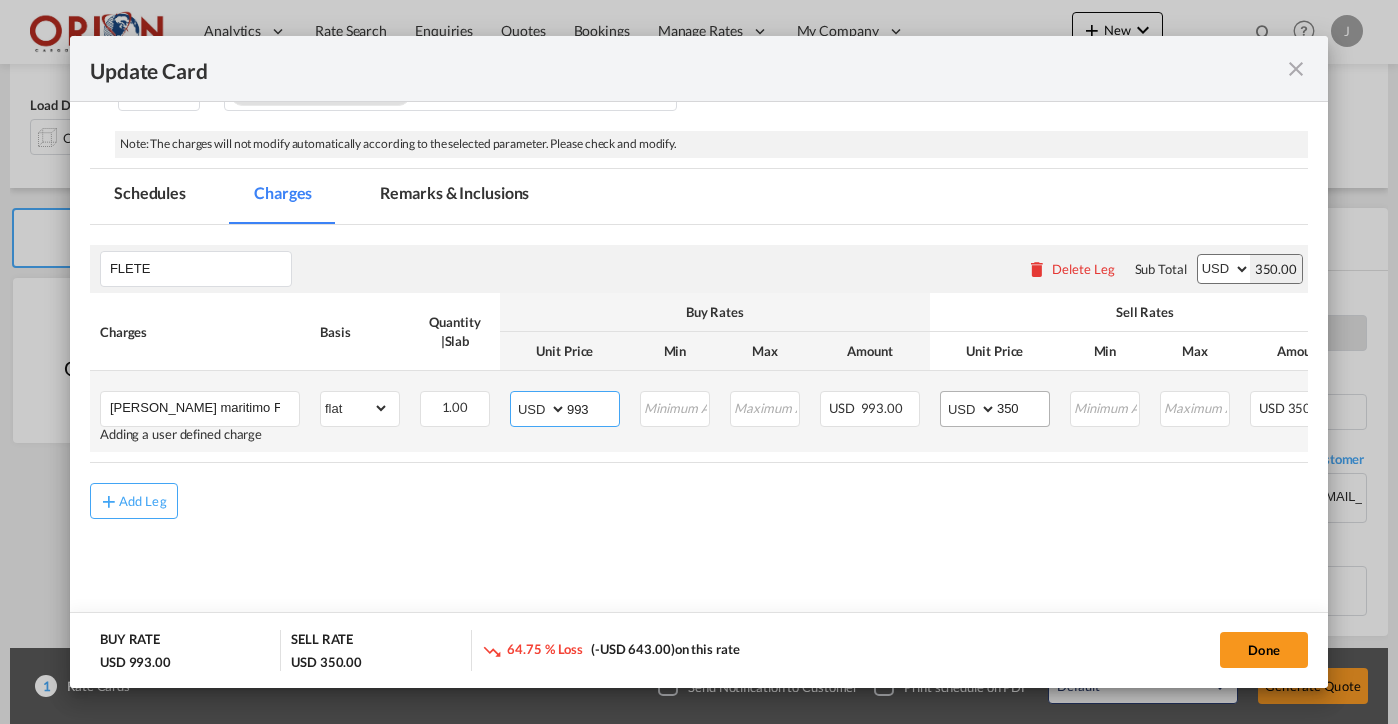type on "993" 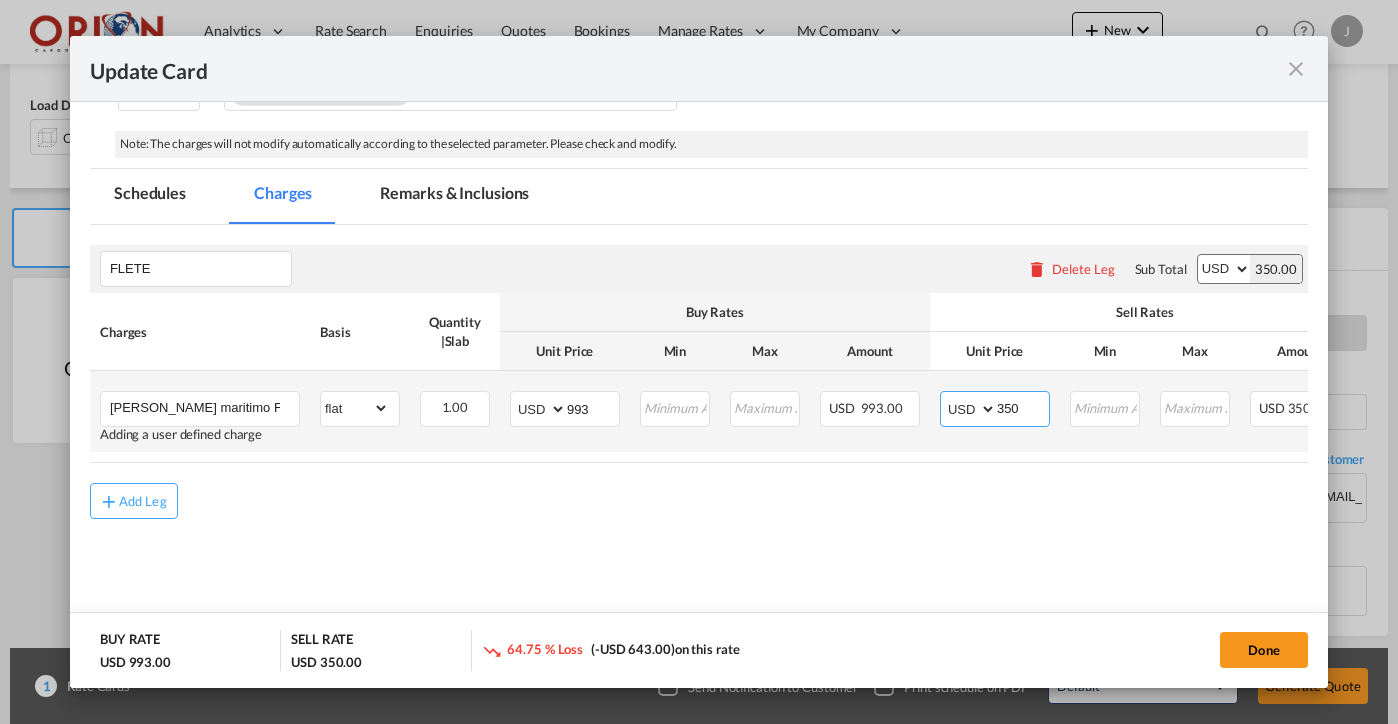 click on "350" at bounding box center (1023, 407) 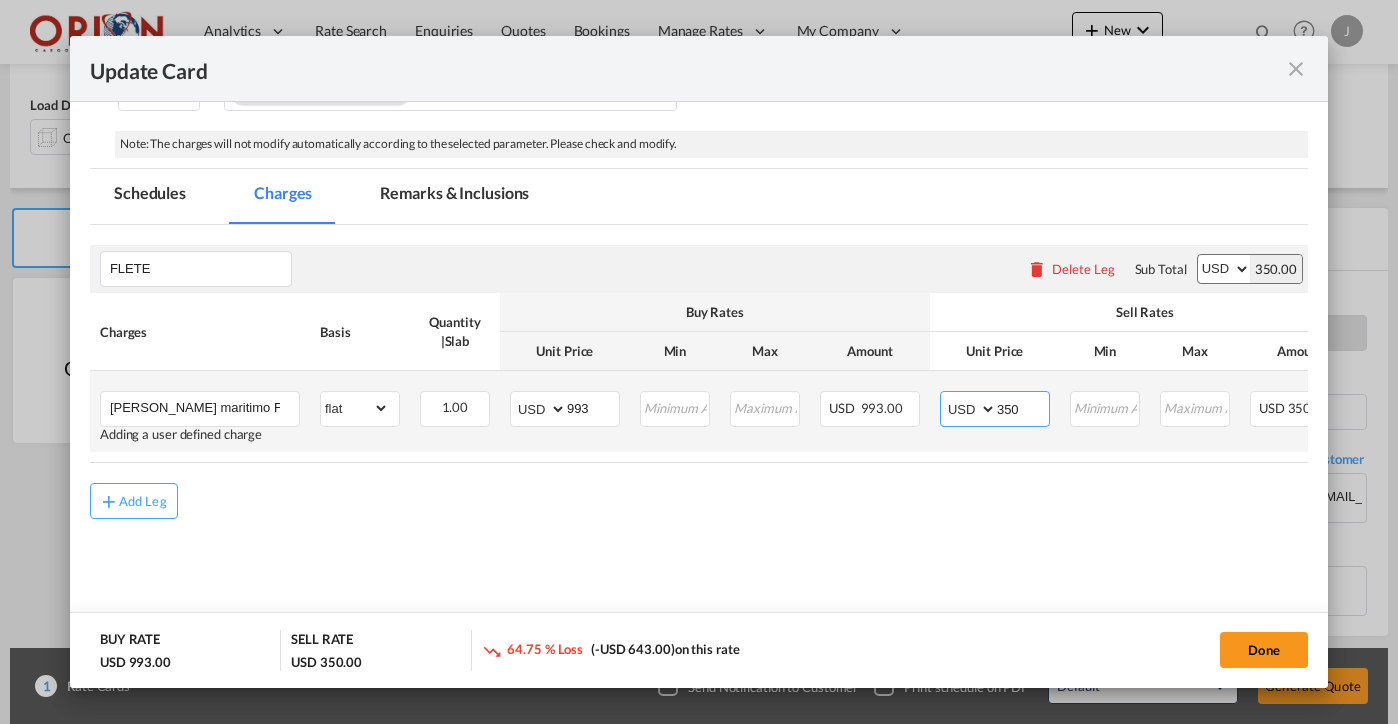 click on "350" at bounding box center (1023, 407) 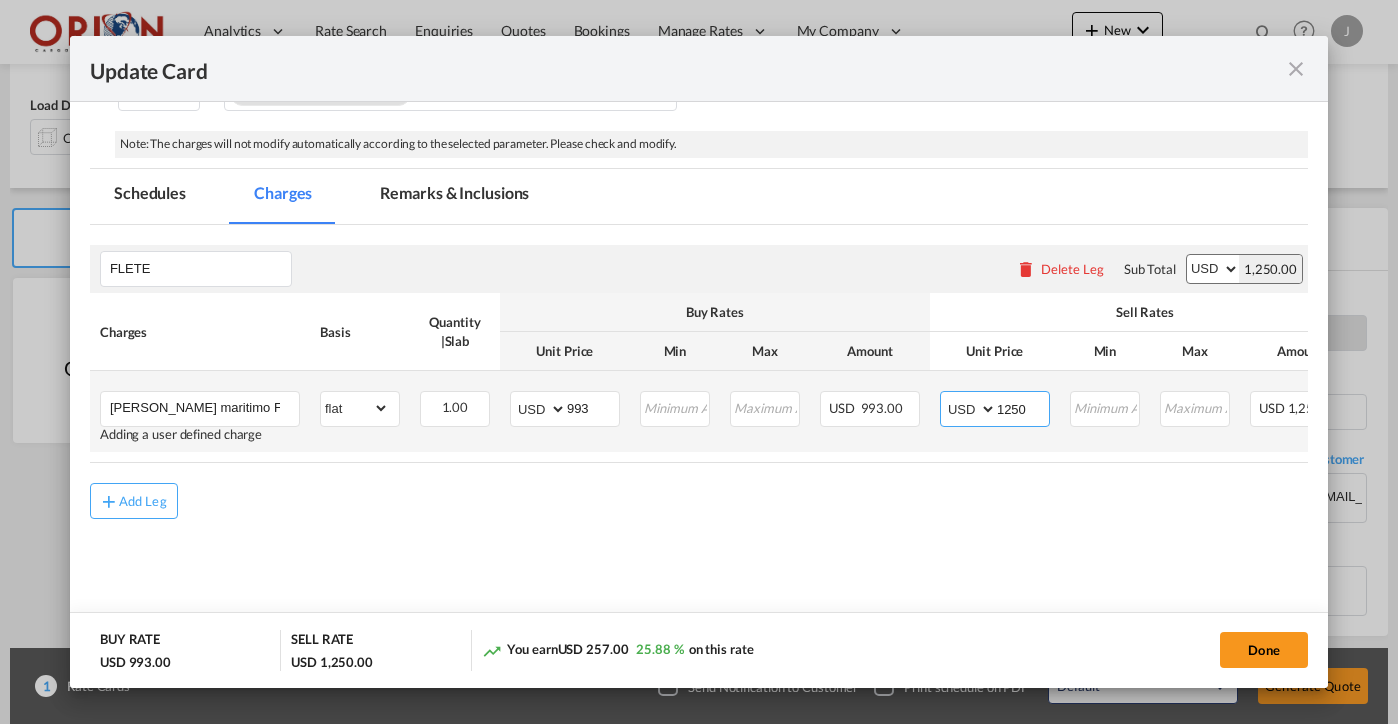 scroll, scrollTop: 0, scrollLeft: 0, axis: both 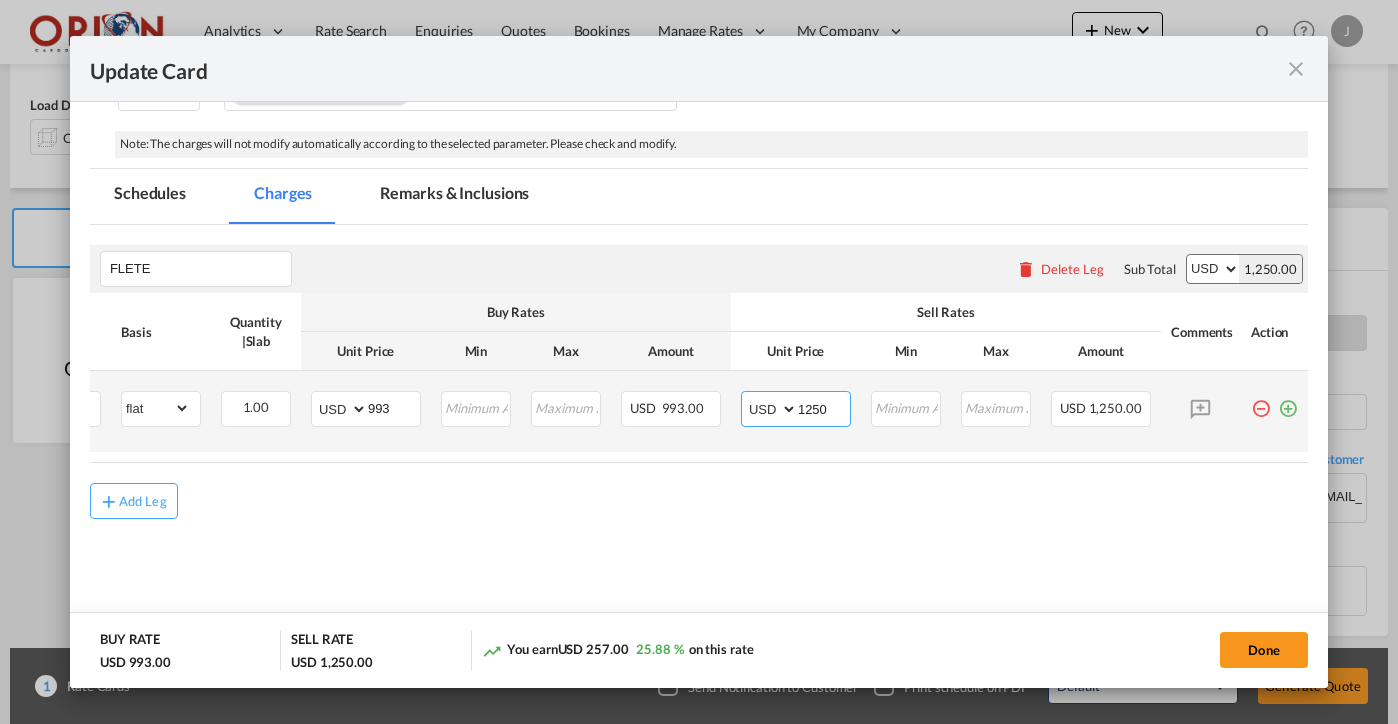 type on "1250" 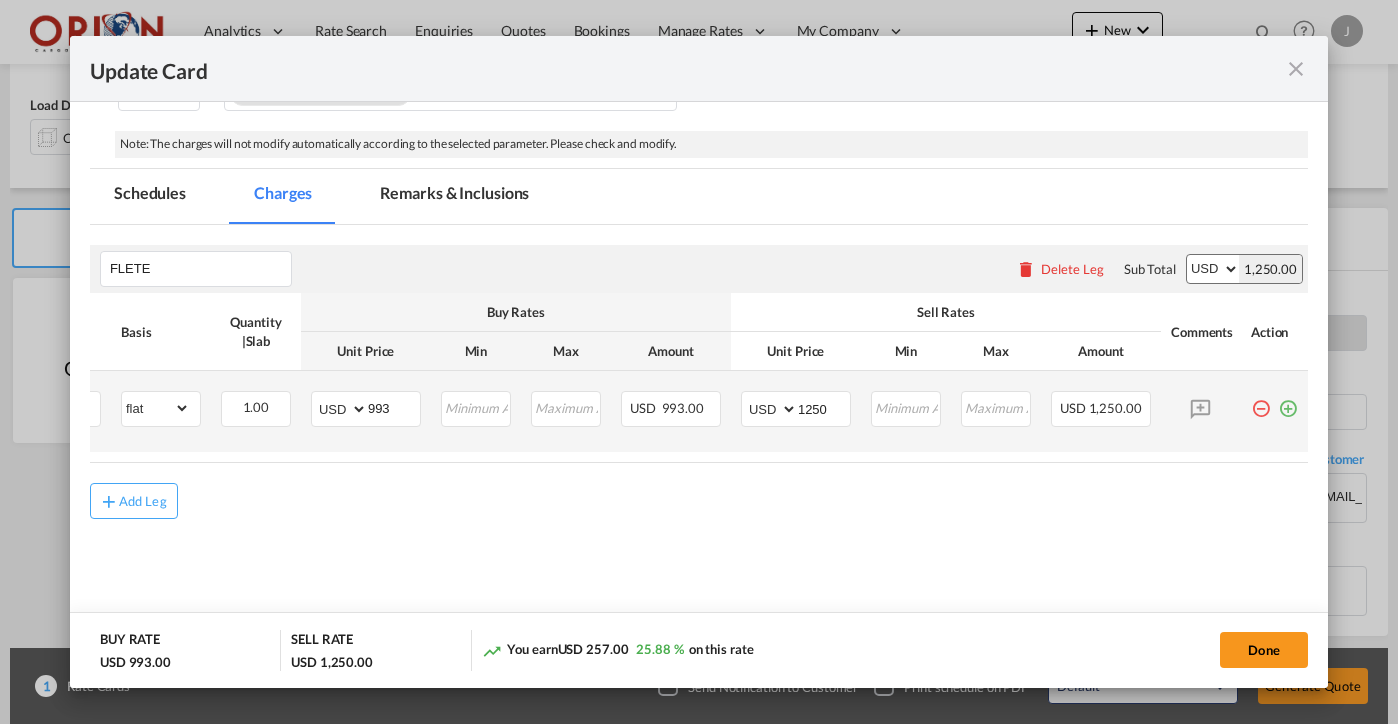 click at bounding box center (1288, 401) 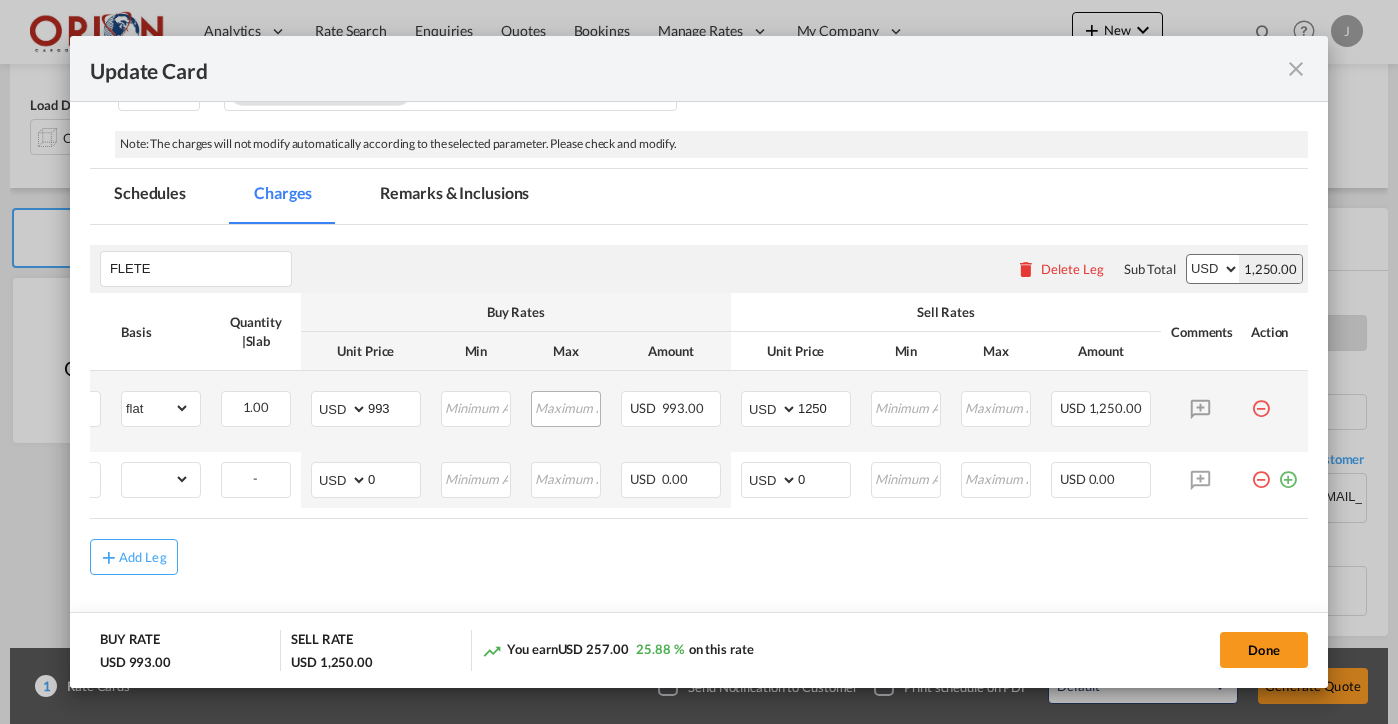 scroll, scrollTop: 0, scrollLeft: 0, axis: both 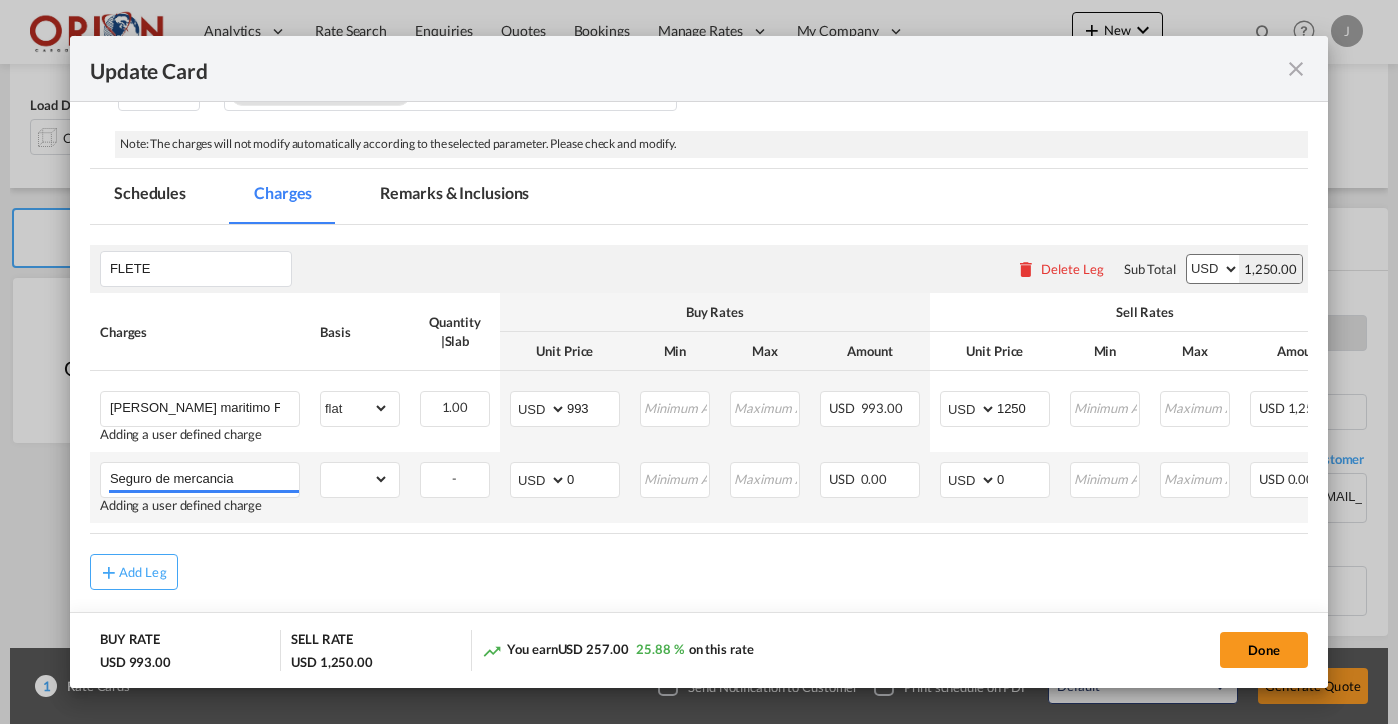 type on "Seguro de mercancia" 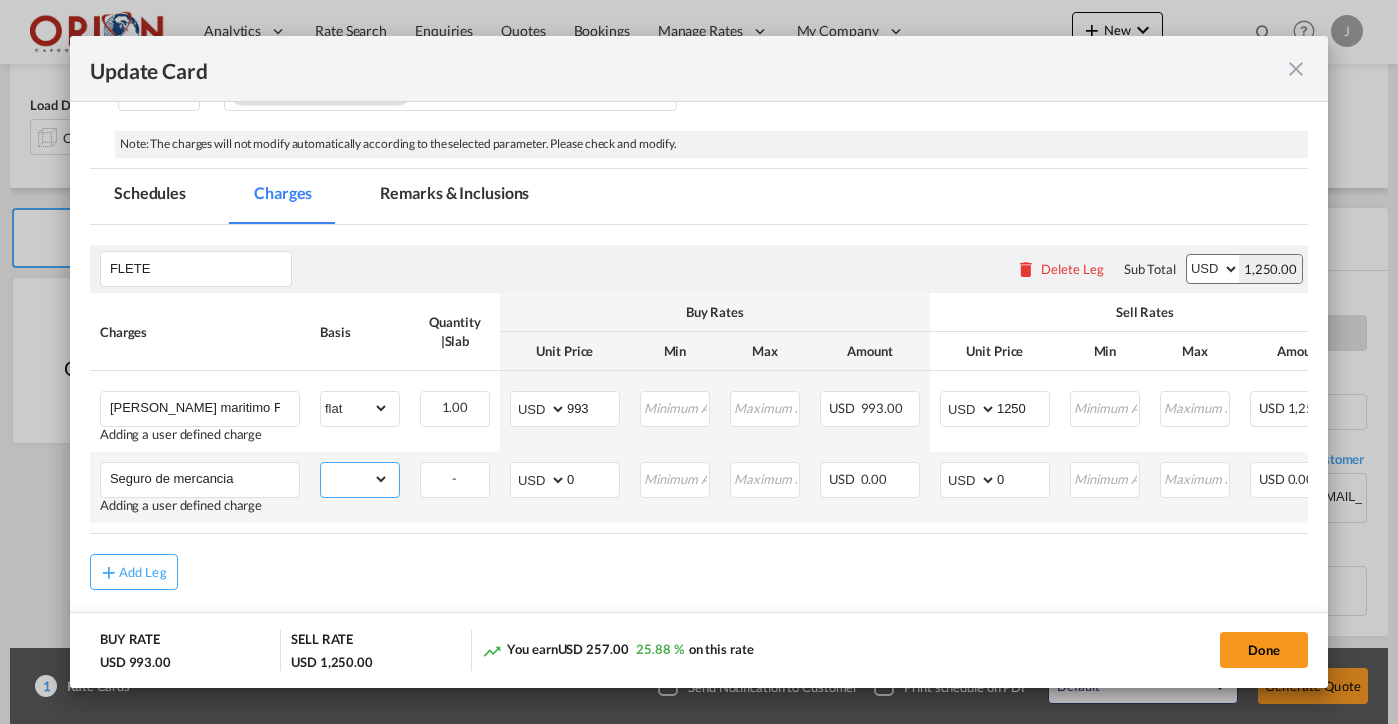 select on "flat" 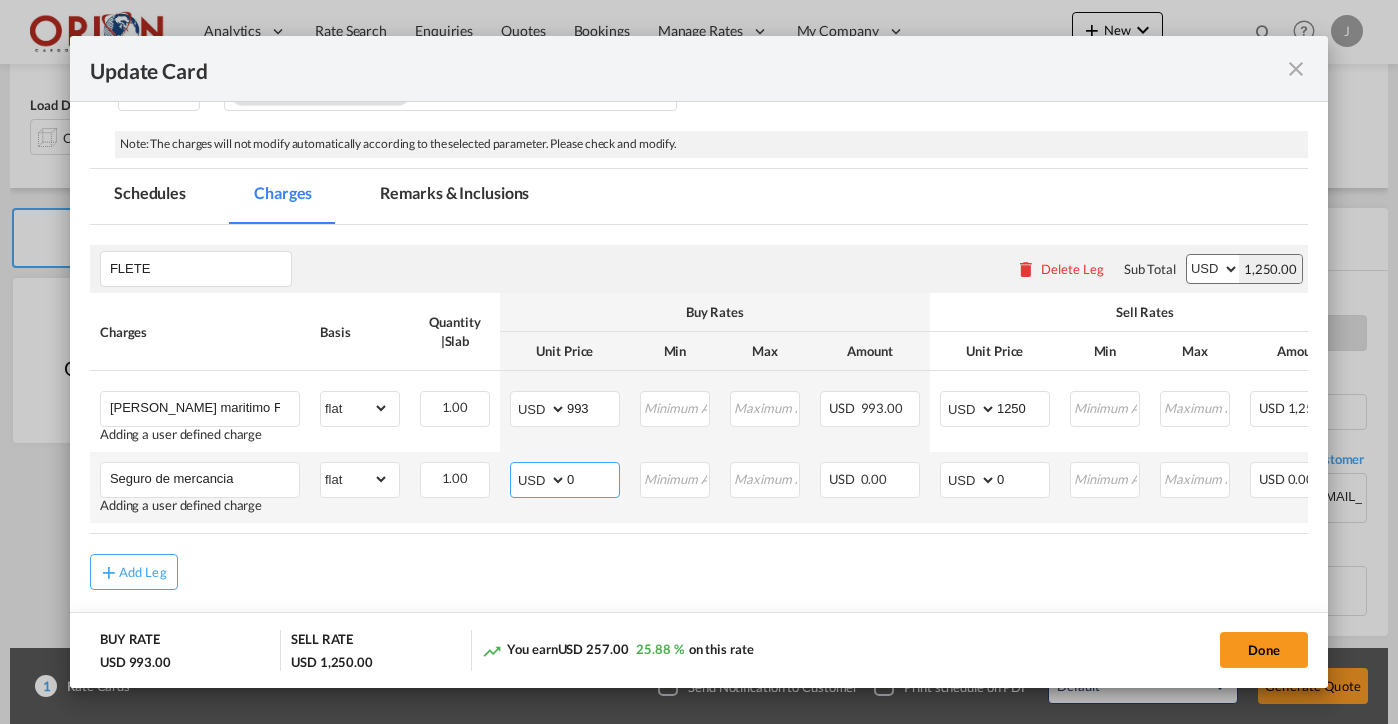 click on "0" at bounding box center (593, 478) 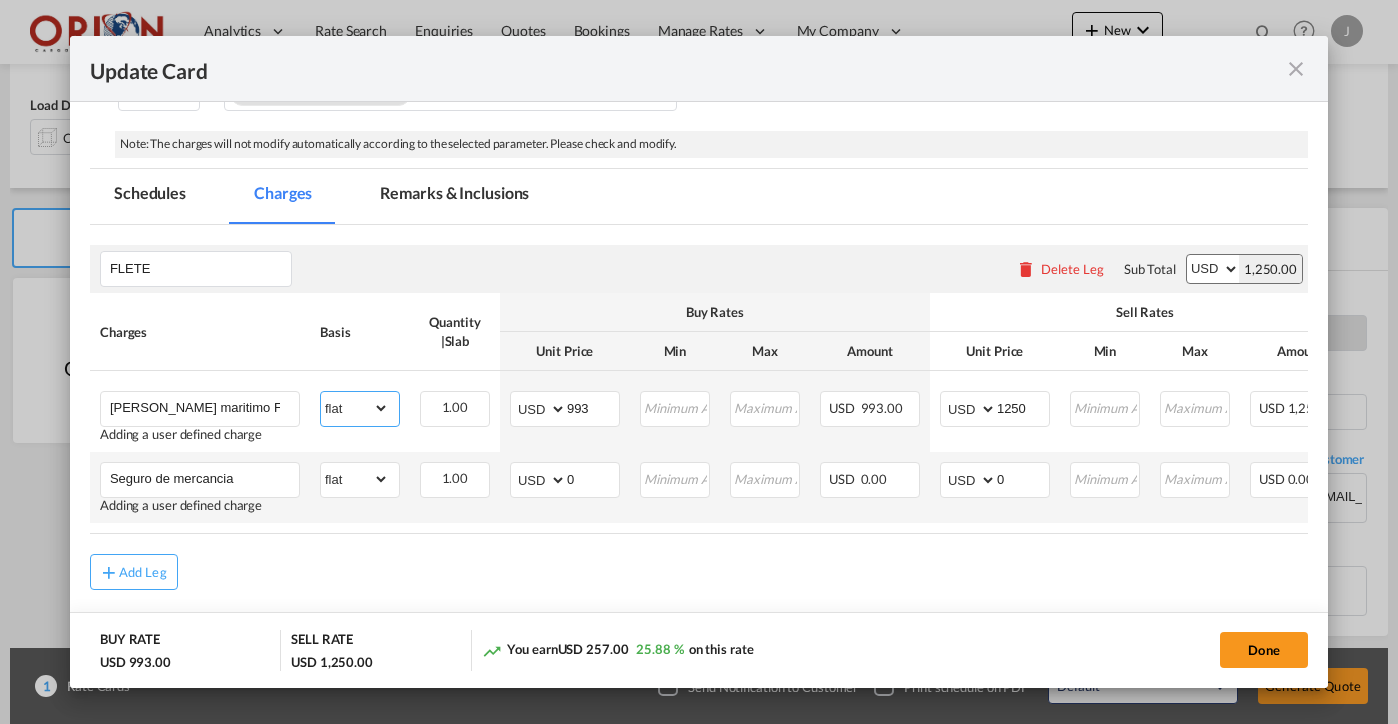 scroll, scrollTop: 0, scrollLeft: 199, axis: horizontal 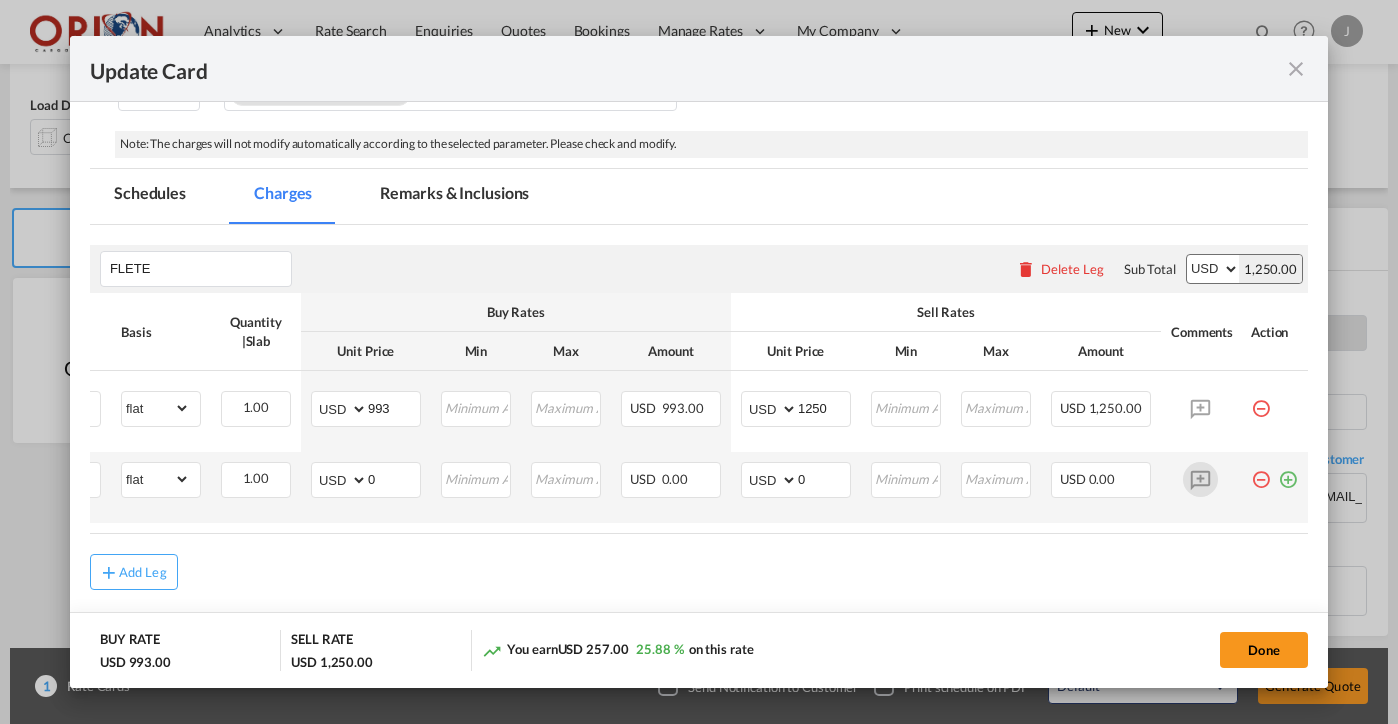 click at bounding box center (1200, 479) 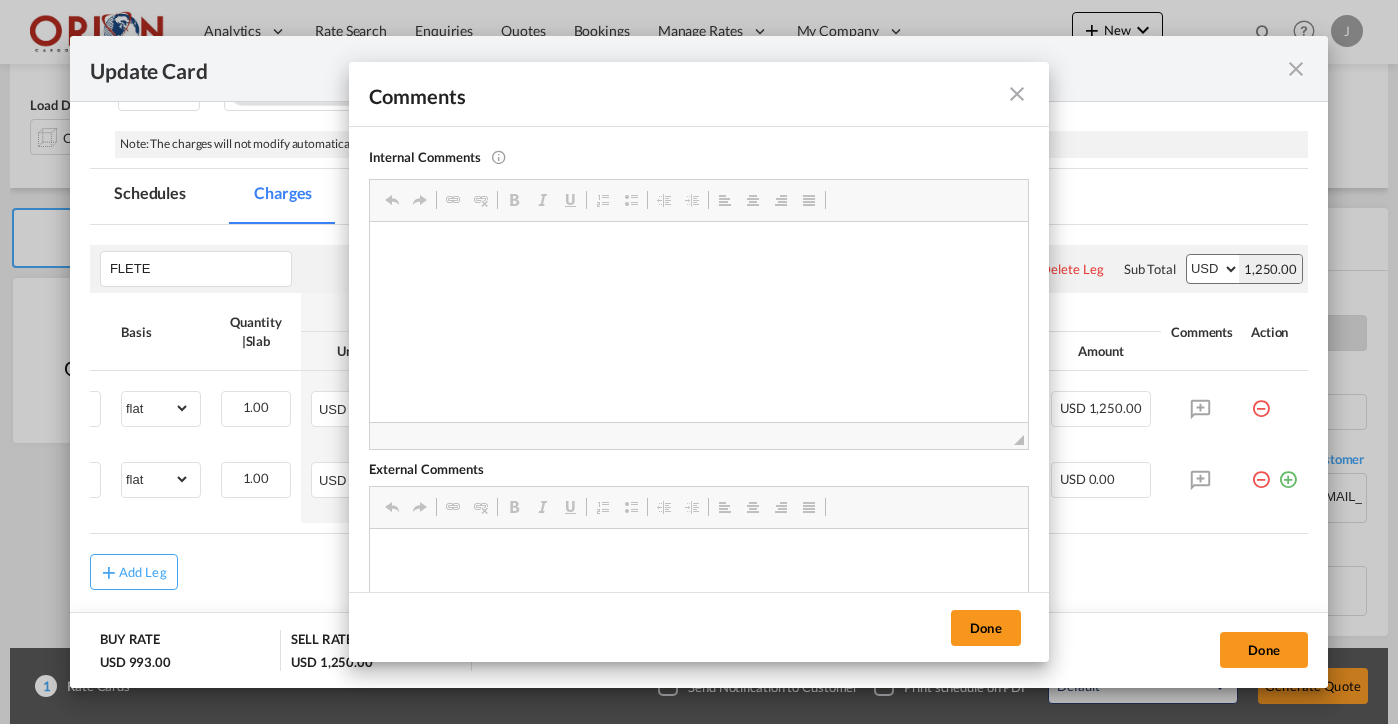 scroll, scrollTop: 0, scrollLeft: 0, axis: both 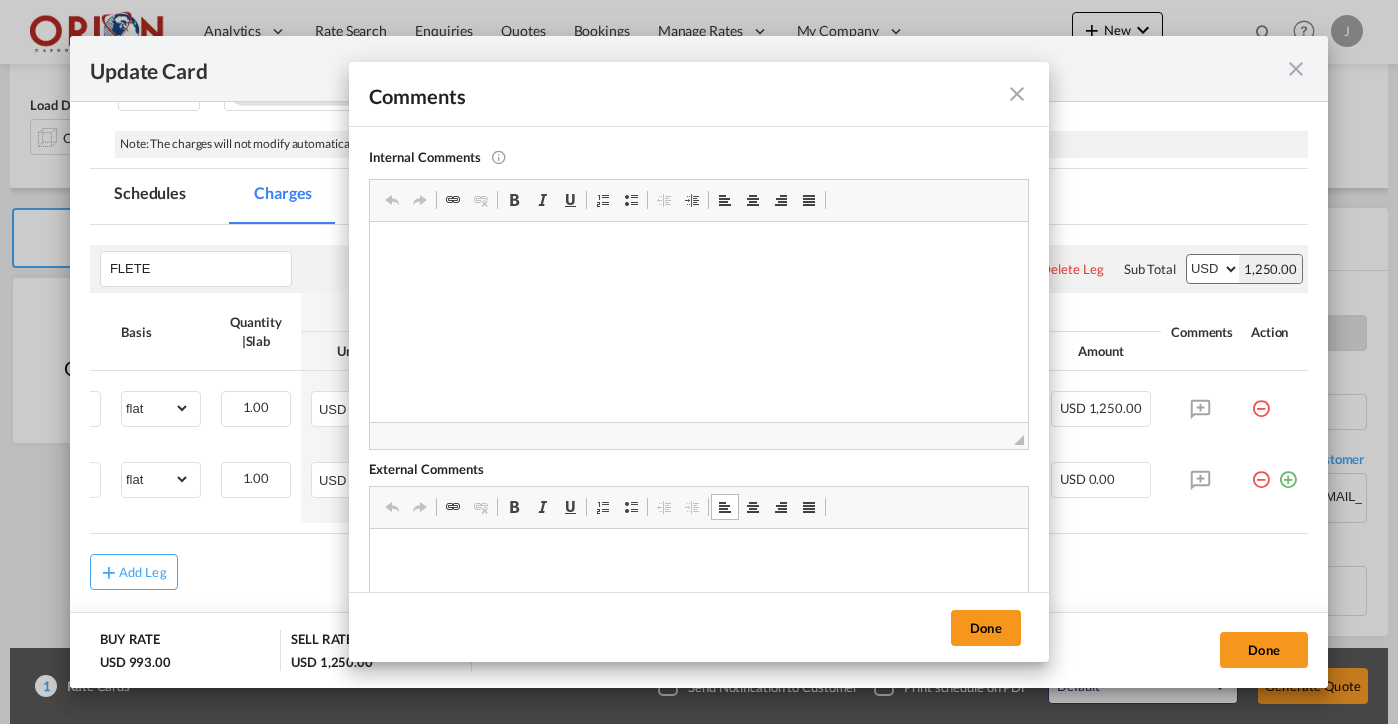 type 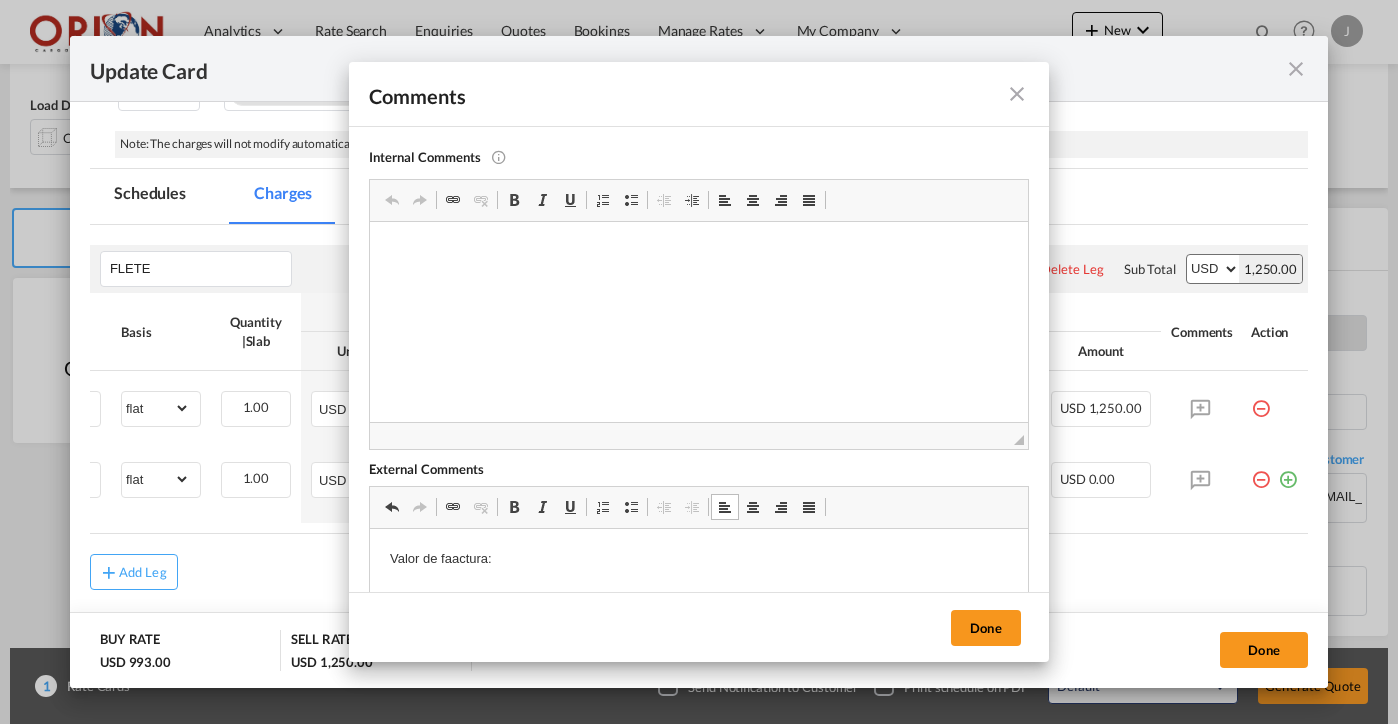 scroll, scrollTop: 7, scrollLeft: 0, axis: vertical 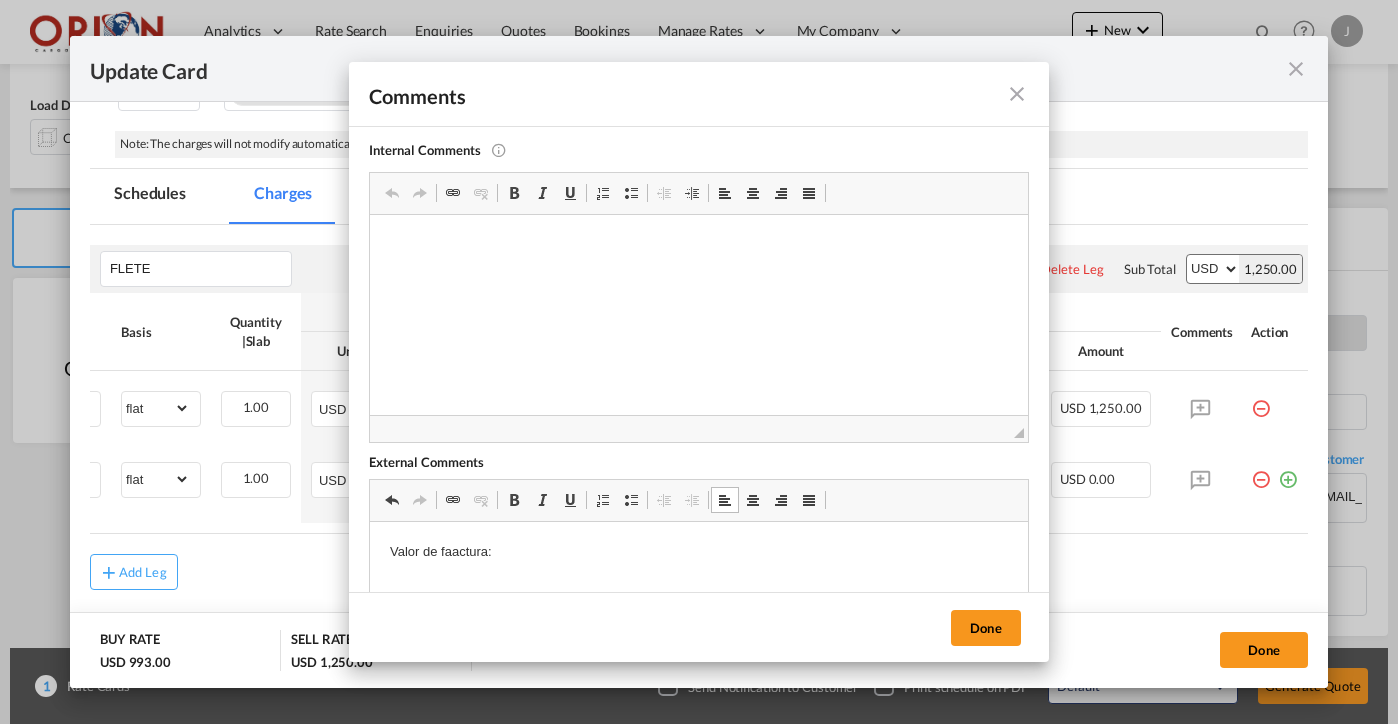 click on "Valor de faactura:" at bounding box center (699, 569) 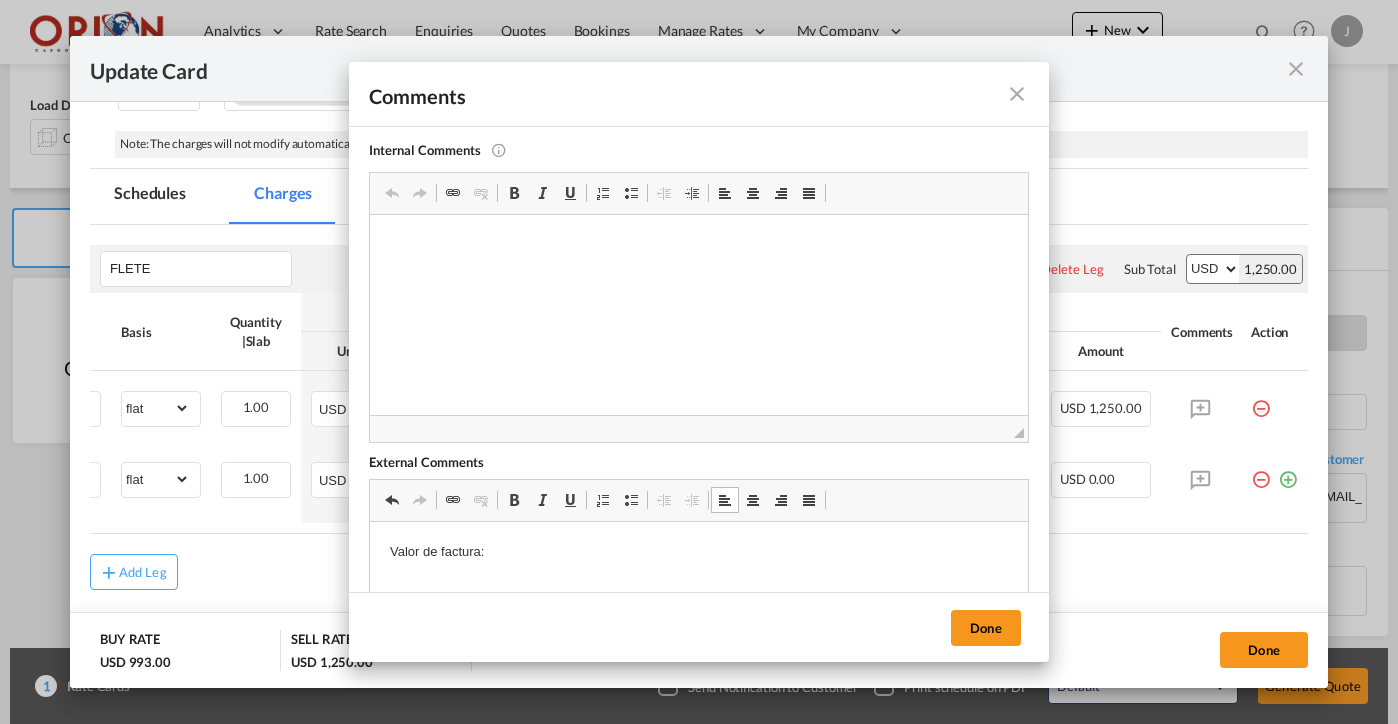 click on "Valor de factura:" at bounding box center (699, 569) 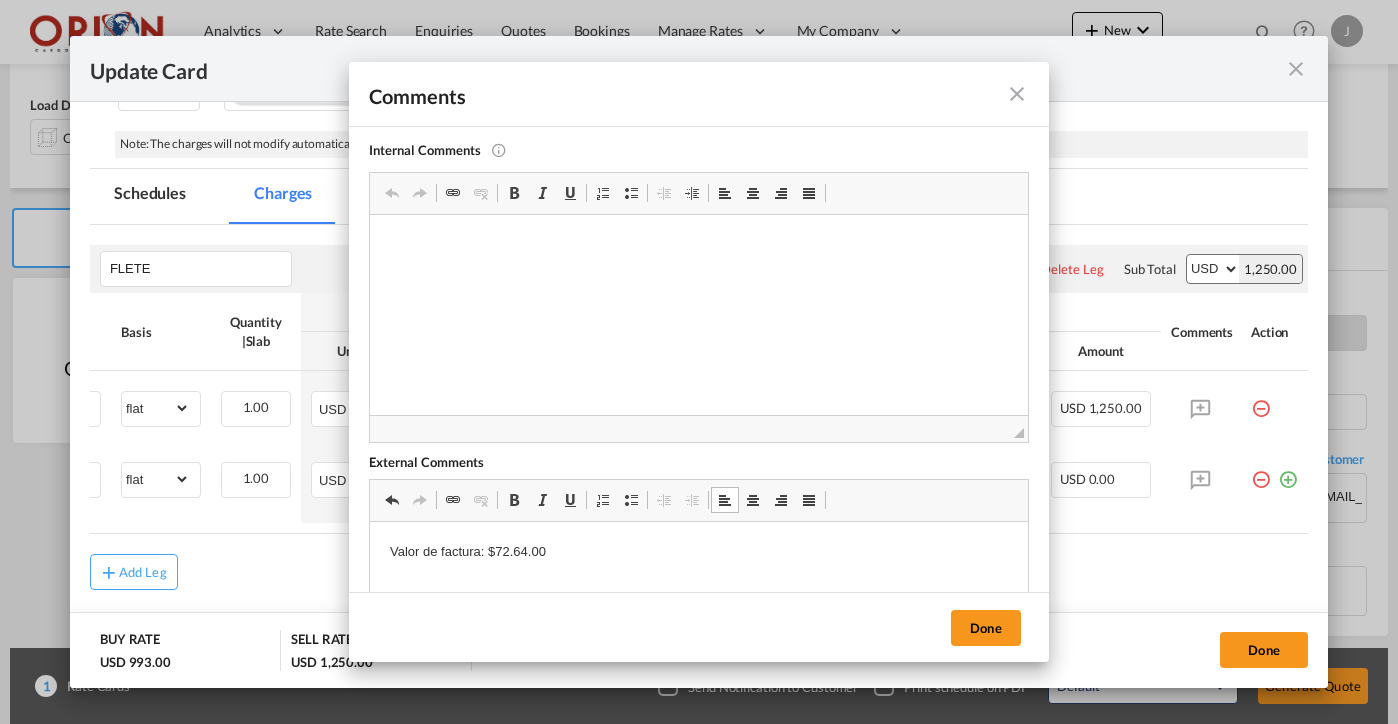 click on "Valor de factura: $72.64.00" at bounding box center [699, 552] 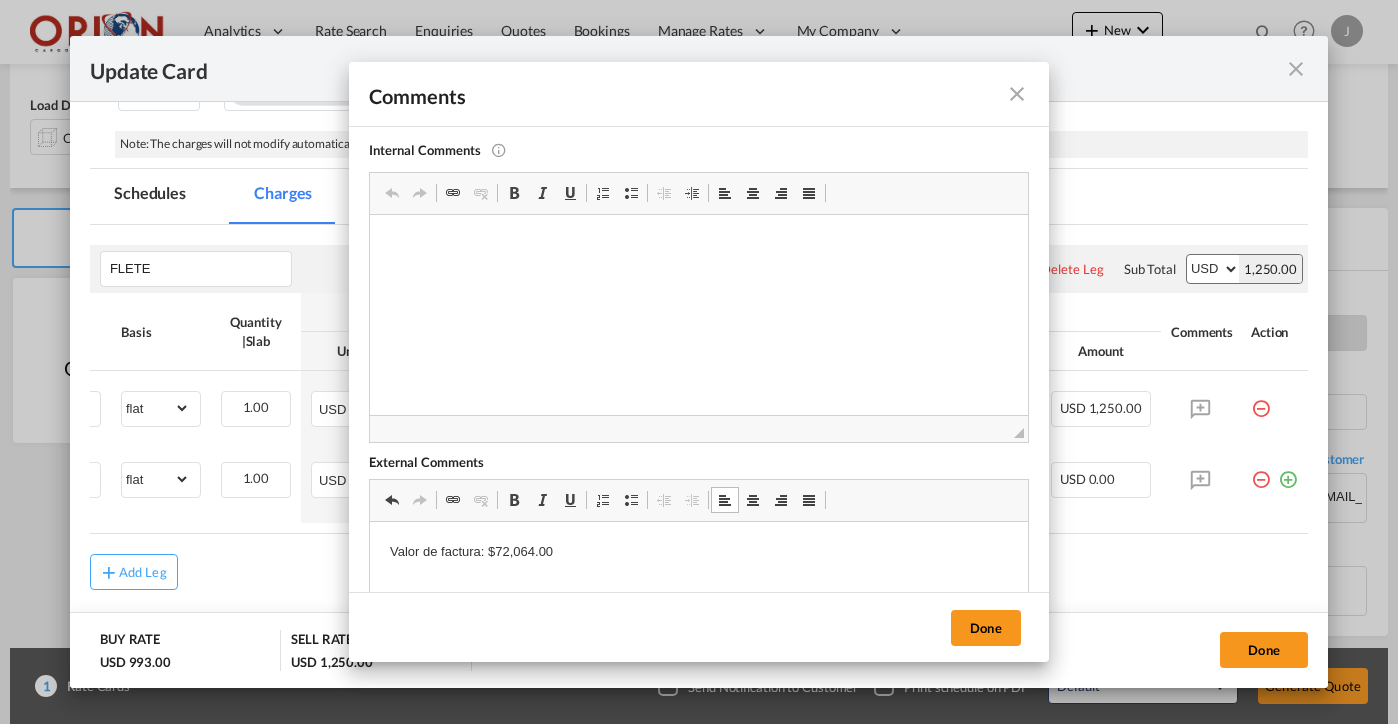 drag, startPoint x: 530, startPoint y: 548, endPoint x: 900, endPoint y: 1126, distance: 686.2827 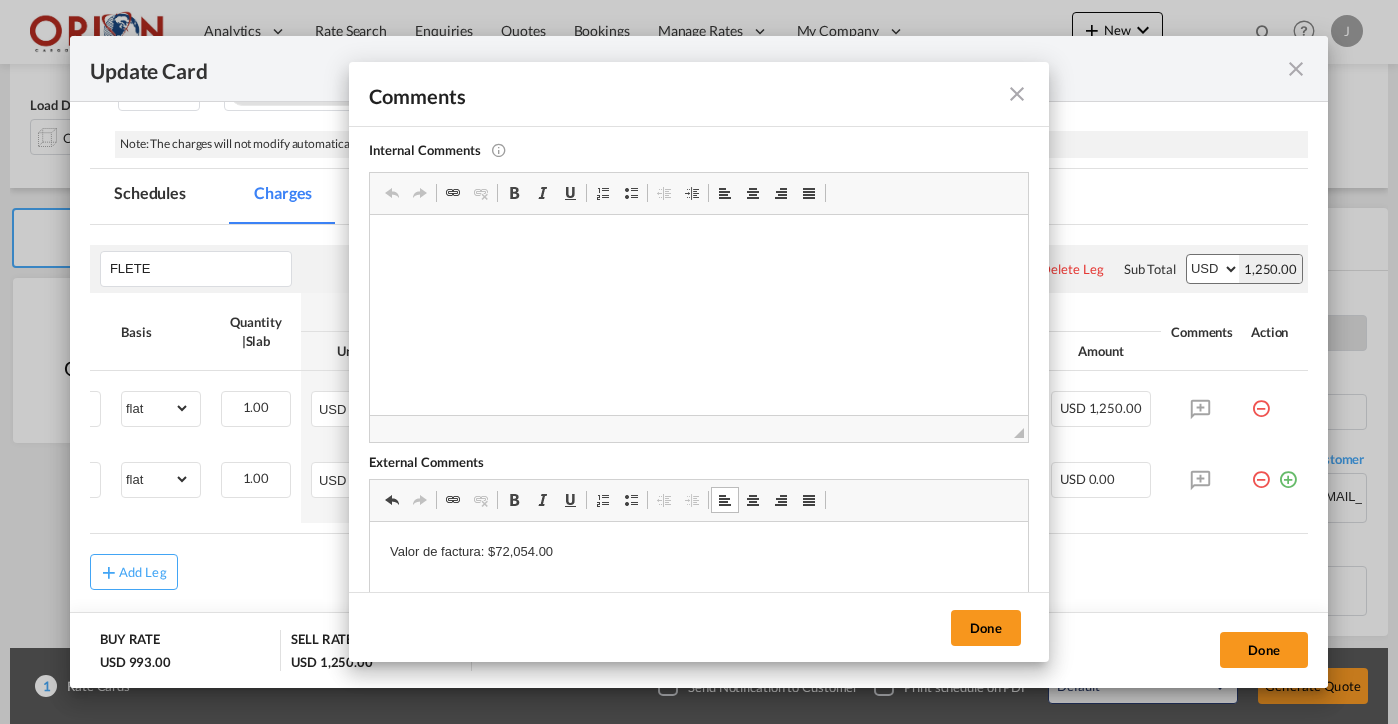 click on "Valor de factura: $72,054.00" at bounding box center (699, 552) 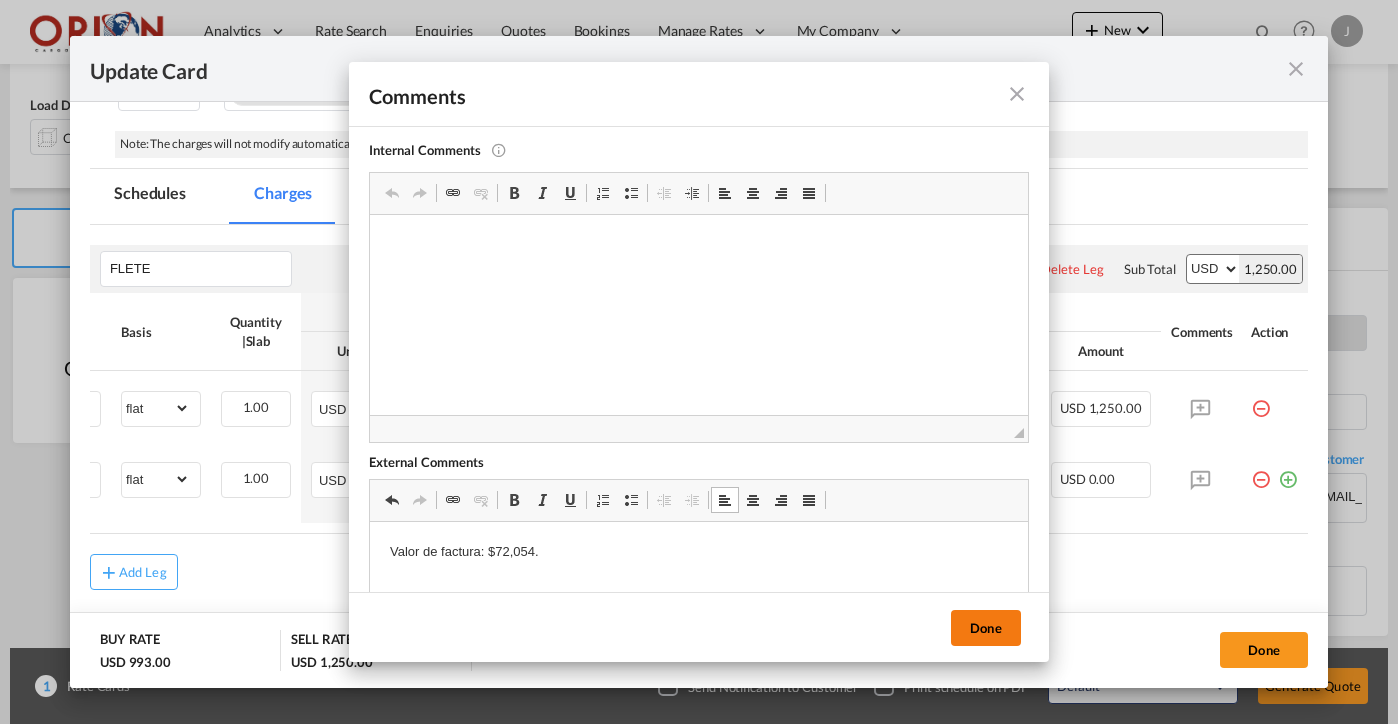 click on "Done" at bounding box center (986, 628) 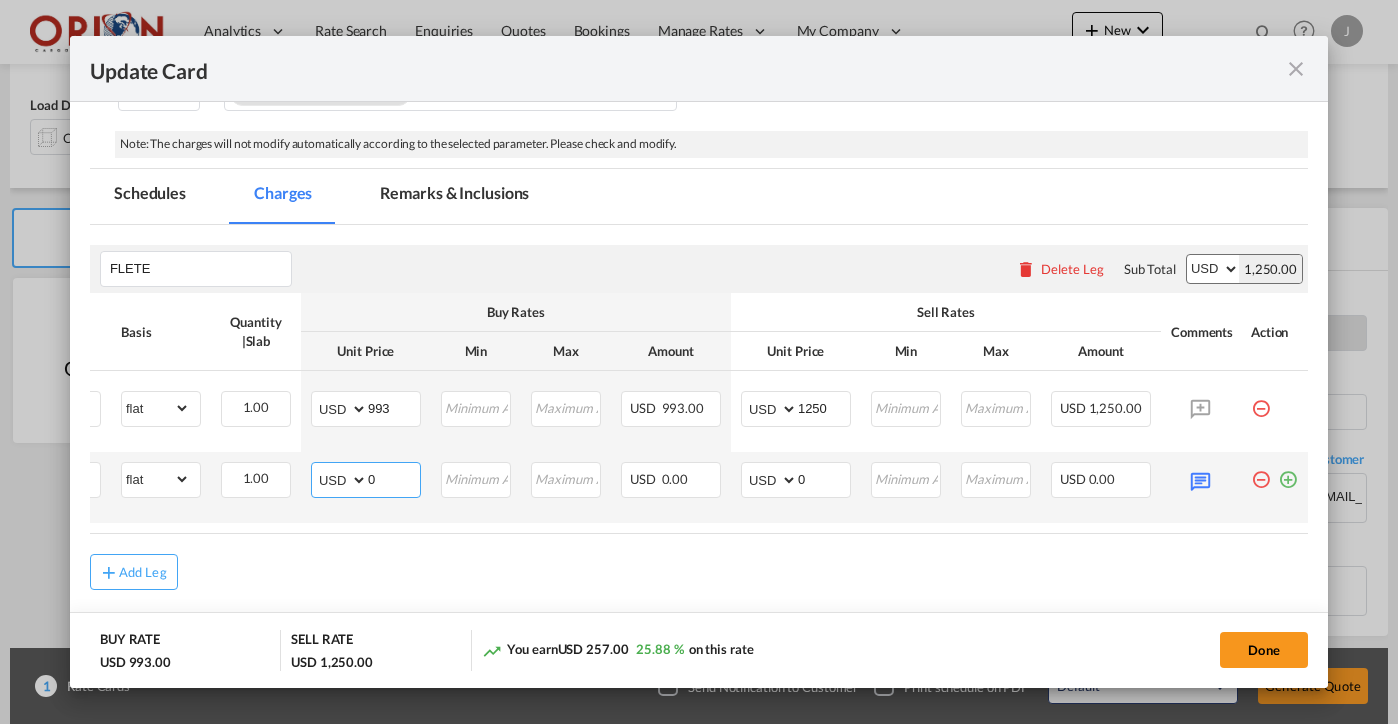 click on "0" at bounding box center (394, 478) 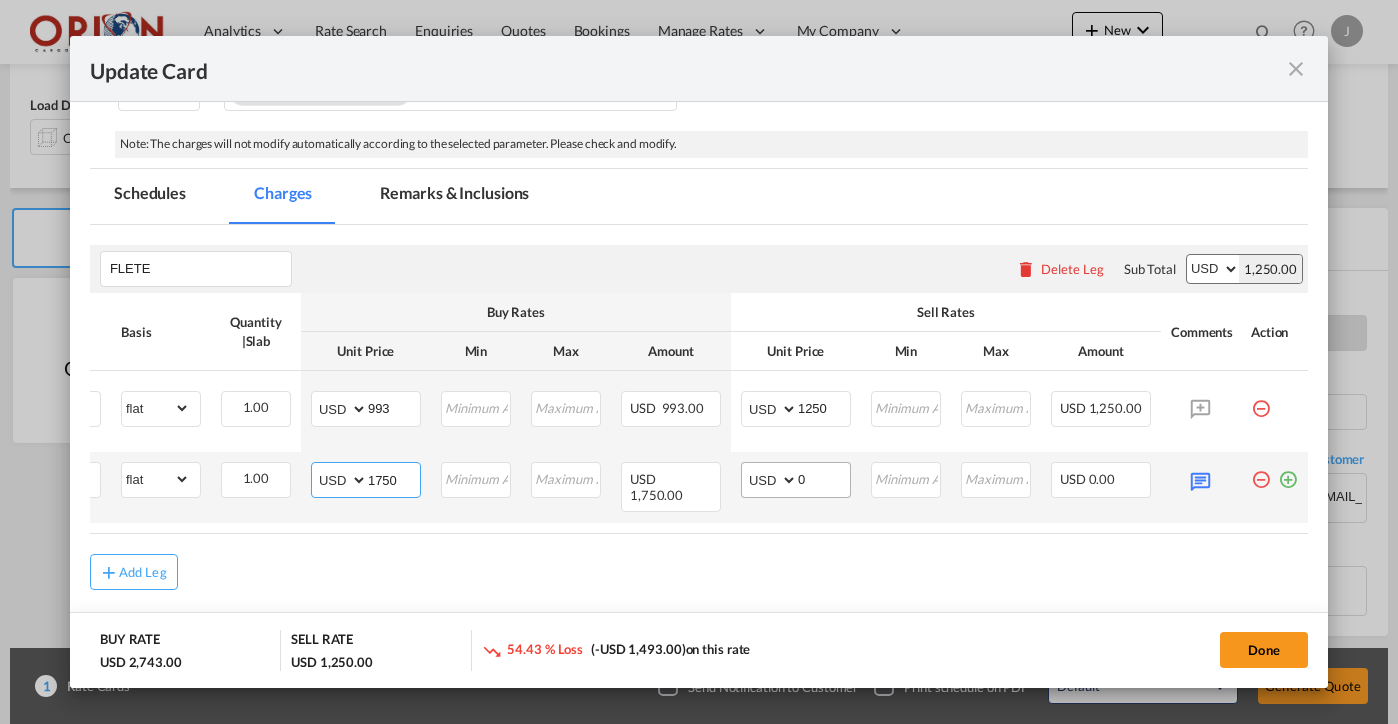 type on "1750" 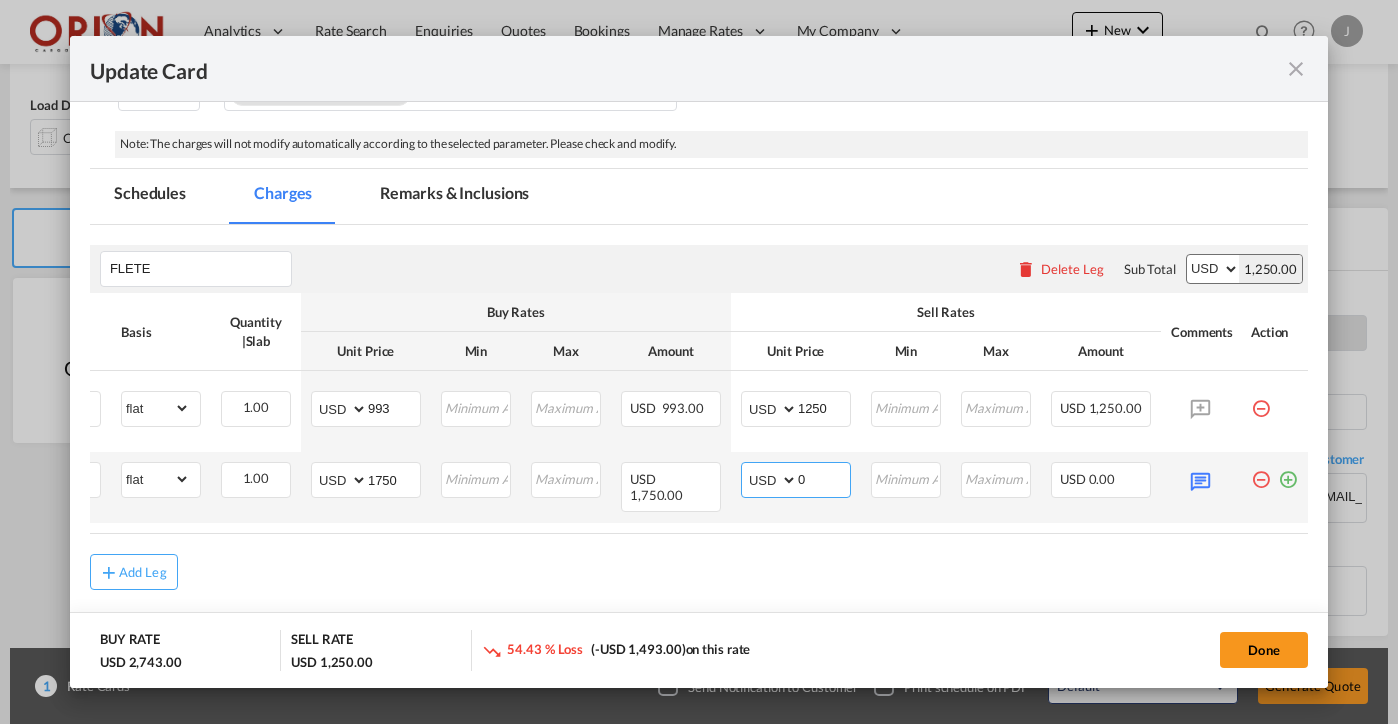 click on "0" at bounding box center [824, 478] 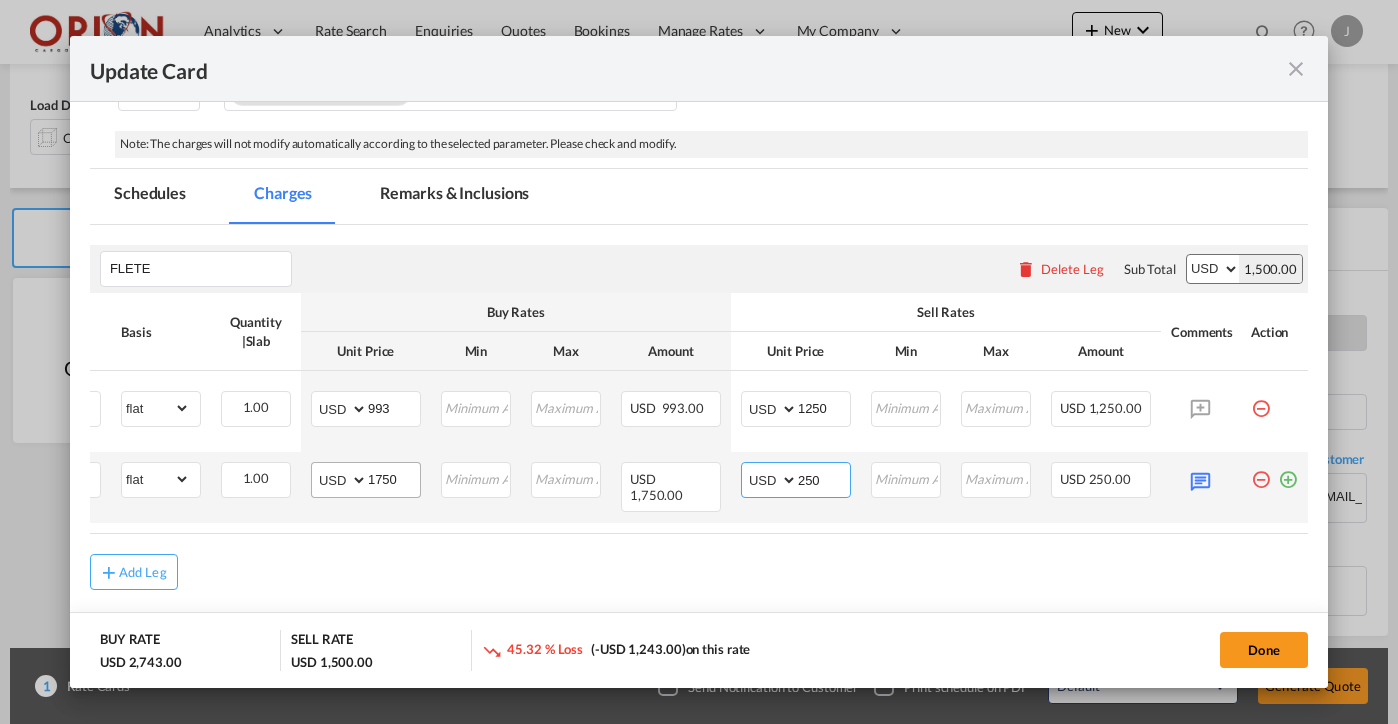 type on "250" 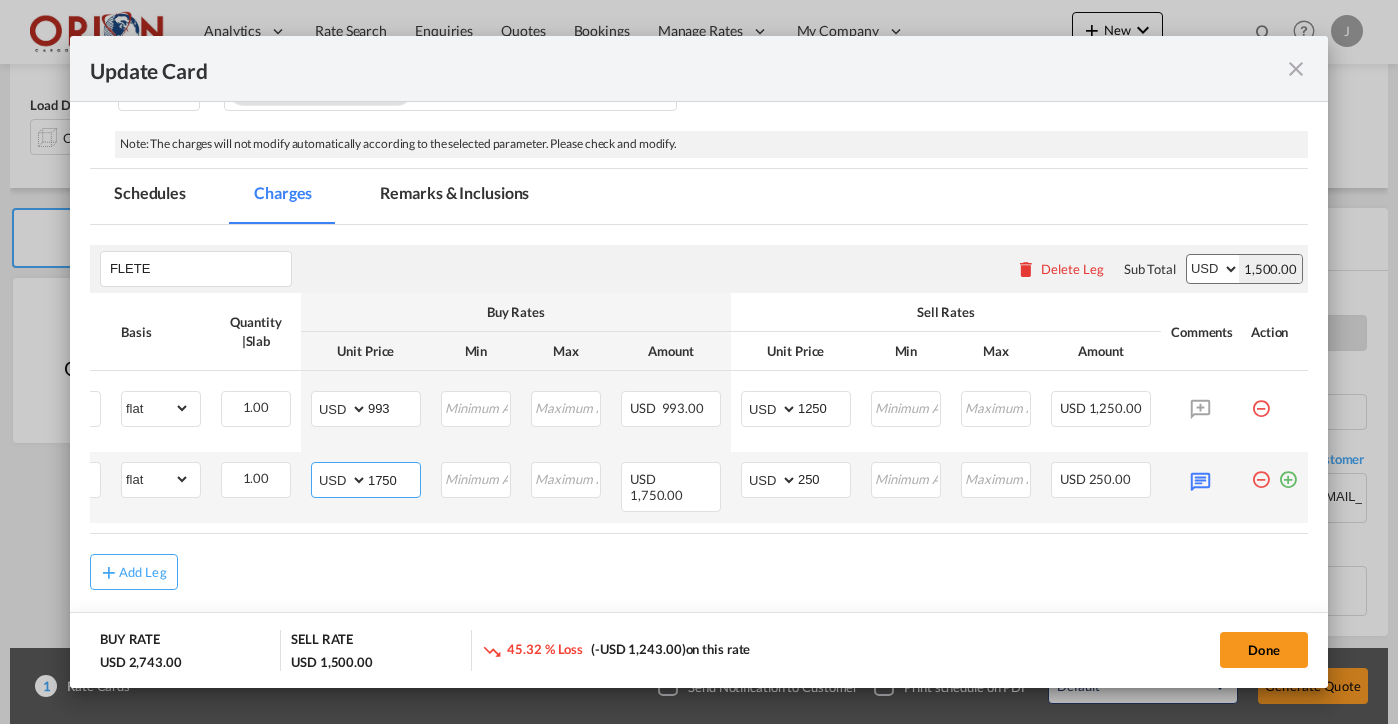 click on "1750" at bounding box center [394, 478] 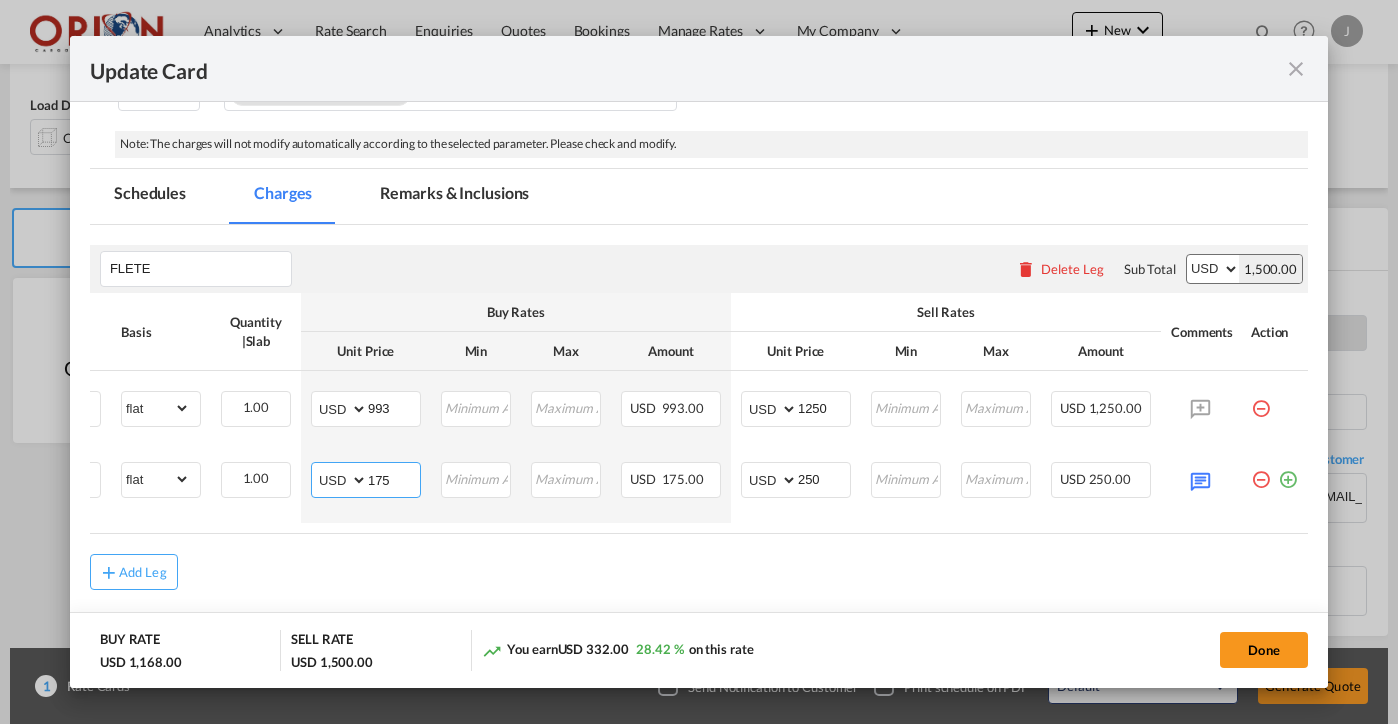 type on "175" 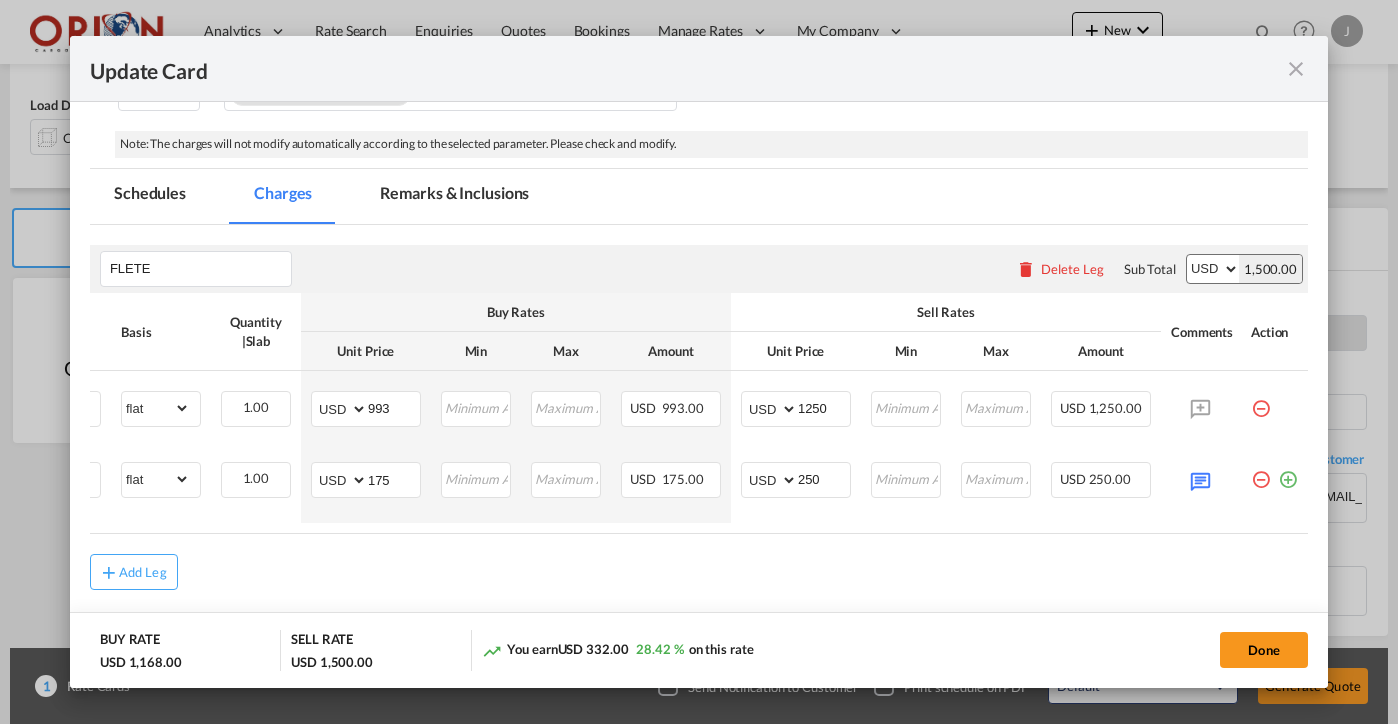 click on "Remarks & Inclusions" at bounding box center (454, 196) 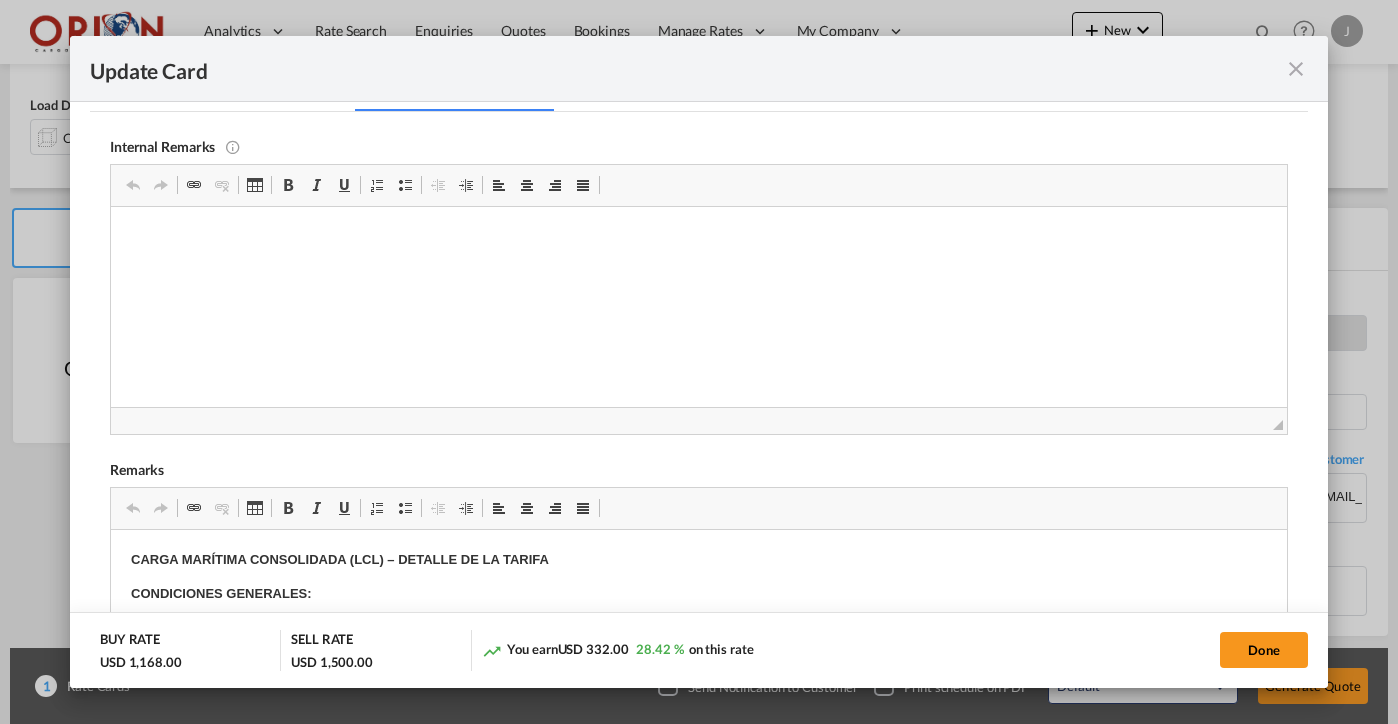 scroll, scrollTop: 0, scrollLeft: 0, axis: both 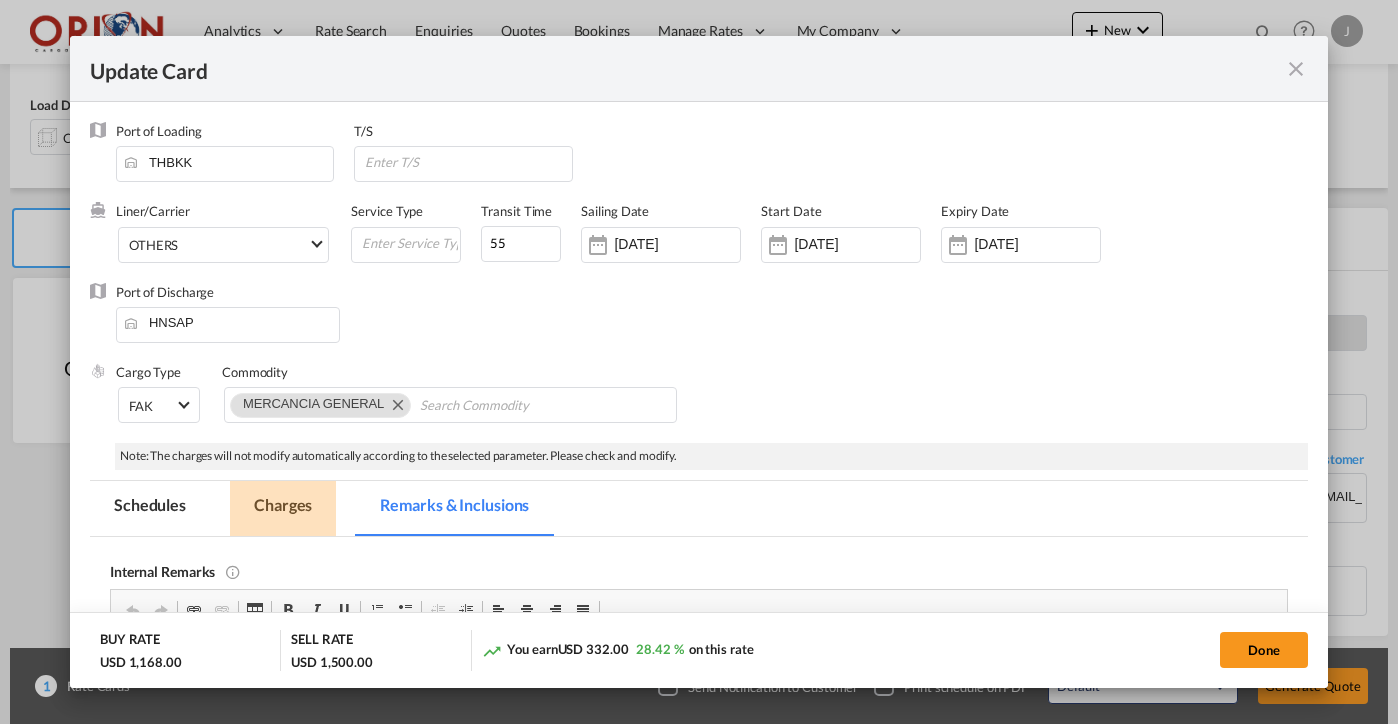 click on "Charges" at bounding box center [283, 508] 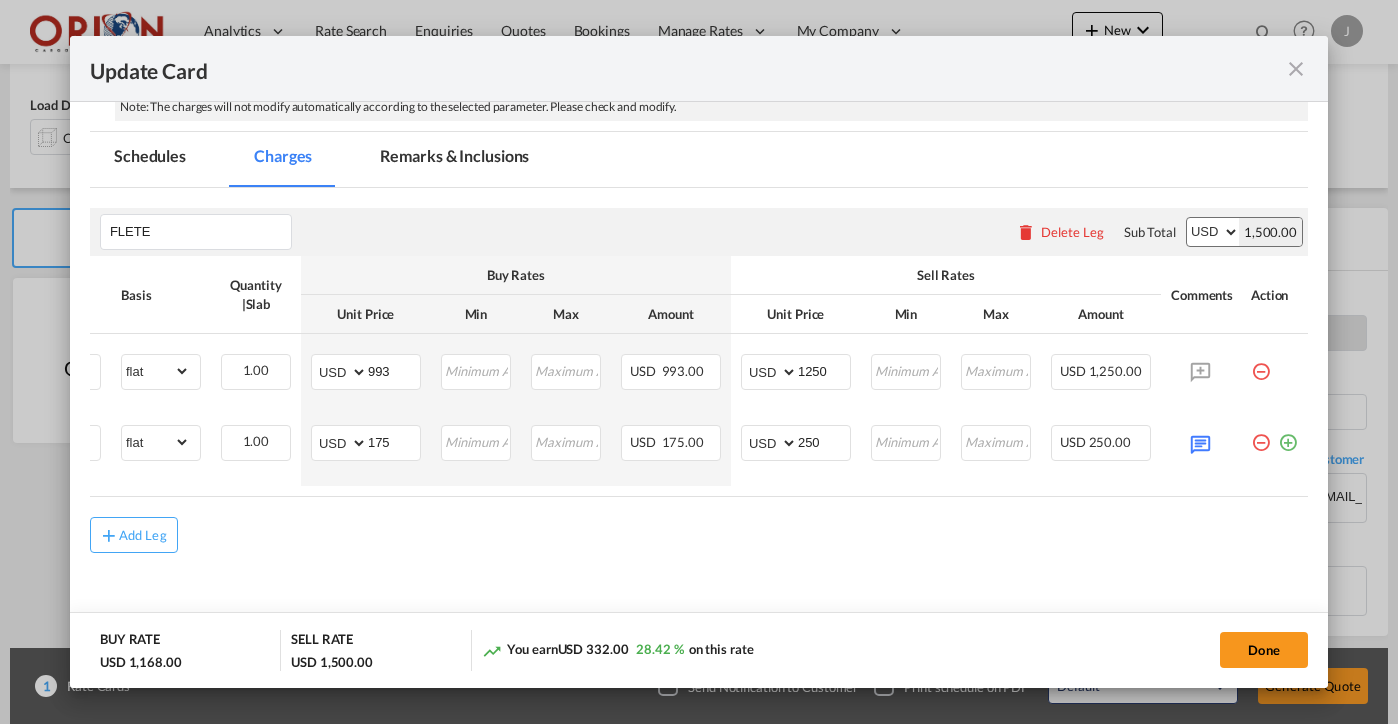 scroll, scrollTop: 353, scrollLeft: 0, axis: vertical 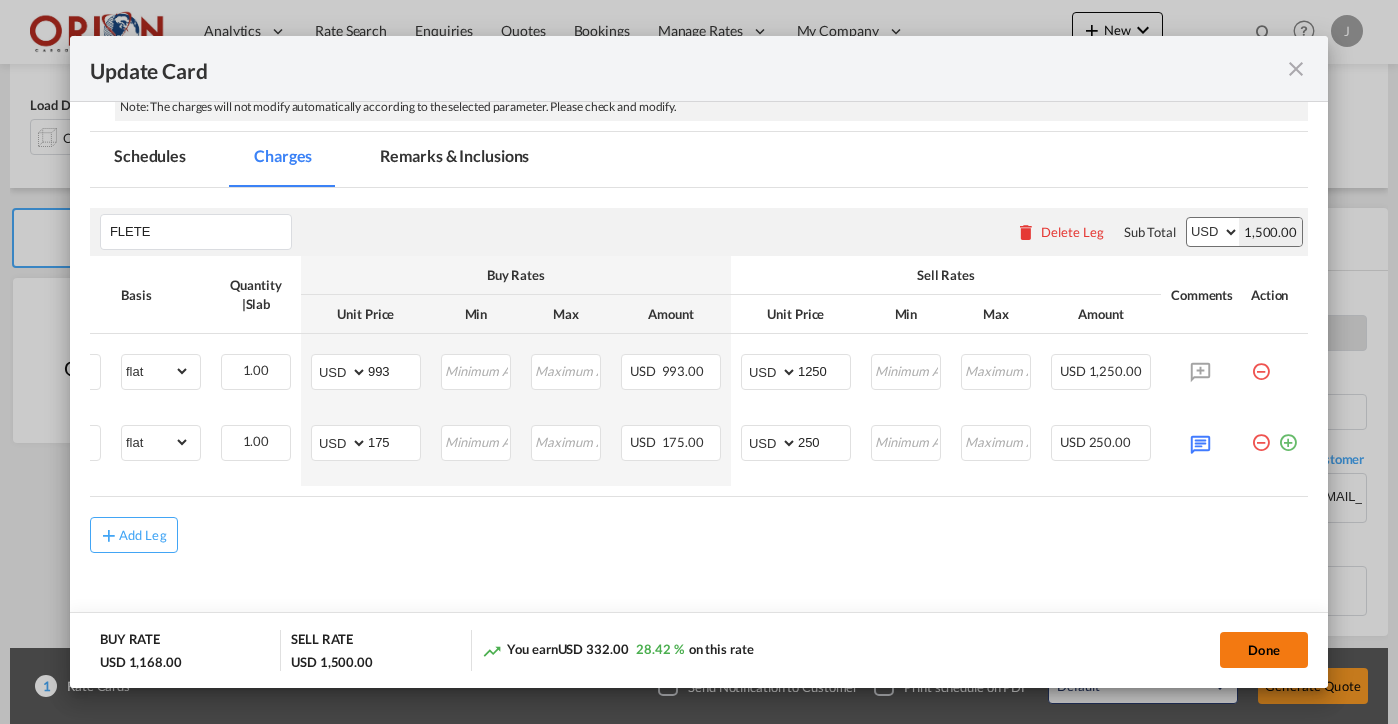click on "Done" 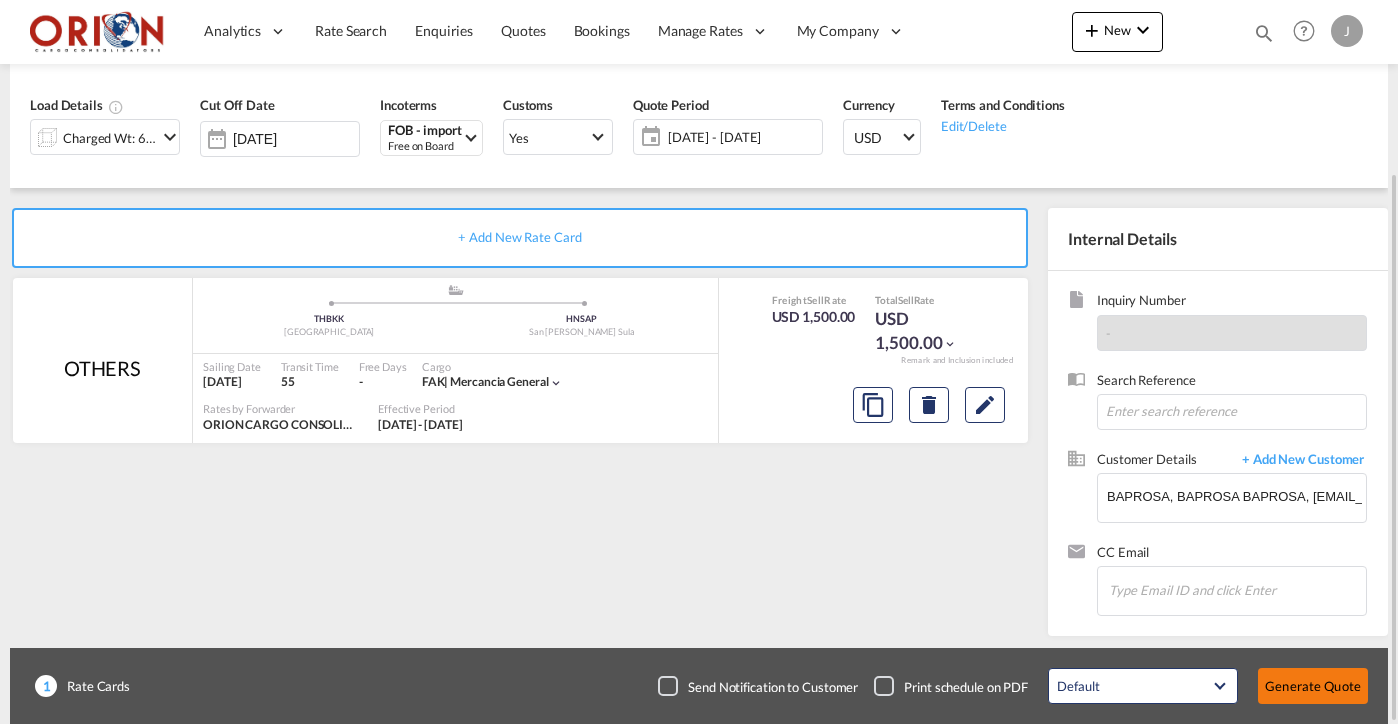 click on "Generate Quote" at bounding box center (1313, 686) 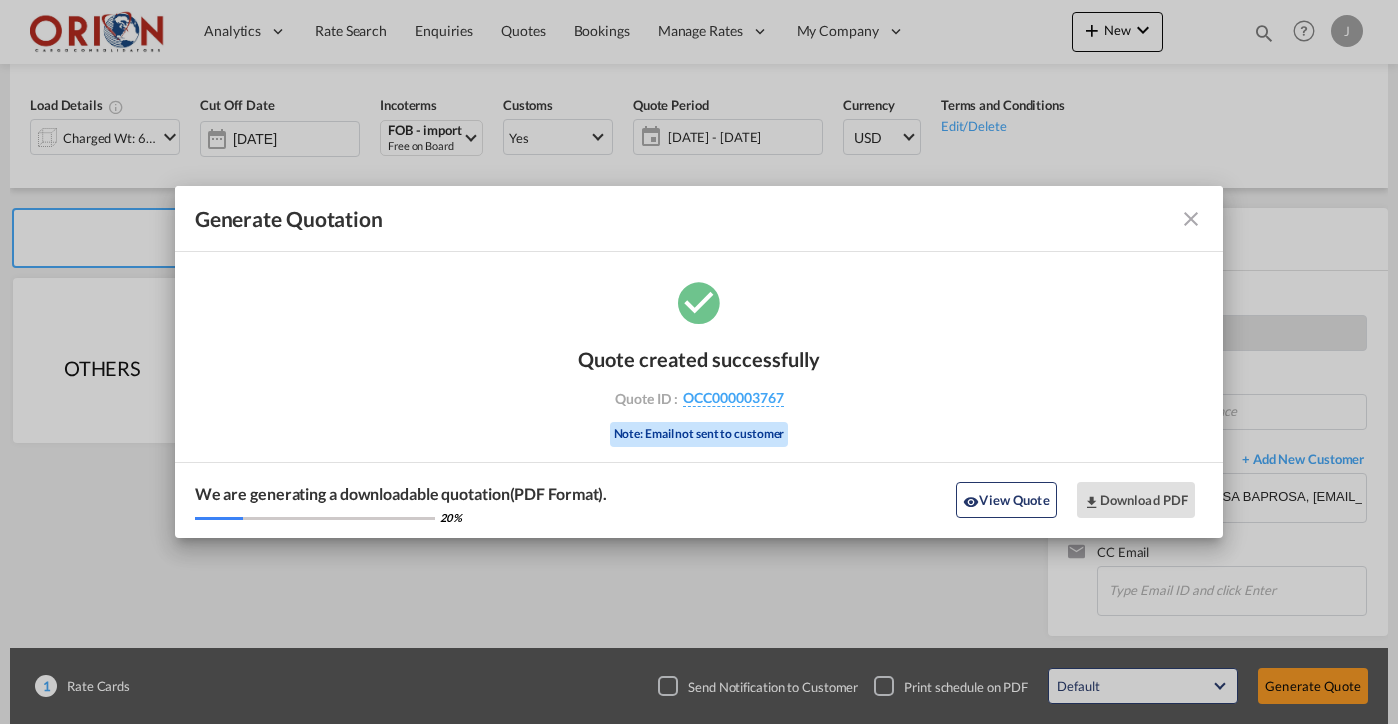 click at bounding box center (1191, 219) 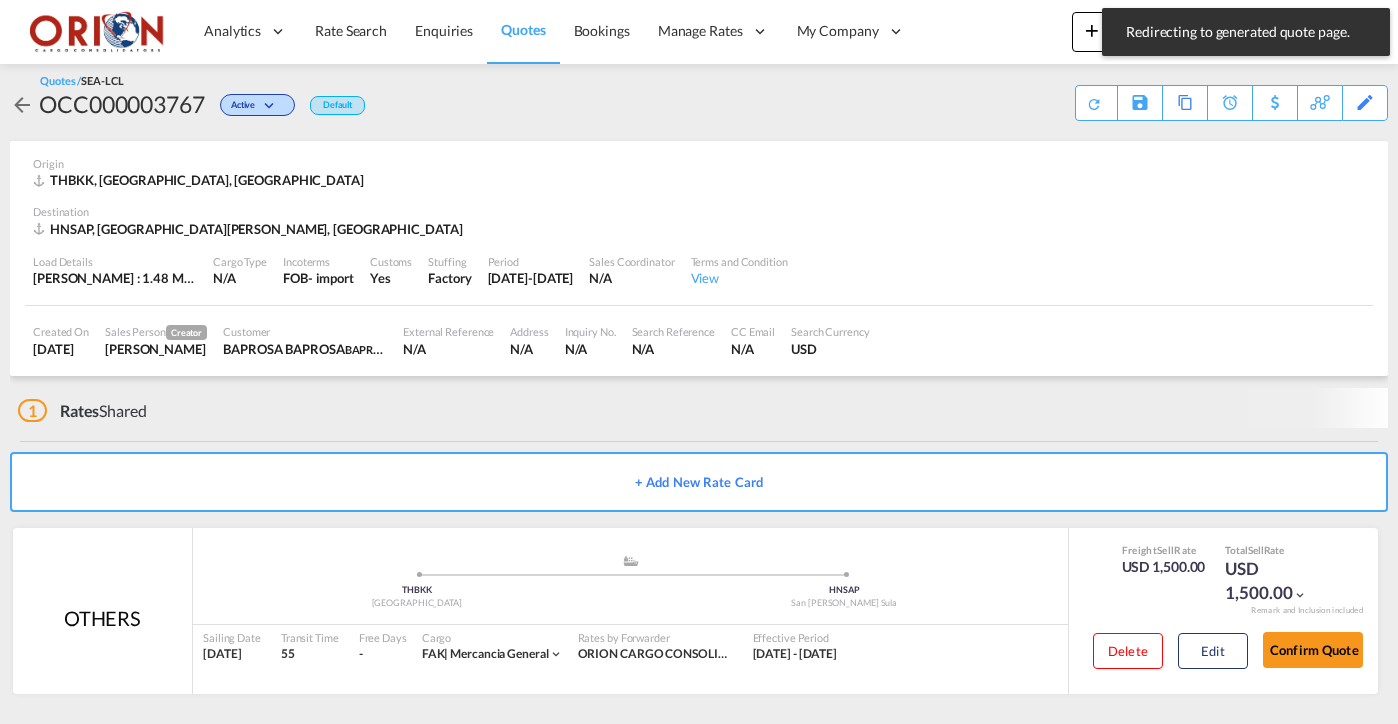 scroll, scrollTop: 0, scrollLeft: 0, axis: both 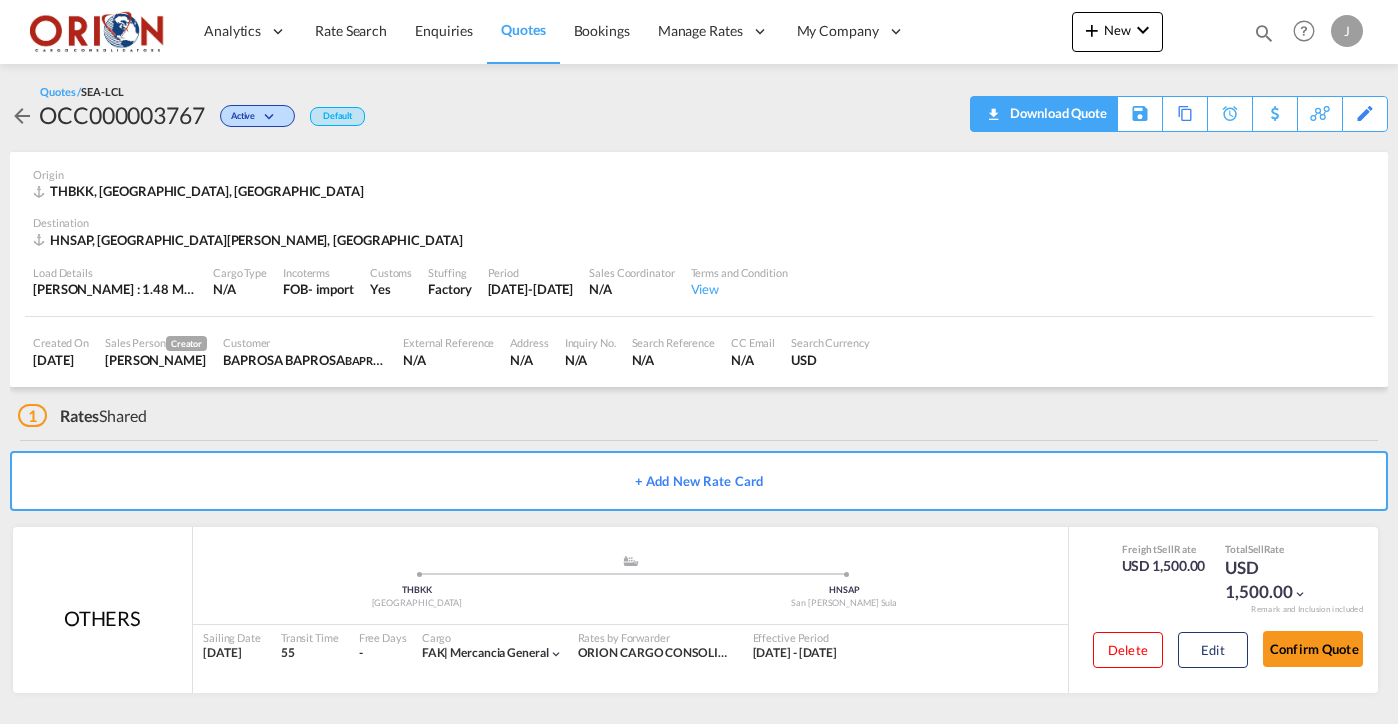 click on "Download Quote" at bounding box center (1056, 113) 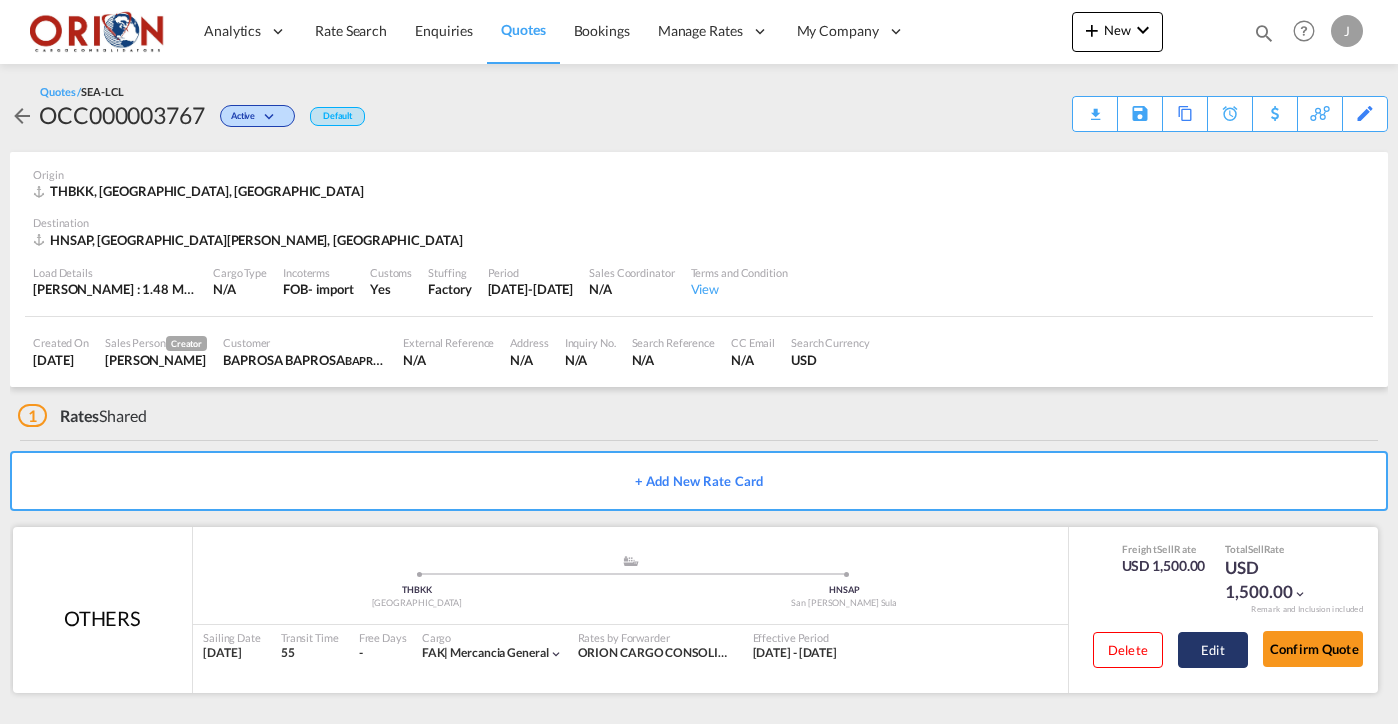 click on "Edit" at bounding box center (1213, 650) 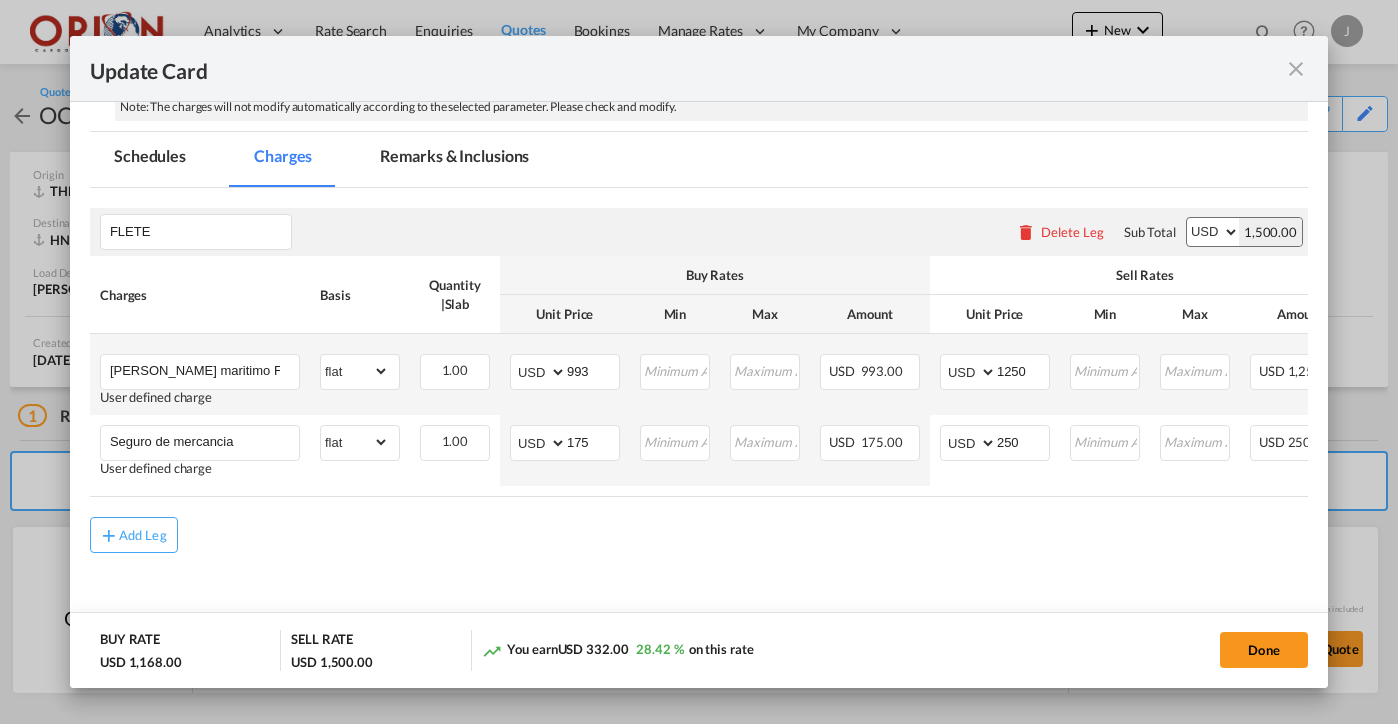 scroll, scrollTop: 353, scrollLeft: 0, axis: vertical 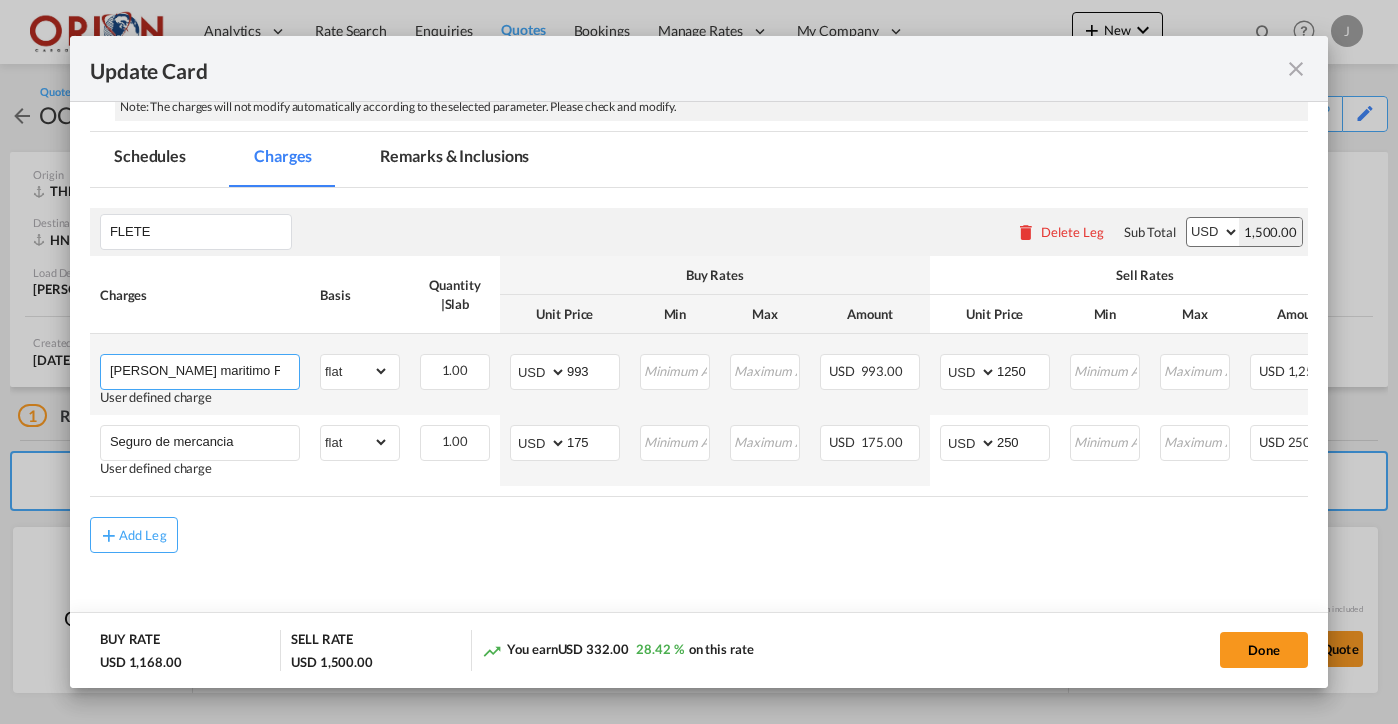 click on "Flete maritimo FOB Cordoba to San Pedro Sula Honduras" at bounding box center (204, 370) 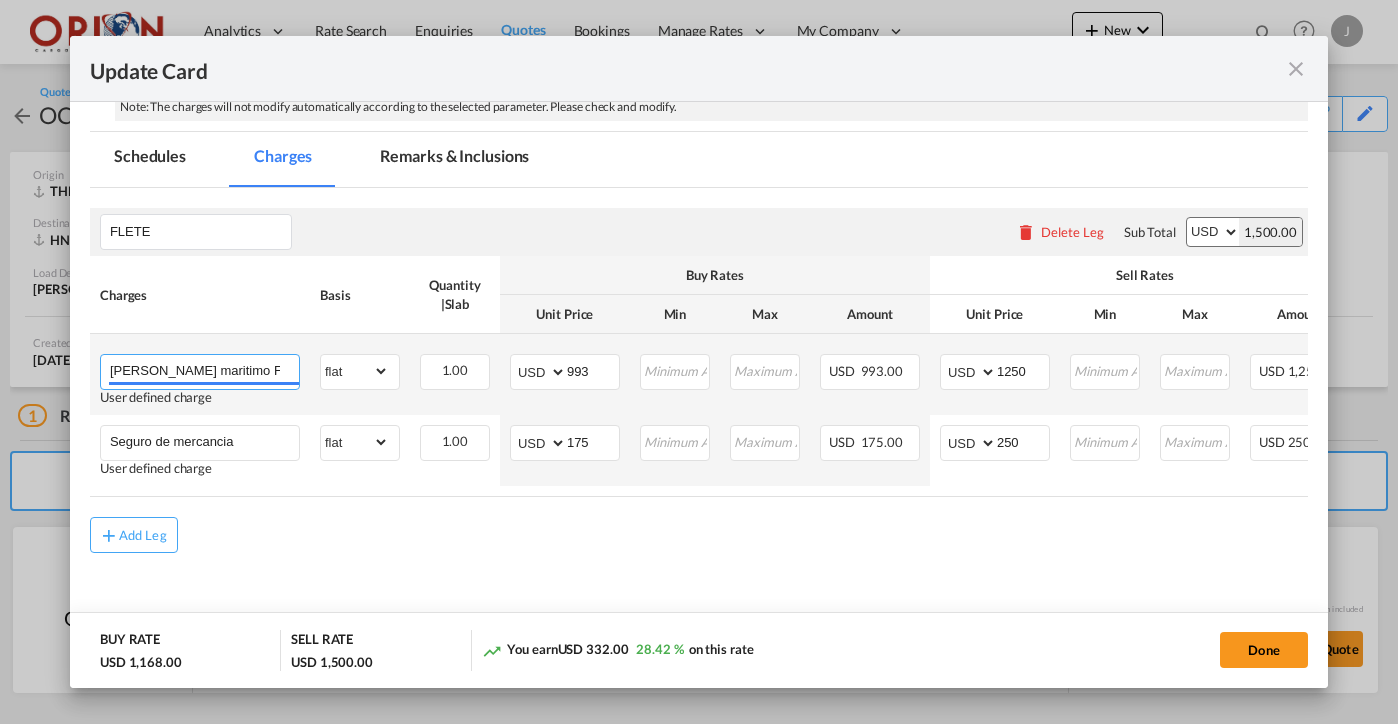 click on "Flete maritimo FOB Cordoba to San Pedro Sula Honduras" at bounding box center [204, 370] 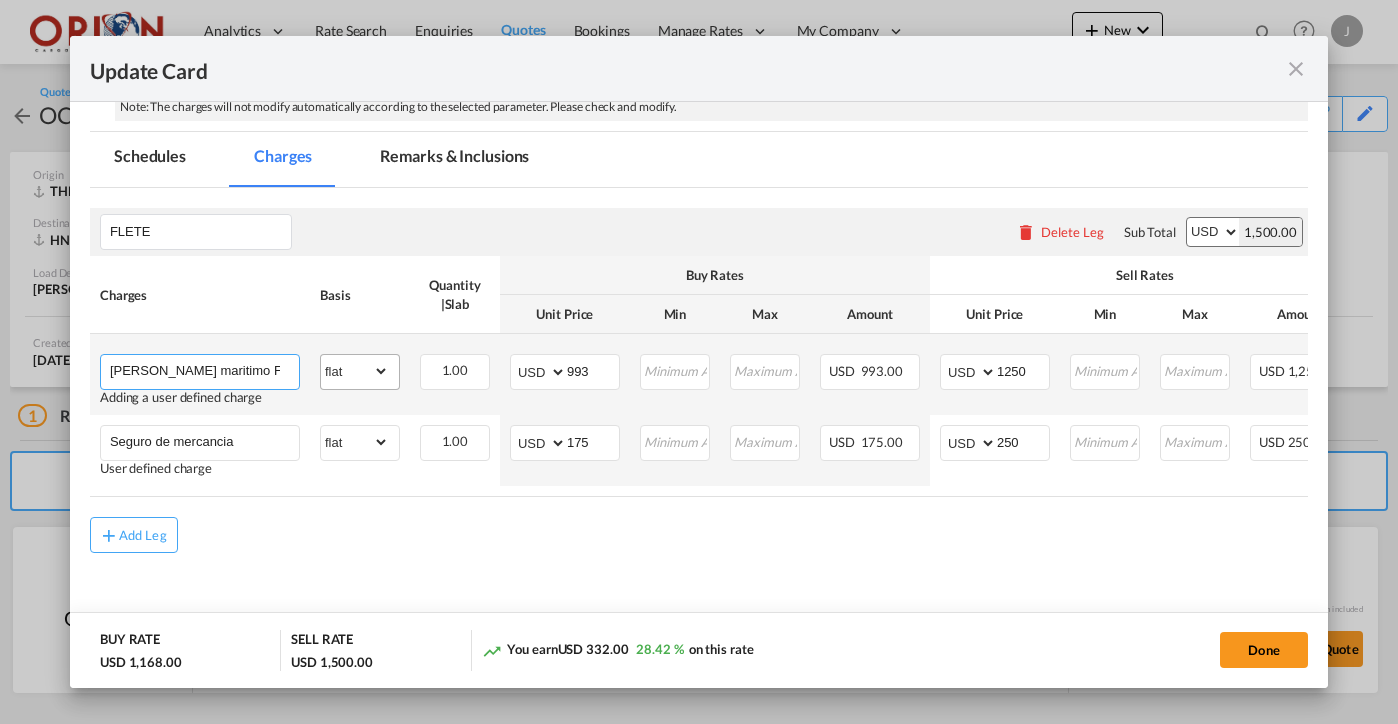 drag, startPoint x: 255, startPoint y: 361, endPoint x: 361, endPoint y: 371, distance: 106.47065 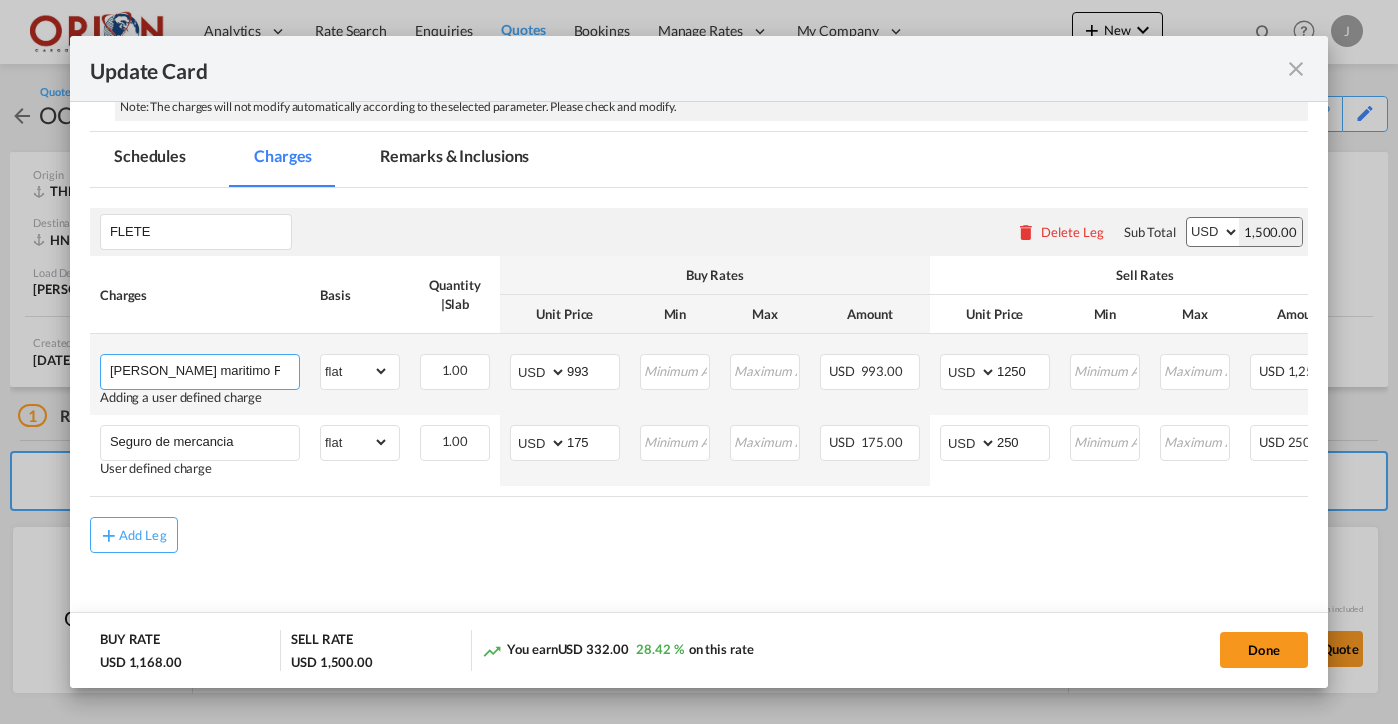 click on "Flete maritimo FOB Bankgkok to San Pedro Sula Honduras" at bounding box center (204, 370) 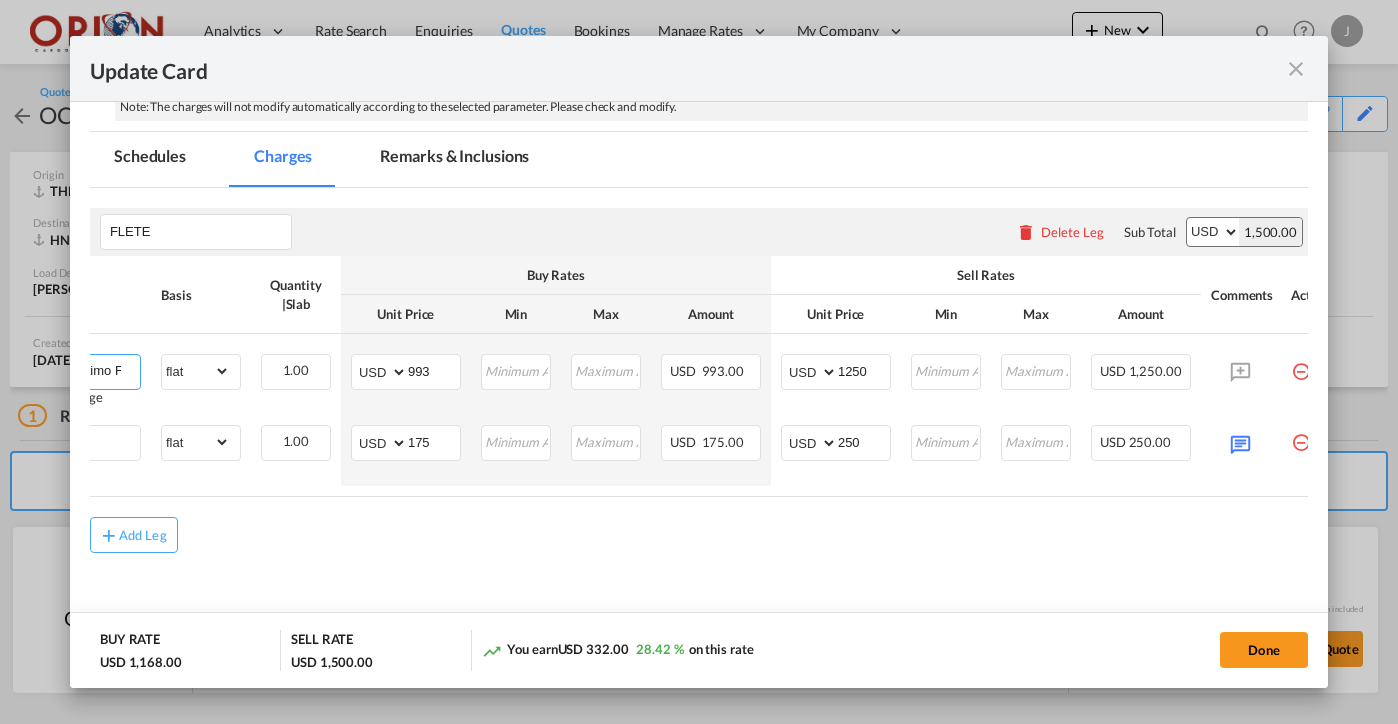scroll, scrollTop: 0, scrollLeft: 199, axis: horizontal 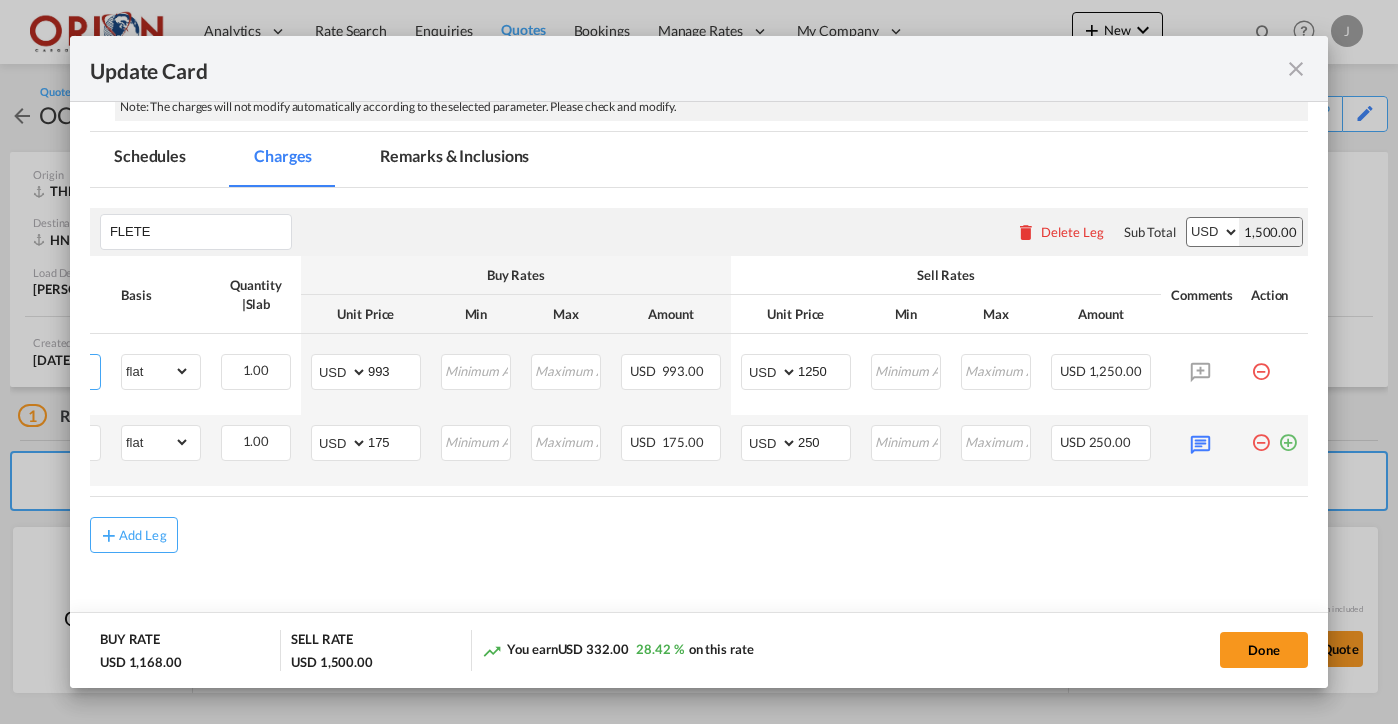 type on "Flete maritimo FOB Bankgkok to San Pedro Sula Honduras" 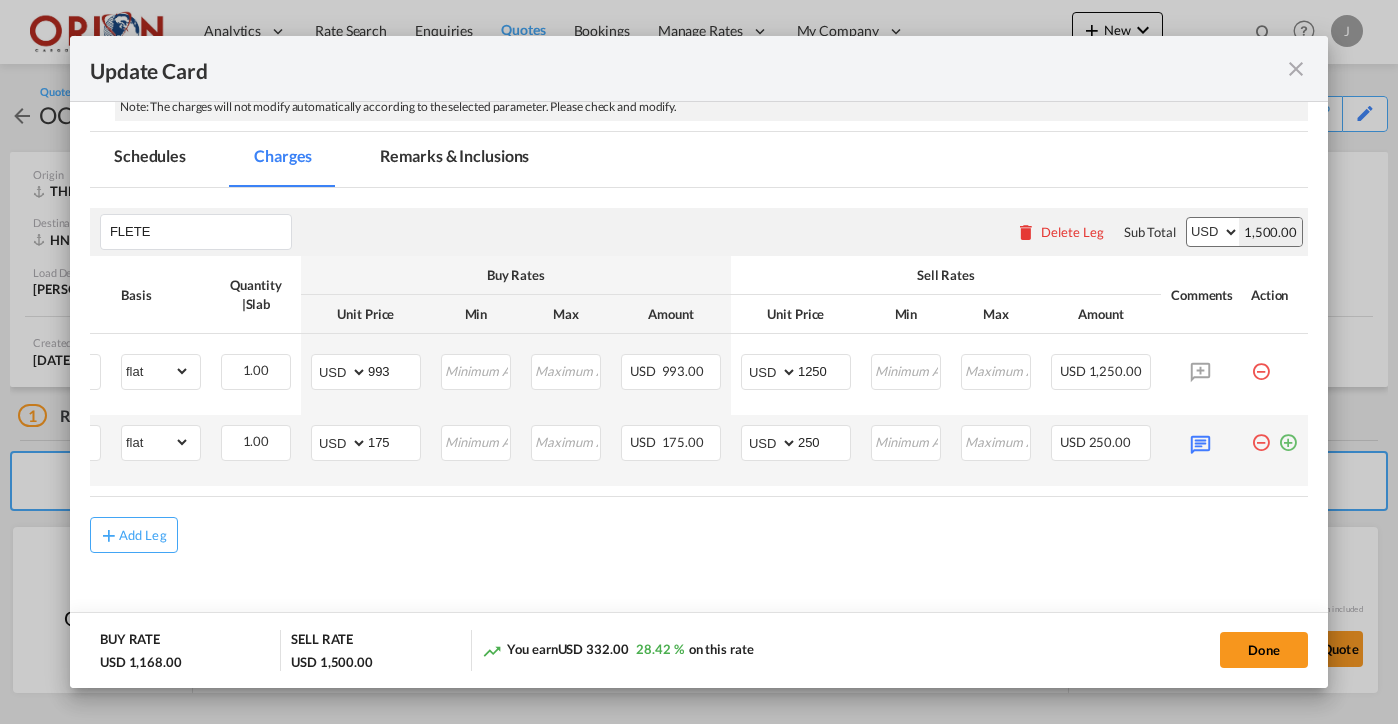 click at bounding box center [1288, 435] 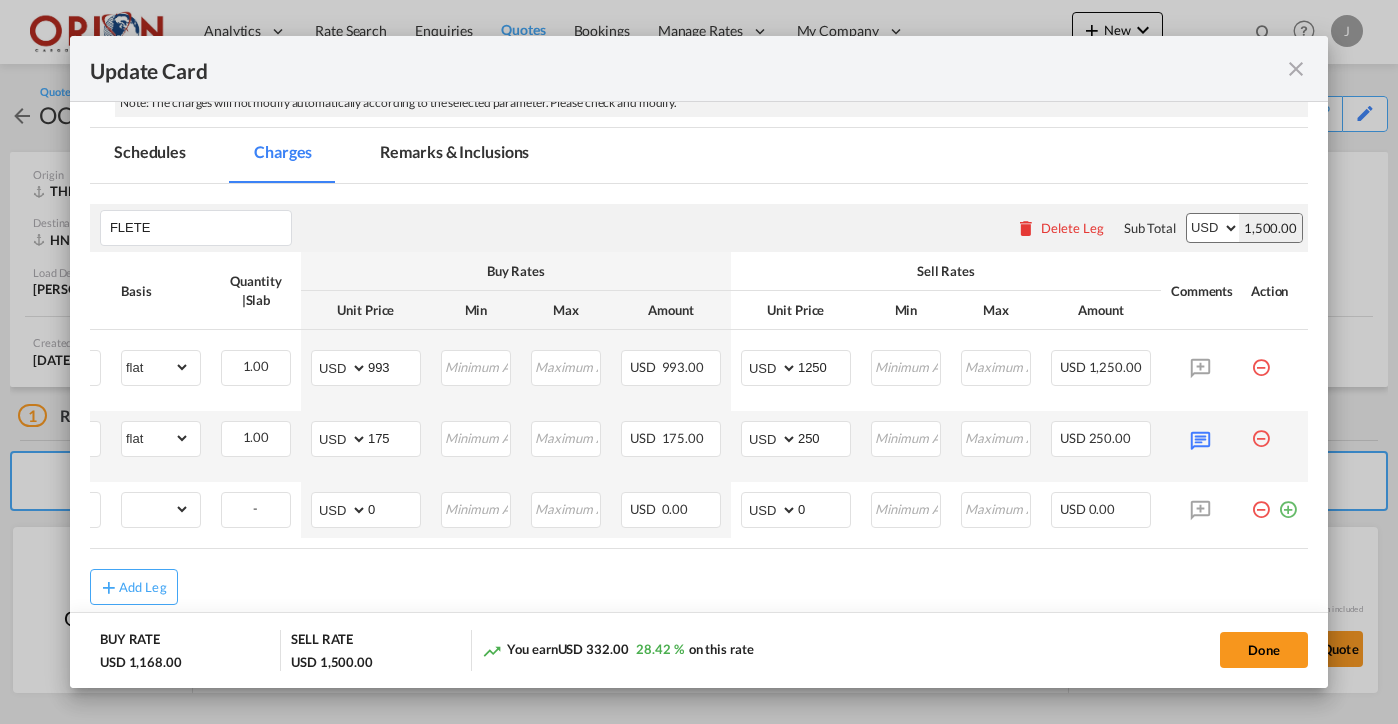 scroll, scrollTop: 0, scrollLeft: 0, axis: both 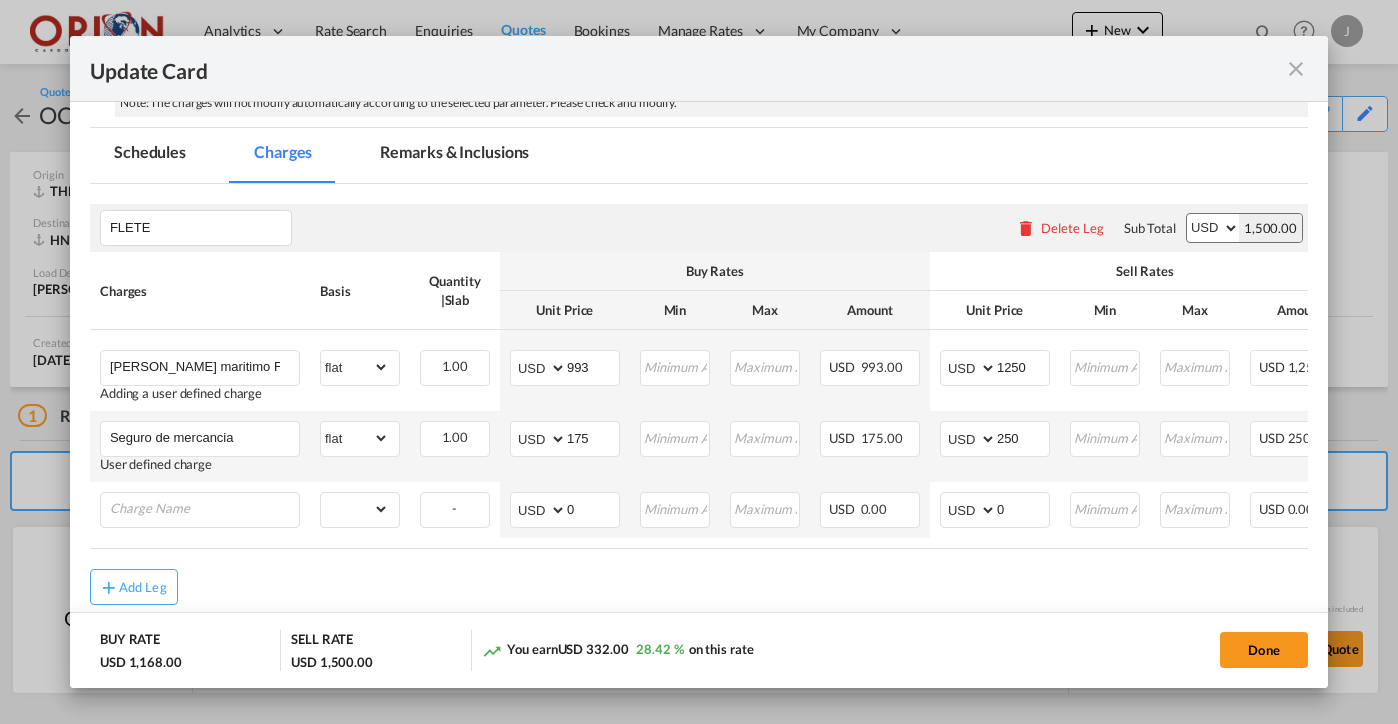 type on "M" 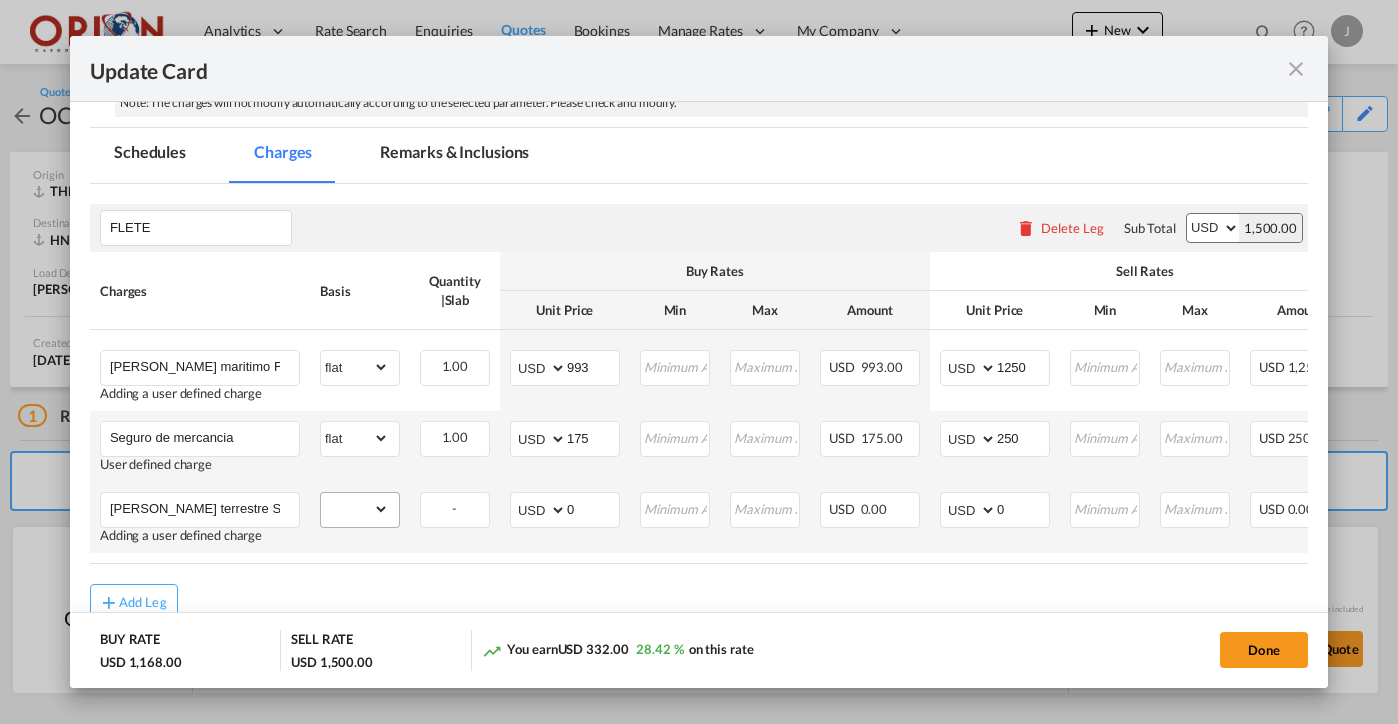 type on "Flete terrestre SAN PEDRO SULA - SIGUATEPEQUE" 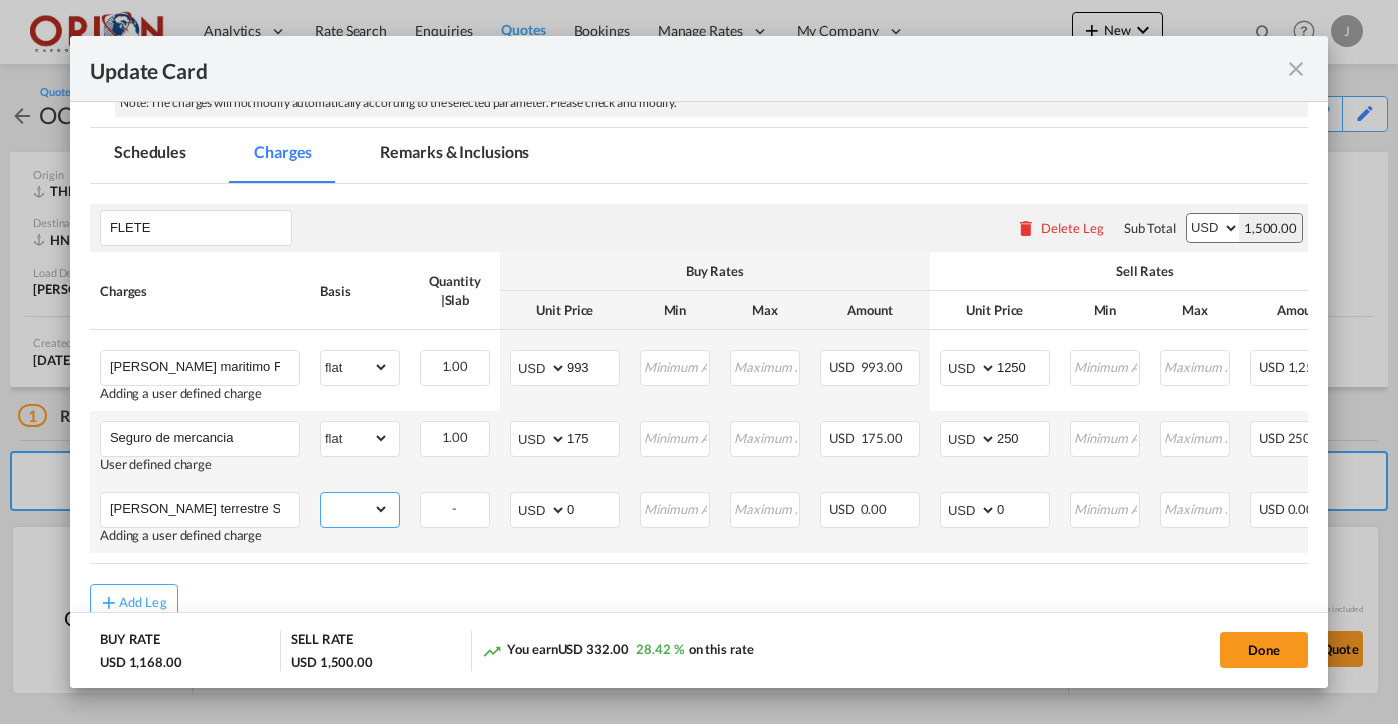 click on "gross_weight
volumetric_weight
per_shipment
per_bl
per_km
per_hawb
per_kg
flat
per_ton
per_cbm
per_hbl
per_w/m
per_awb
per_sbl
per_quintal
per_doc
N/A
per shipping bill
% on freight
per_lbs
per_pallet
per_carton
per_vehicle
per_shift
per_invoice
per_package
per_cft
per_day
per_revalidation
per_declaration
per_document
per clearance" at bounding box center (355, 509) 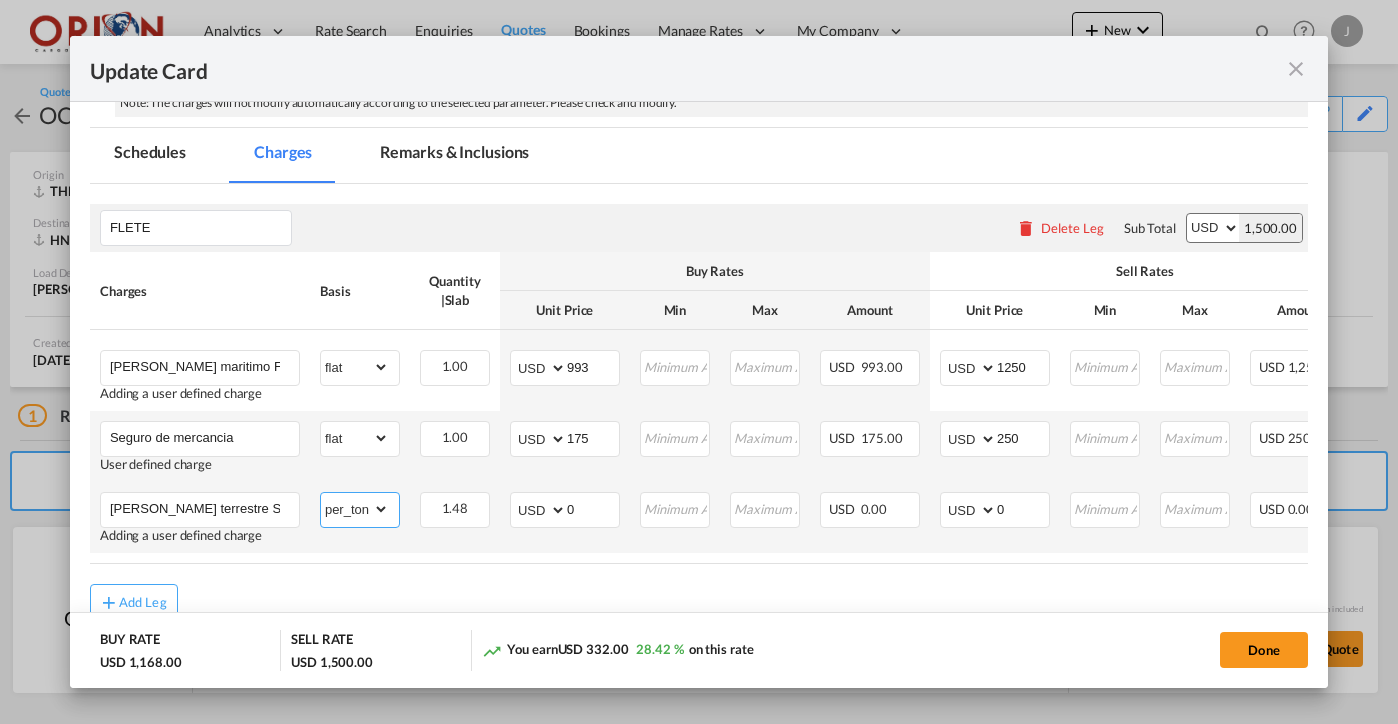 select on "flat" 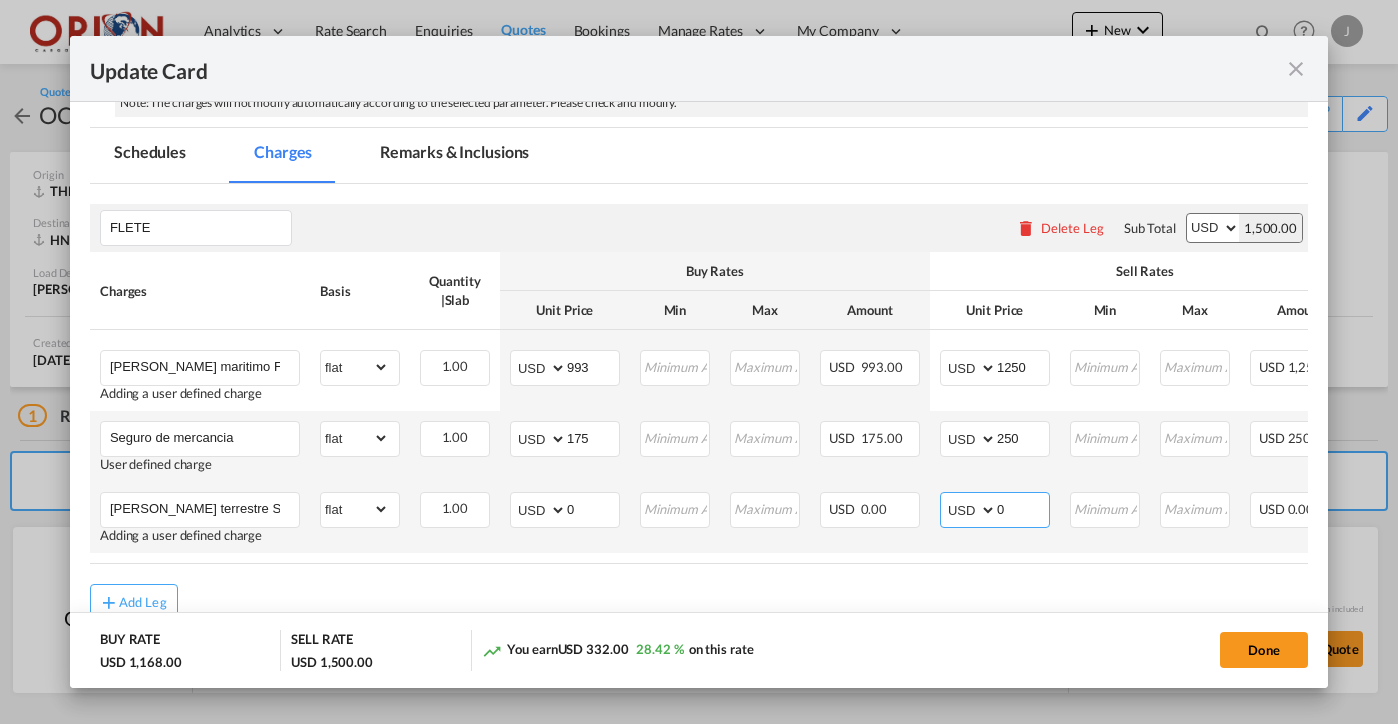 click on "0" at bounding box center (1023, 508) 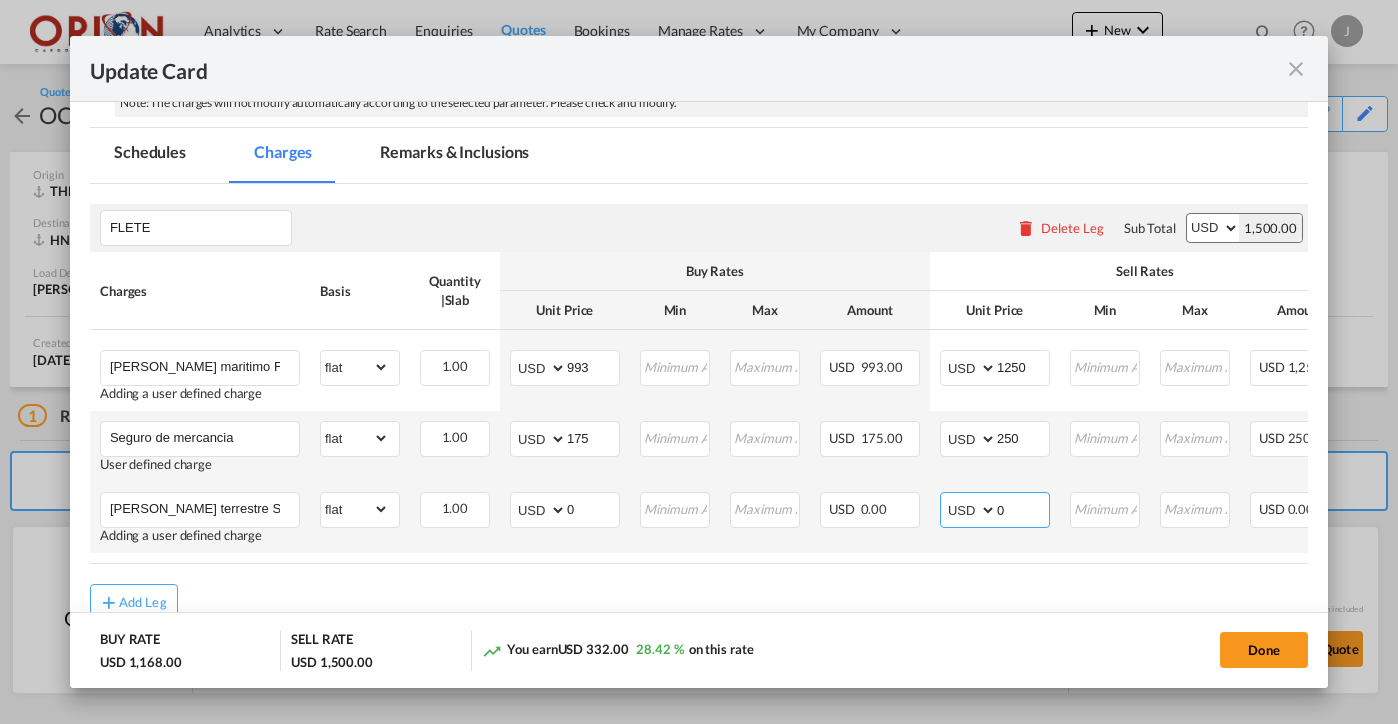 click on "0" at bounding box center (1023, 508) 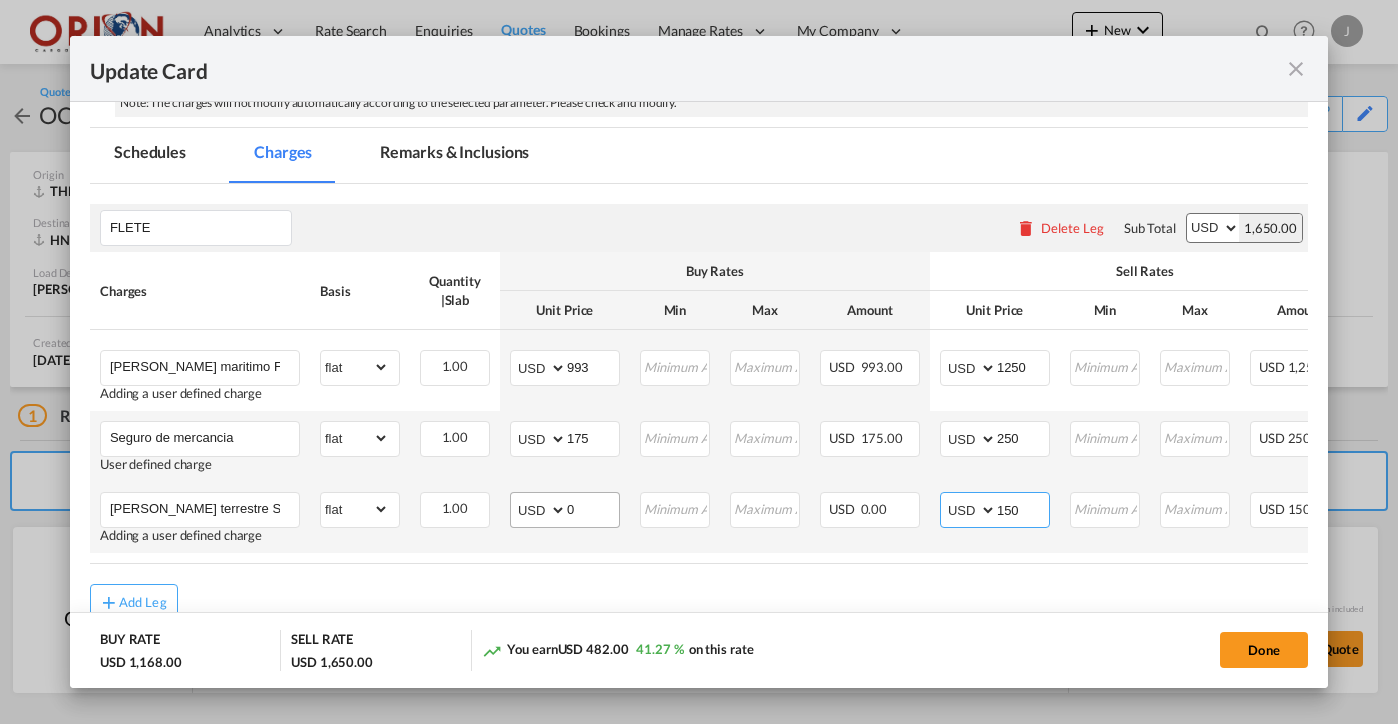 type on "150" 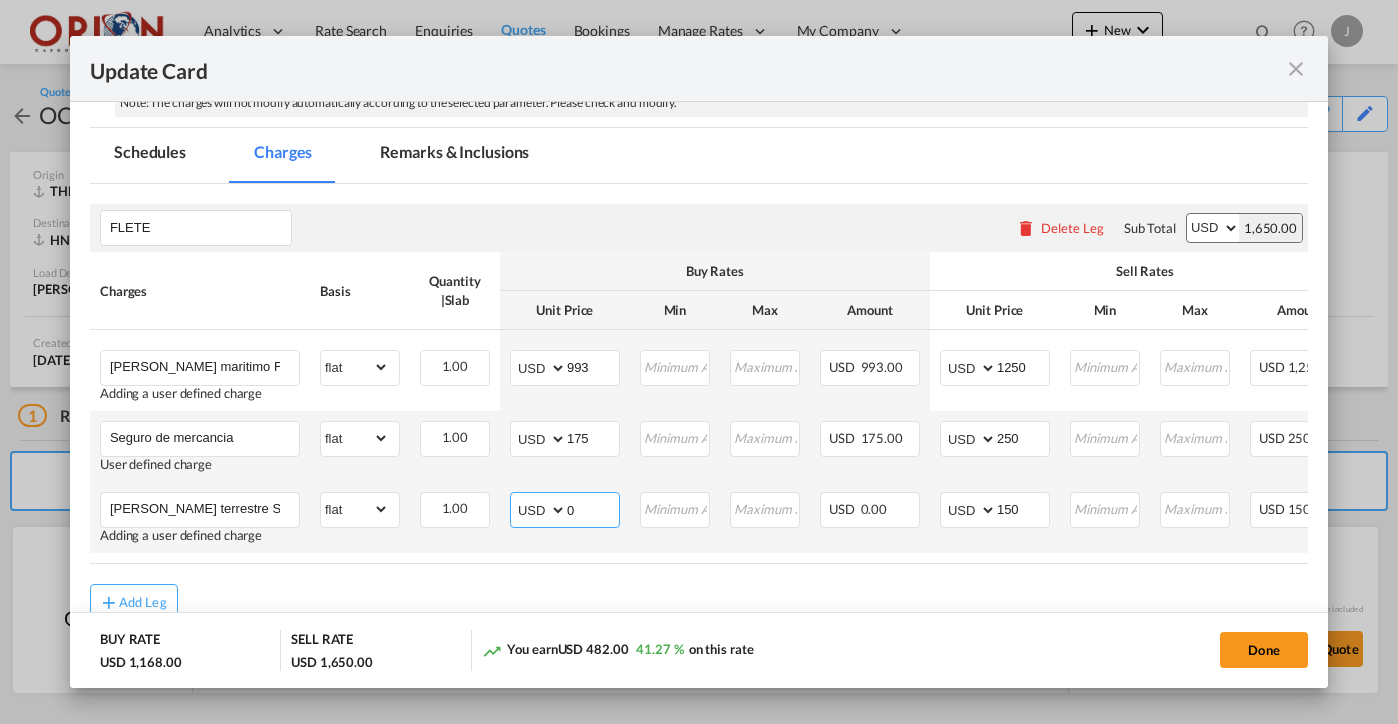 click on "0" at bounding box center (593, 508) 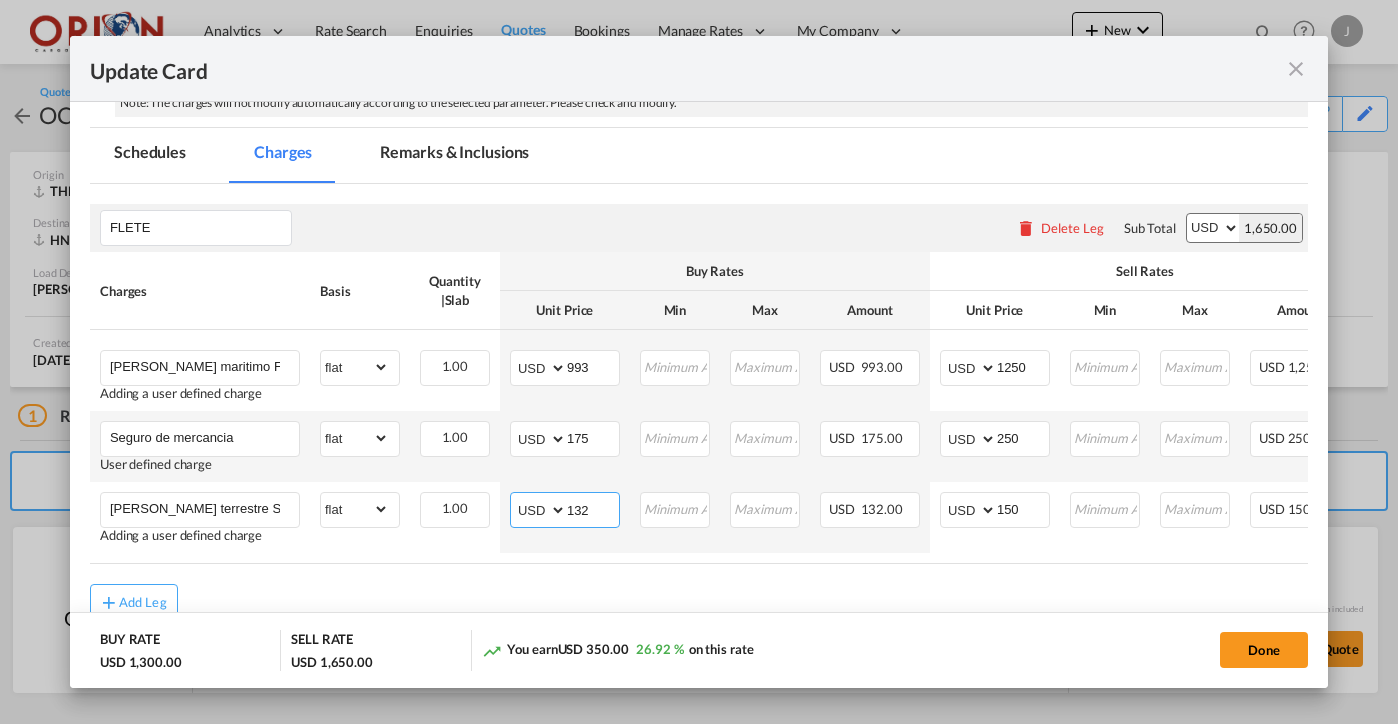 type on "132" 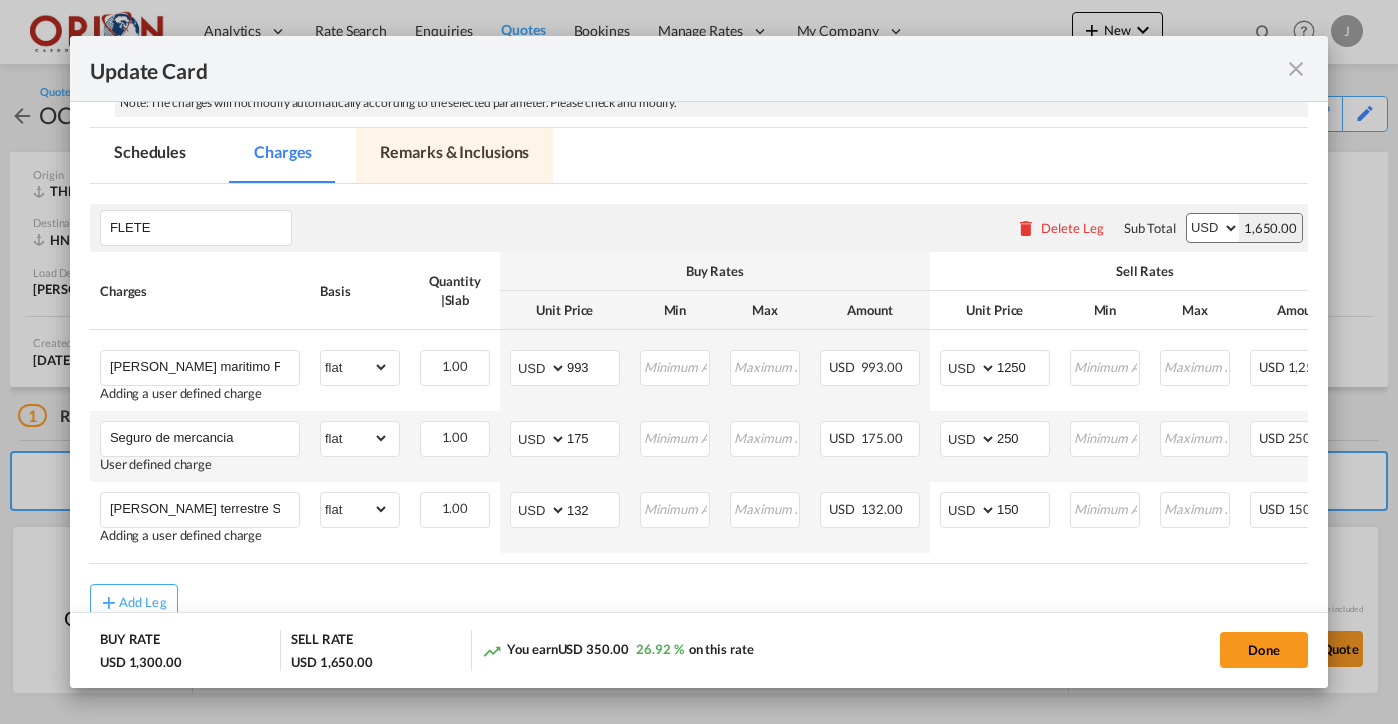 click on "Remarks & Inclusions" at bounding box center [454, 155] 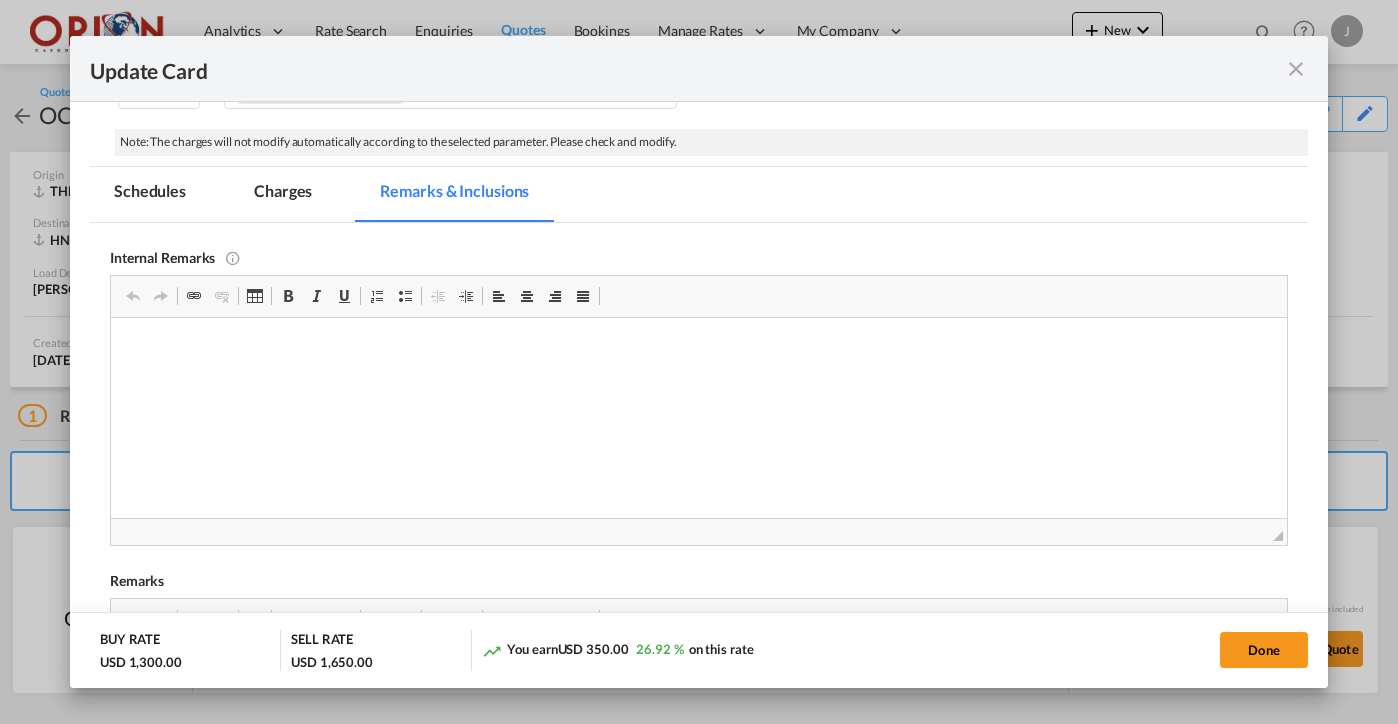 scroll, scrollTop: 0, scrollLeft: 0, axis: both 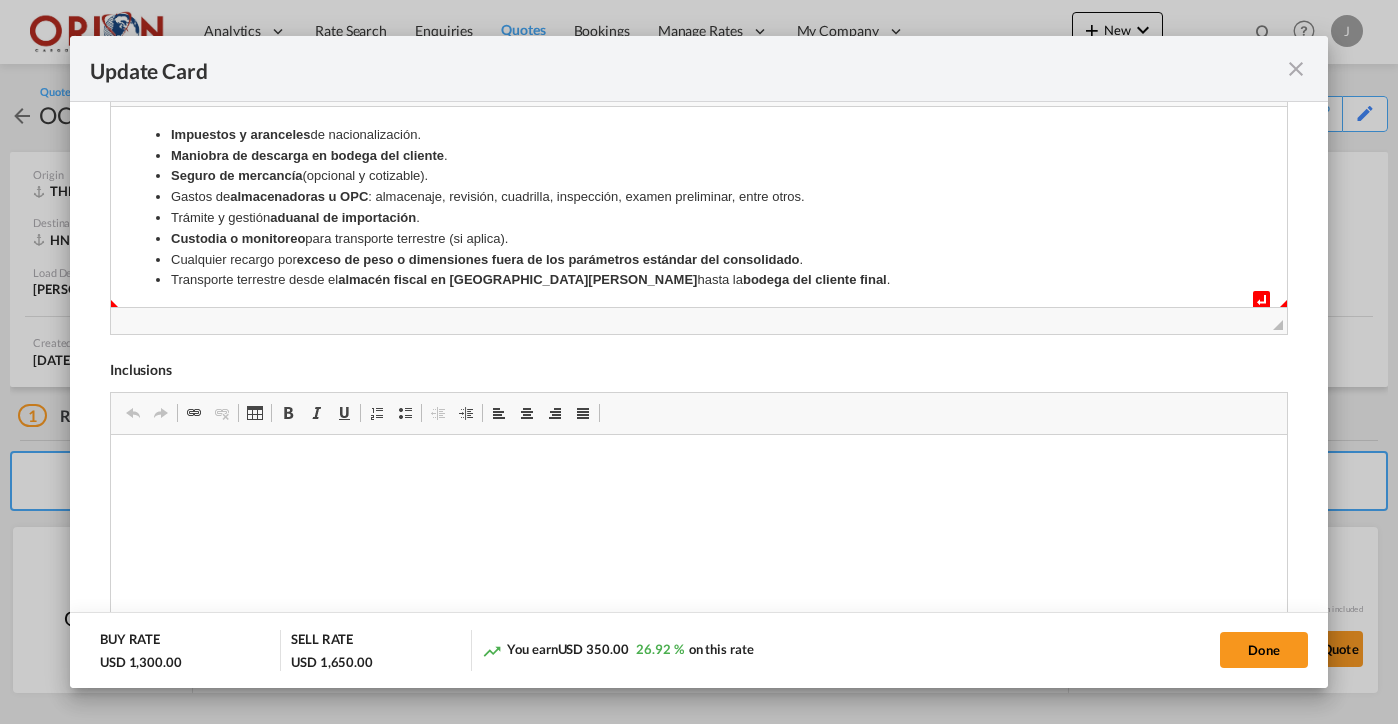 click on "Transporte terrestre desde el  almacén fiscal en San Pedro Sula  hasta la  bodega del cliente final ." at bounding box center (698, 279) 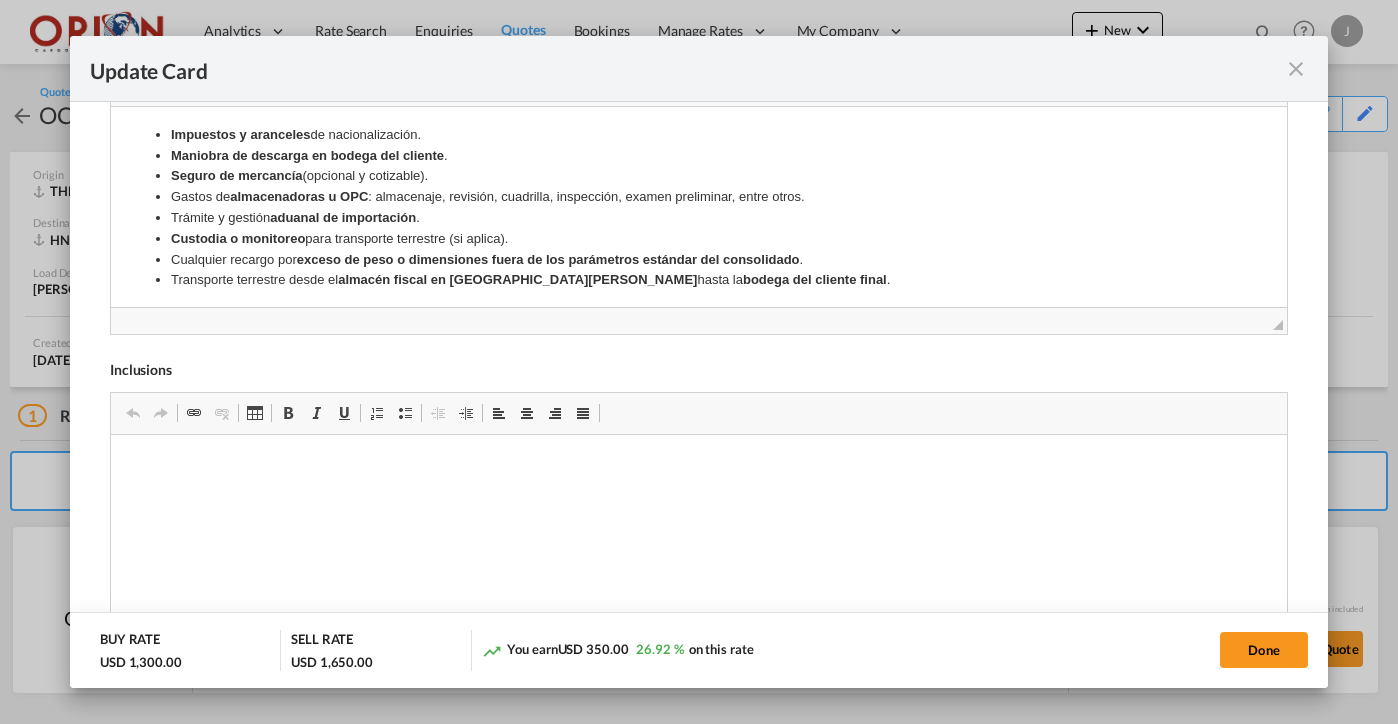 click on "Transporte terrestre desde el  almacén fiscal en San Pedro Sula  hasta la  bodega del cliente final ." at bounding box center (698, 279) 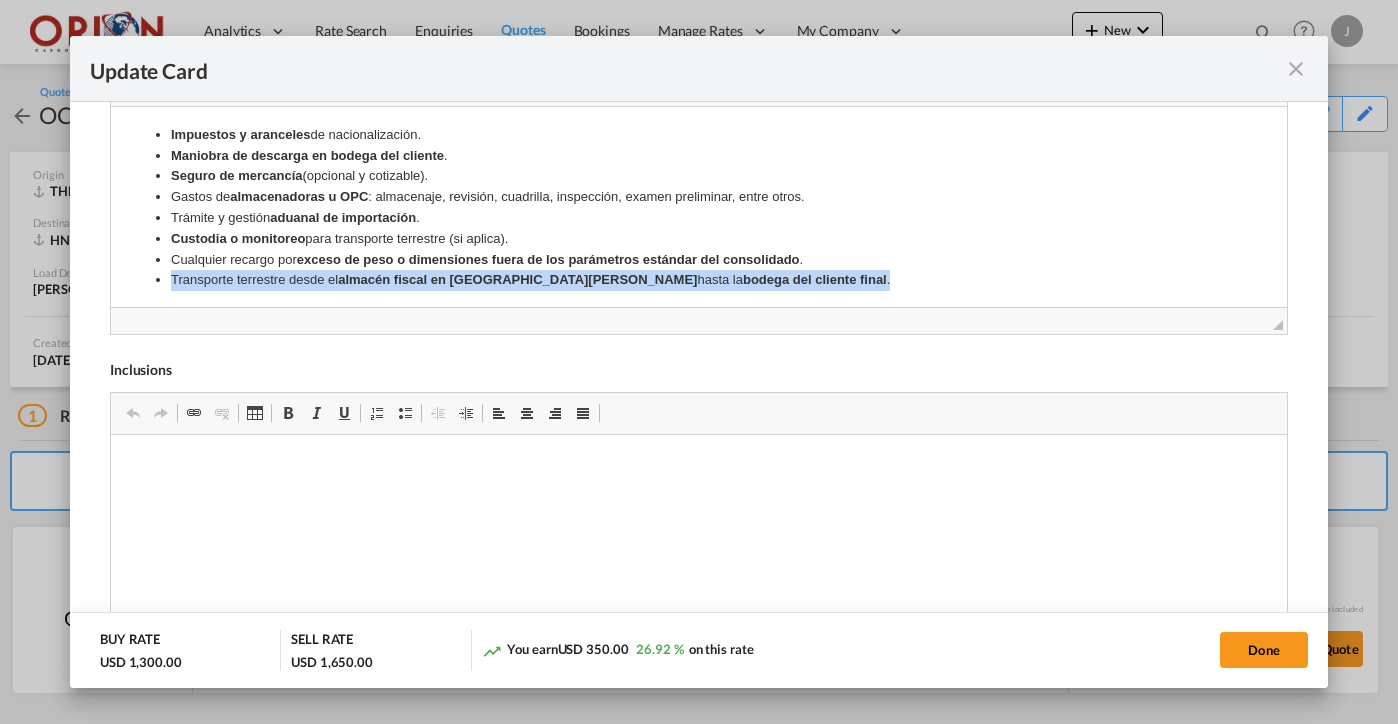 click on "Transporte terrestre desde el  almacén fiscal en San Pedro Sula  hasta la  bodega del cliente final ." at bounding box center [698, 279] 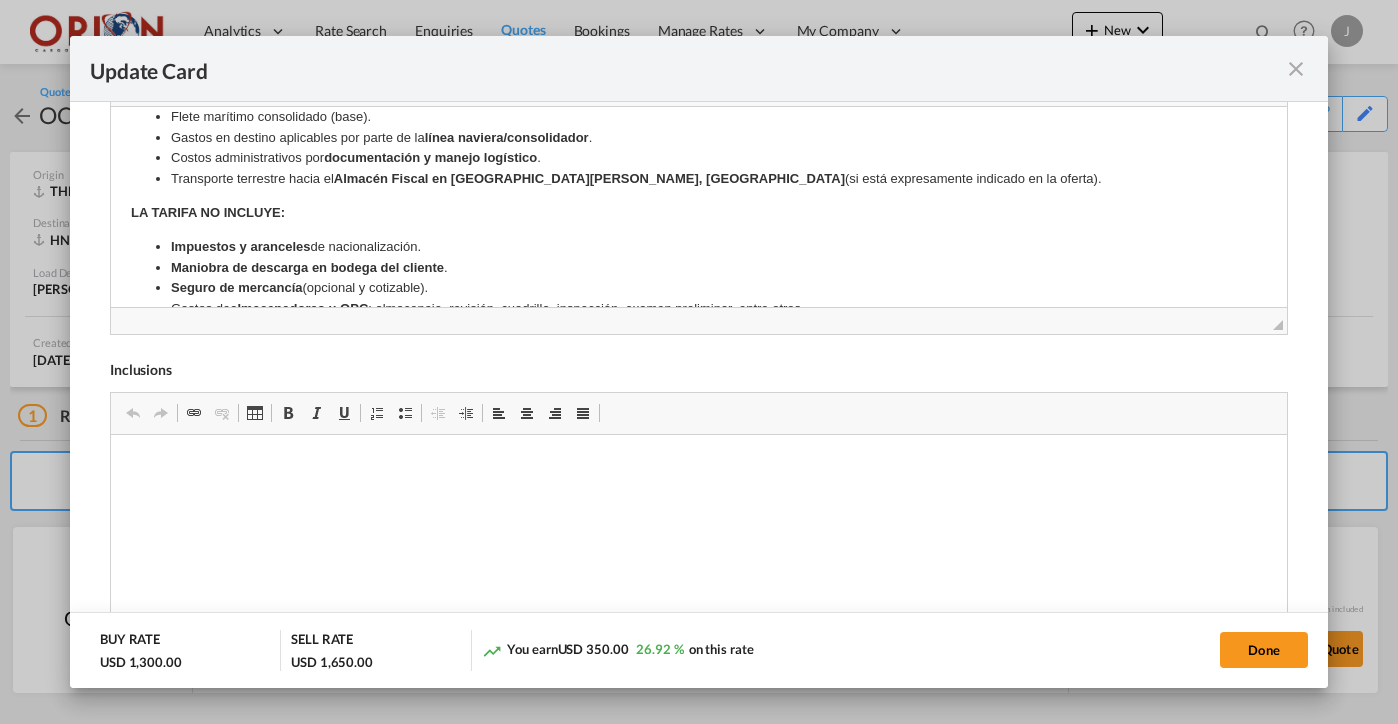 scroll, scrollTop: 122, scrollLeft: 0, axis: vertical 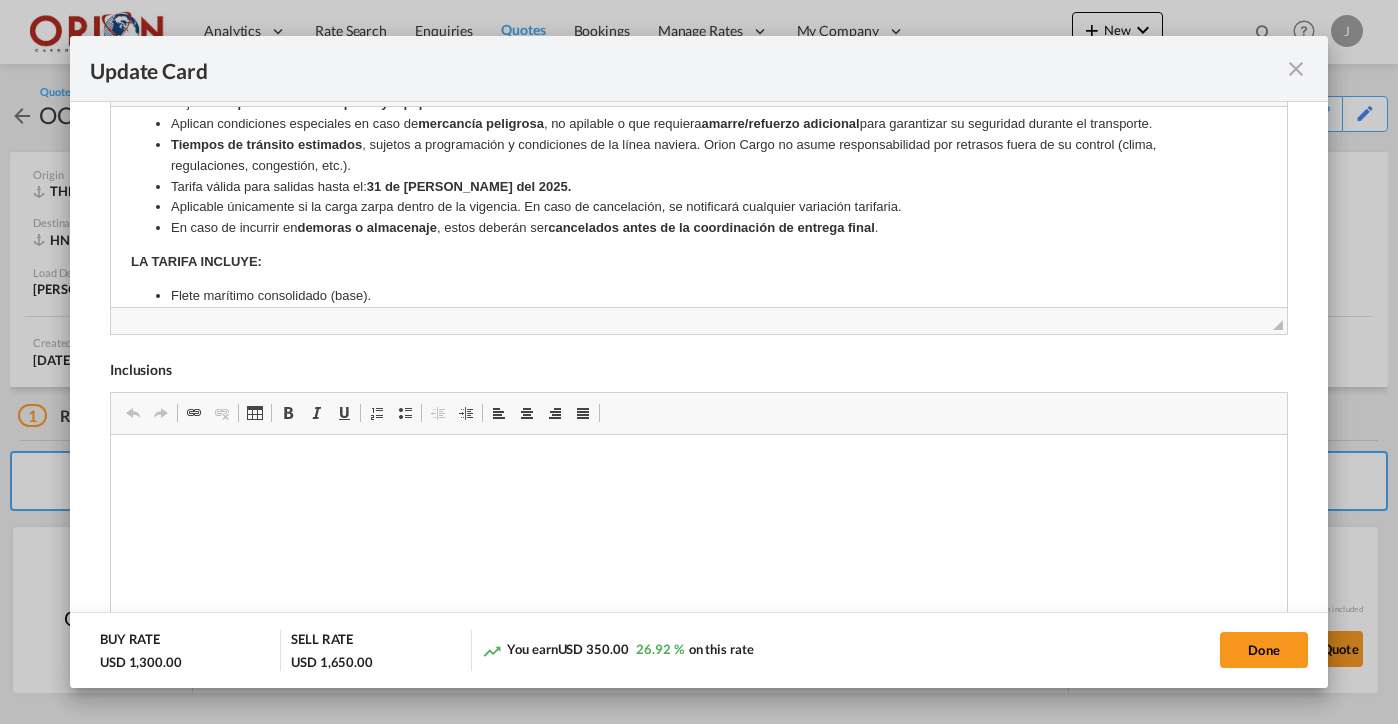 click on "En caso de incurrir en  demoras o almacenaje , estos deberán ser  cancelados antes de la coordinación de entrega final ." at bounding box center [698, 227] 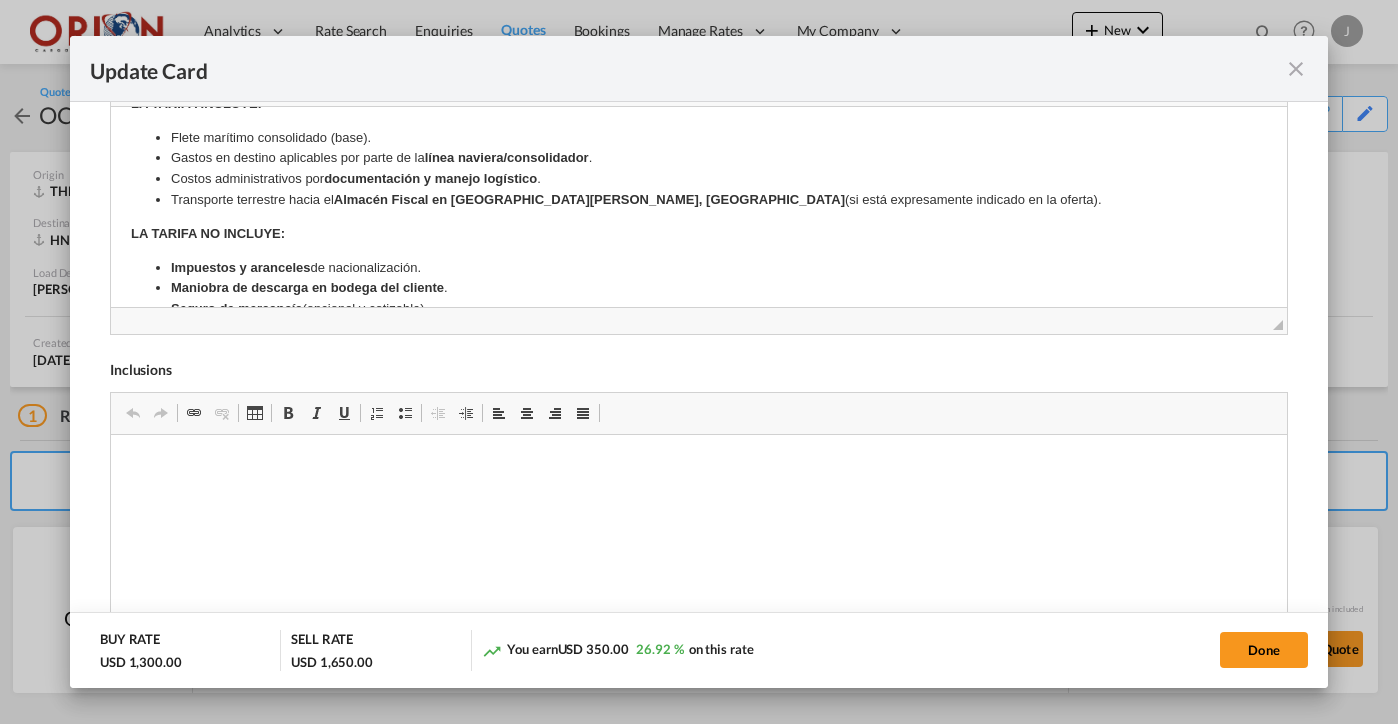 scroll, scrollTop: 434, scrollLeft: 0, axis: vertical 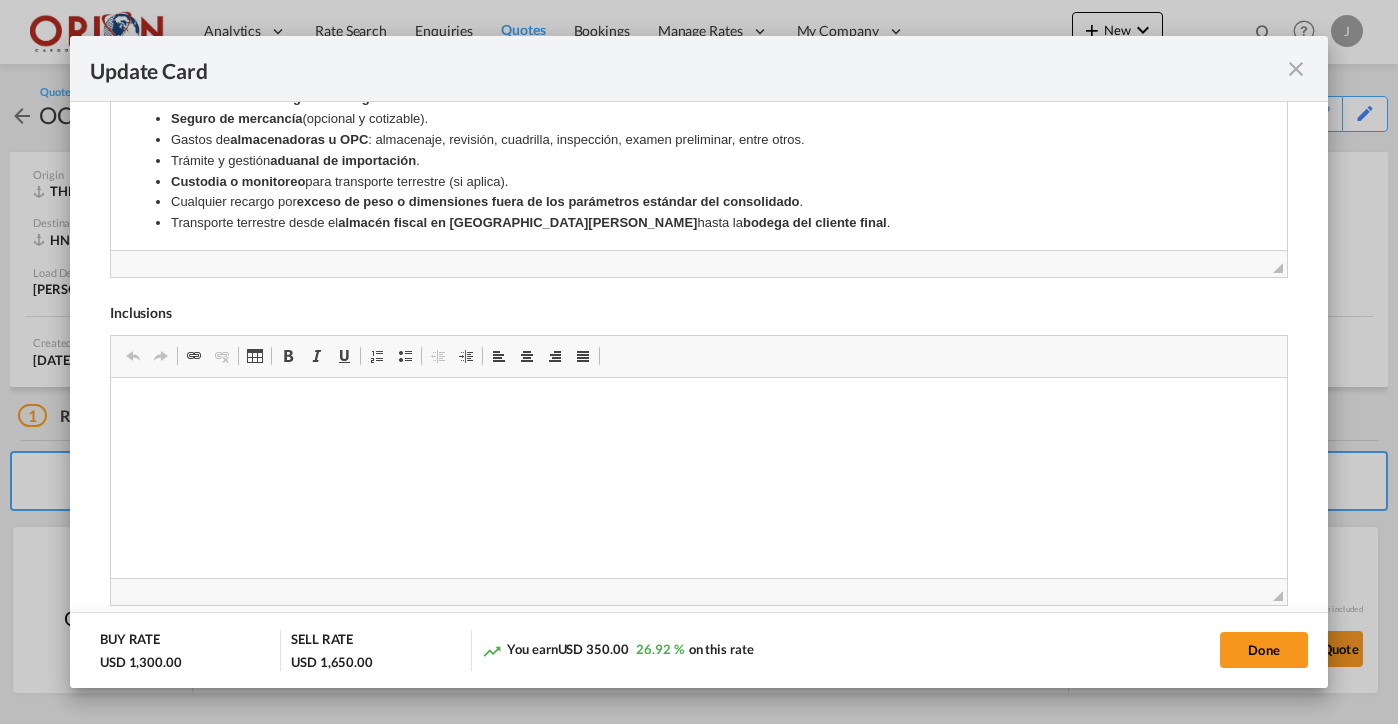 click on "almacén fiscal en San Pedro Sula" at bounding box center (516, 221) 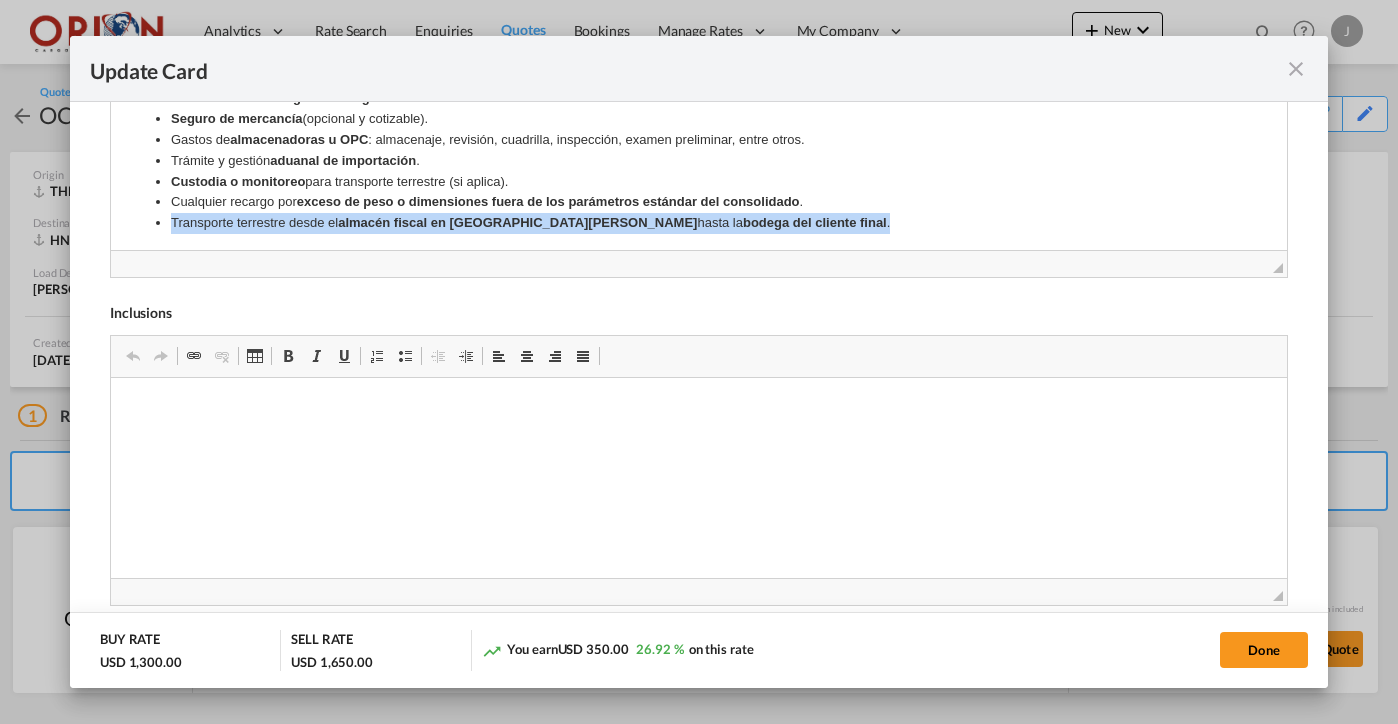 click on "almacén fiscal en San Pedro Sula" at bounding box center (516, 221) 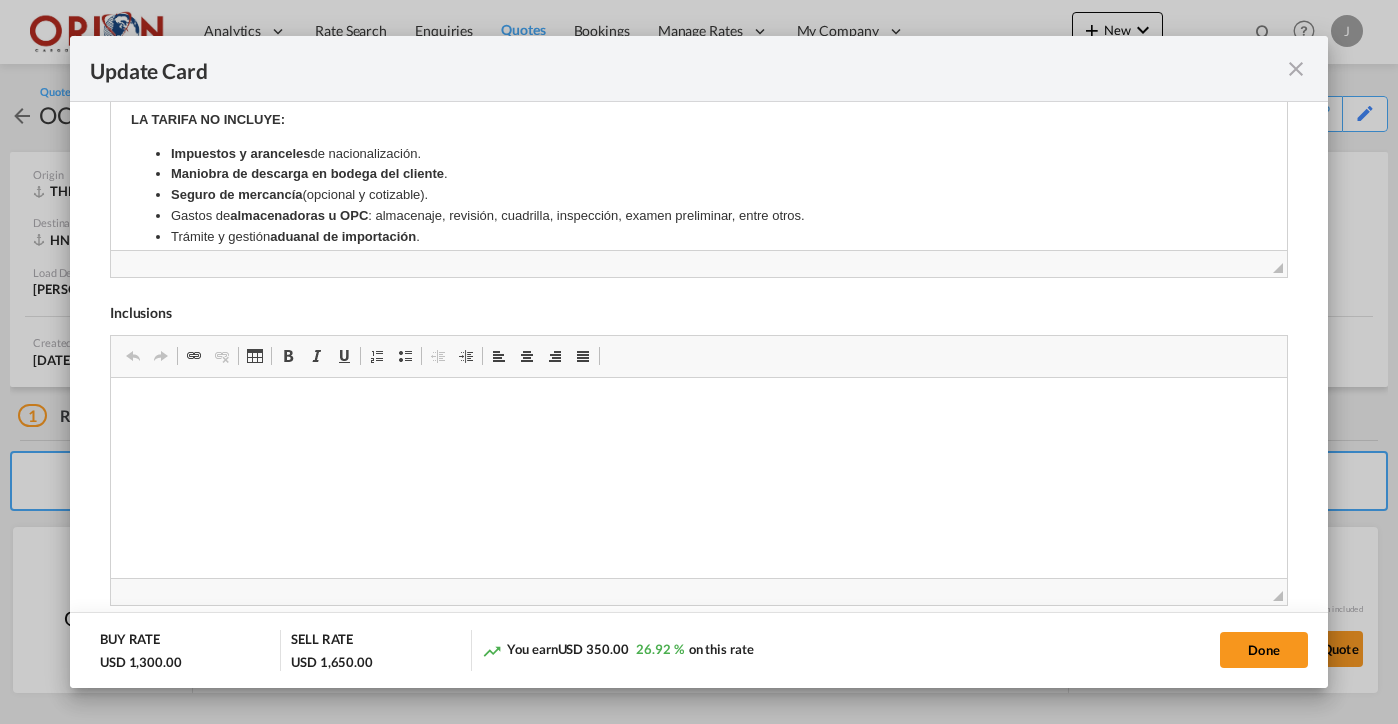 scroll, scrollTop: 326, scrollLeft: 0, axis: vertical 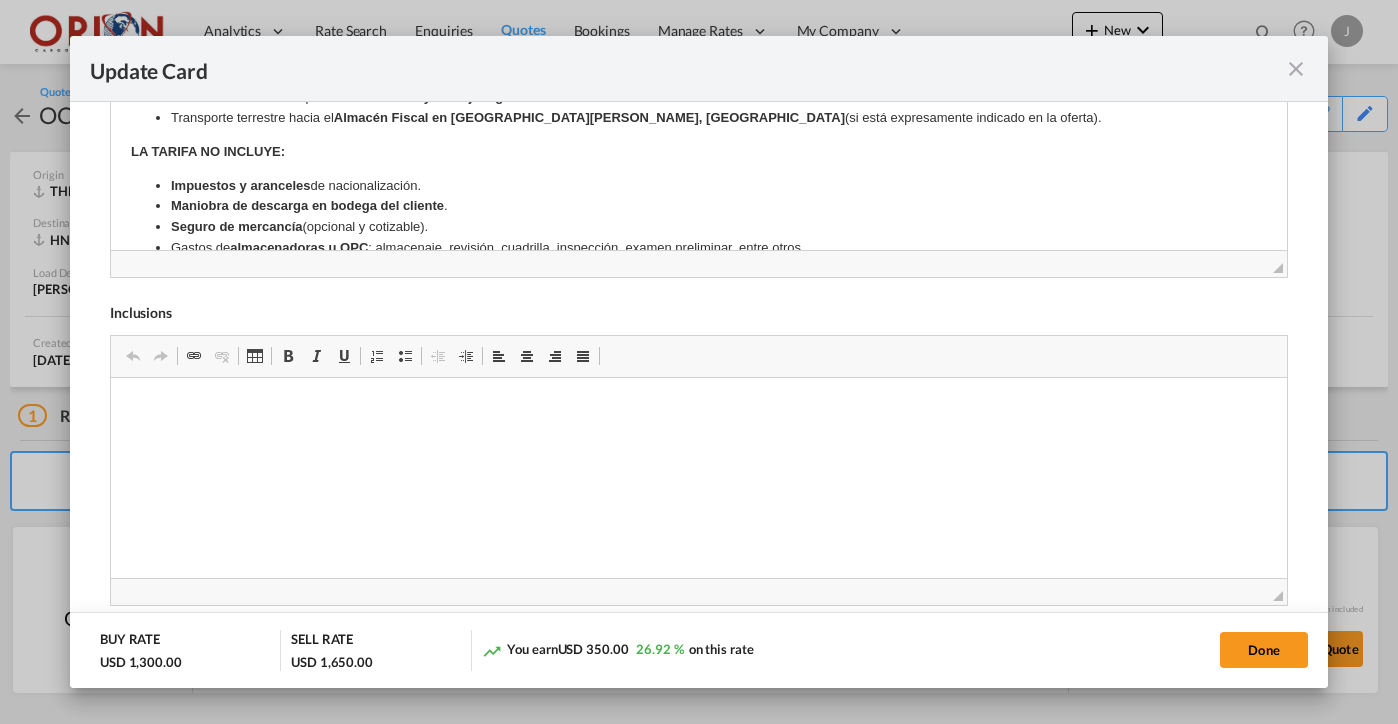 click on "Seguro de mercancía" at bounding box center (236, 225) 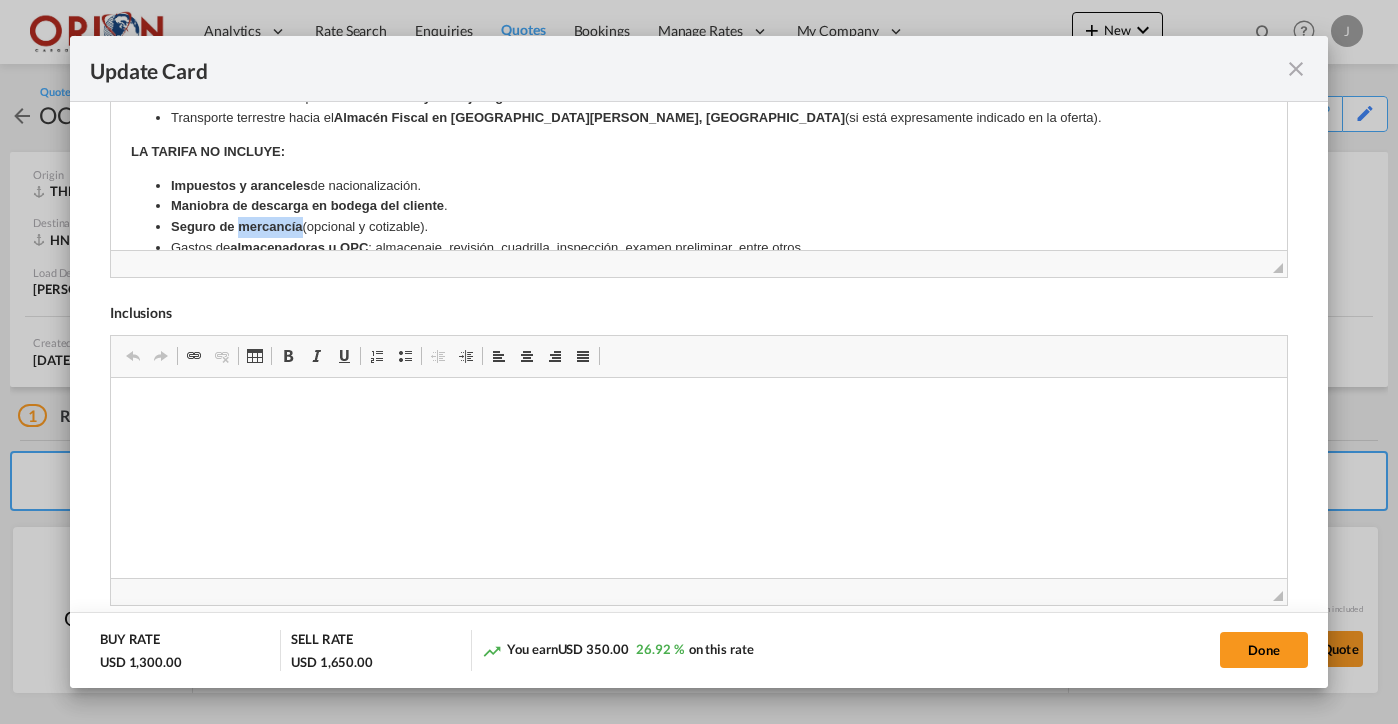 click on "Seguro de mercancía" at bounding box center (236, 225) 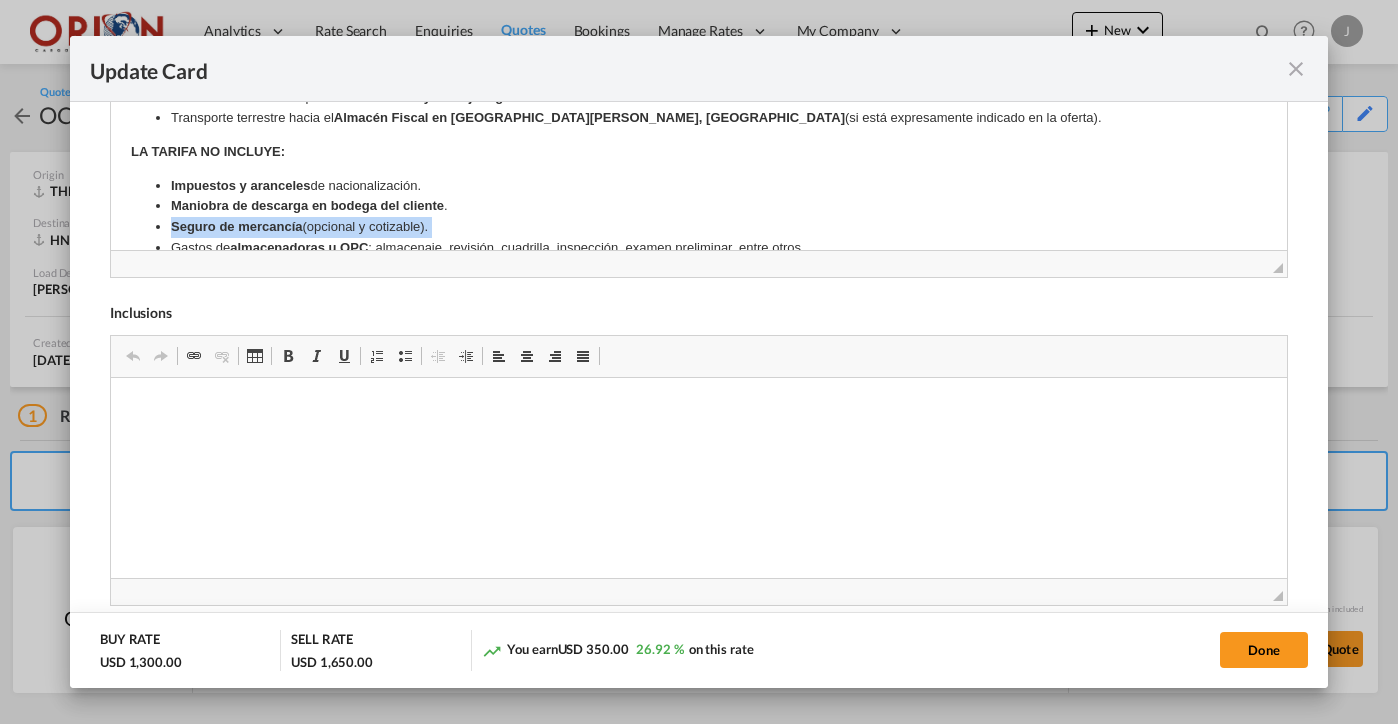 click on "Seguro de mercancía" at bounding box center [236, 225] 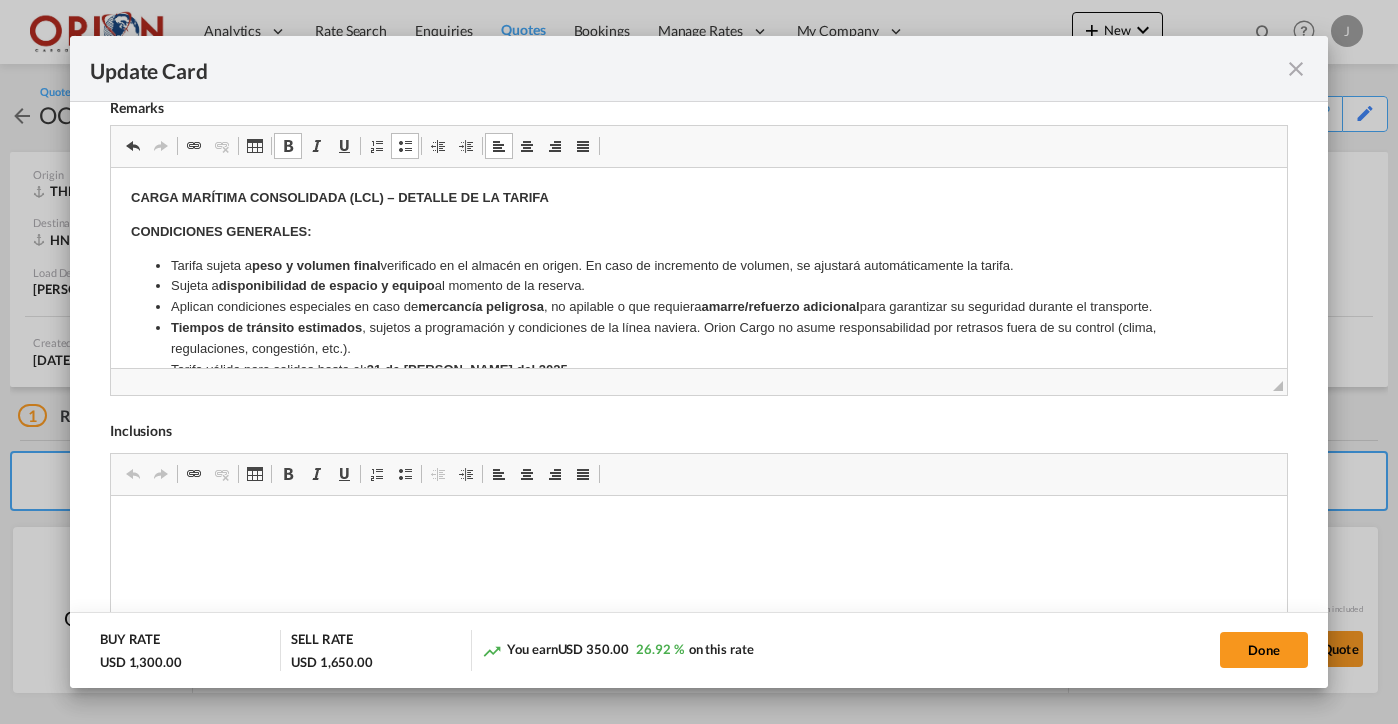 scroll, scrollTop: 0, scrollLeft: 0, axis: both 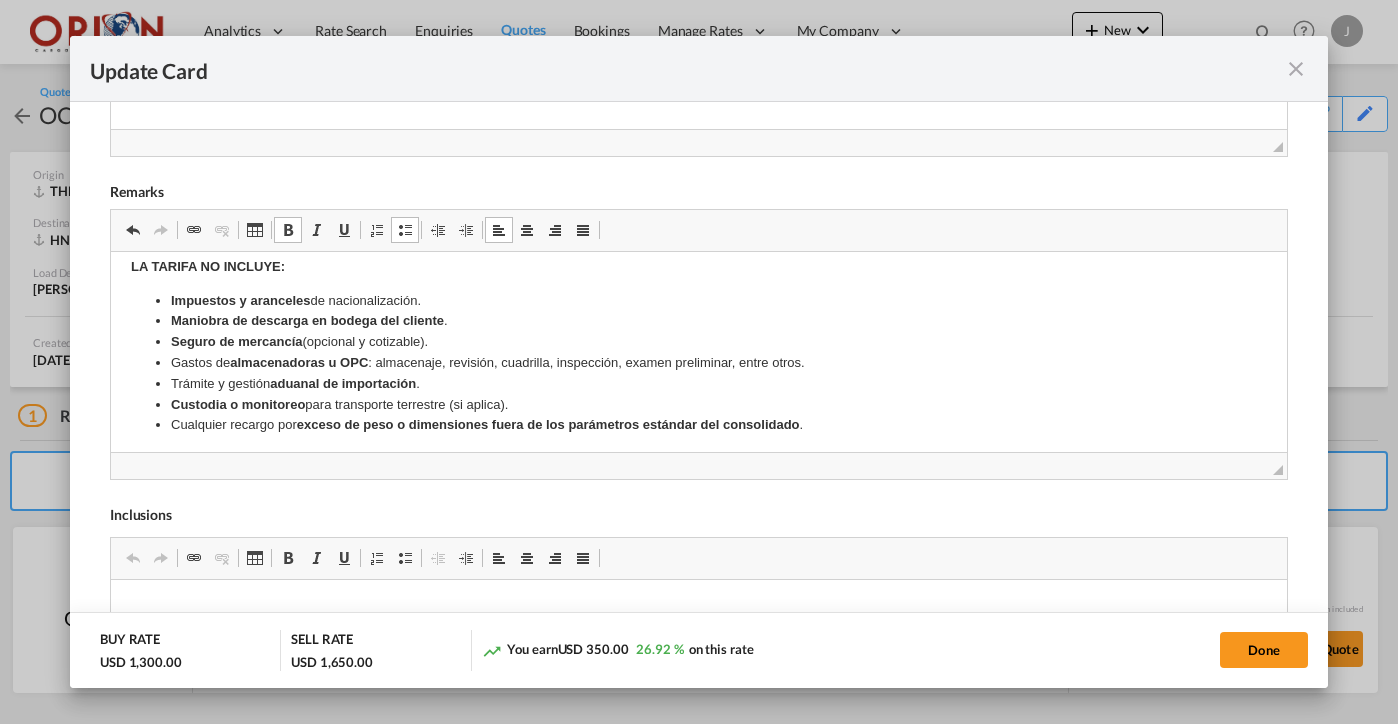 click on "Trámite y gestión  aduanal de importación ." at bounding box center (698, 383) 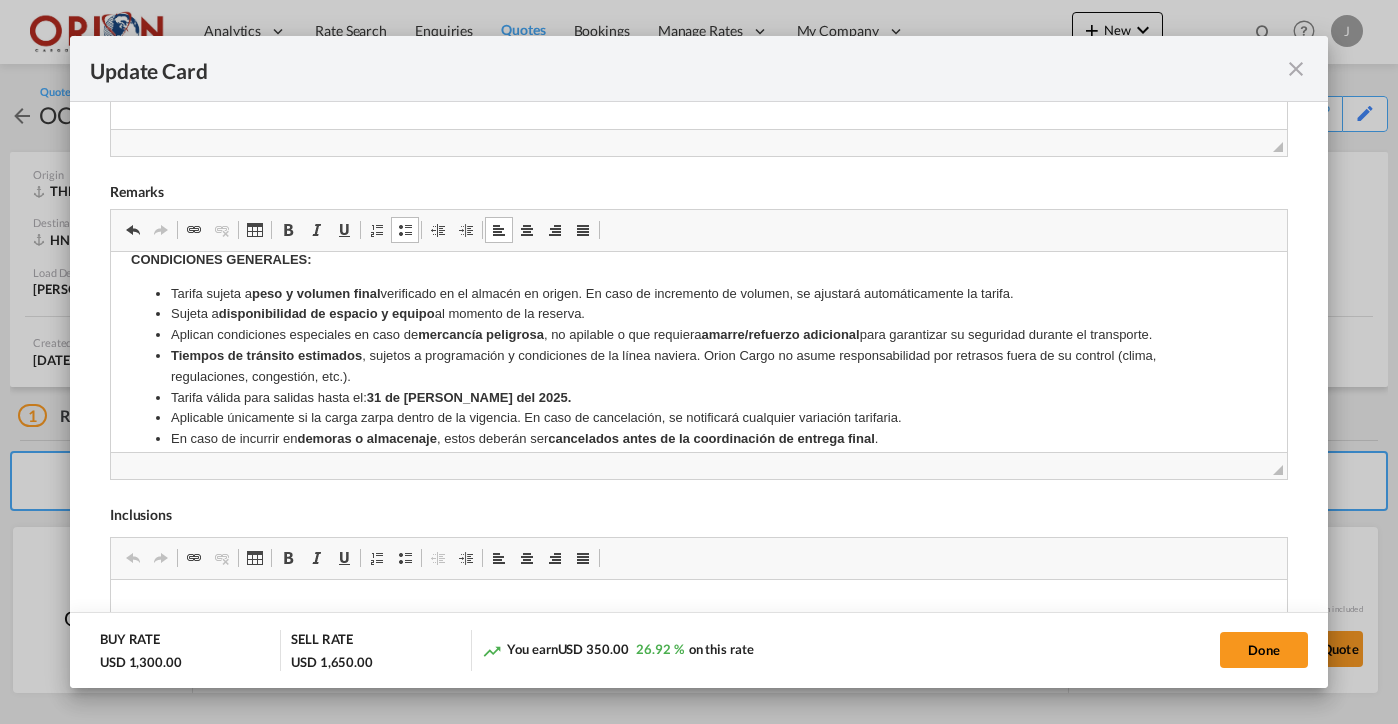 scroll, scrollTop: 64, scrollLeft: 0, axis: vertical 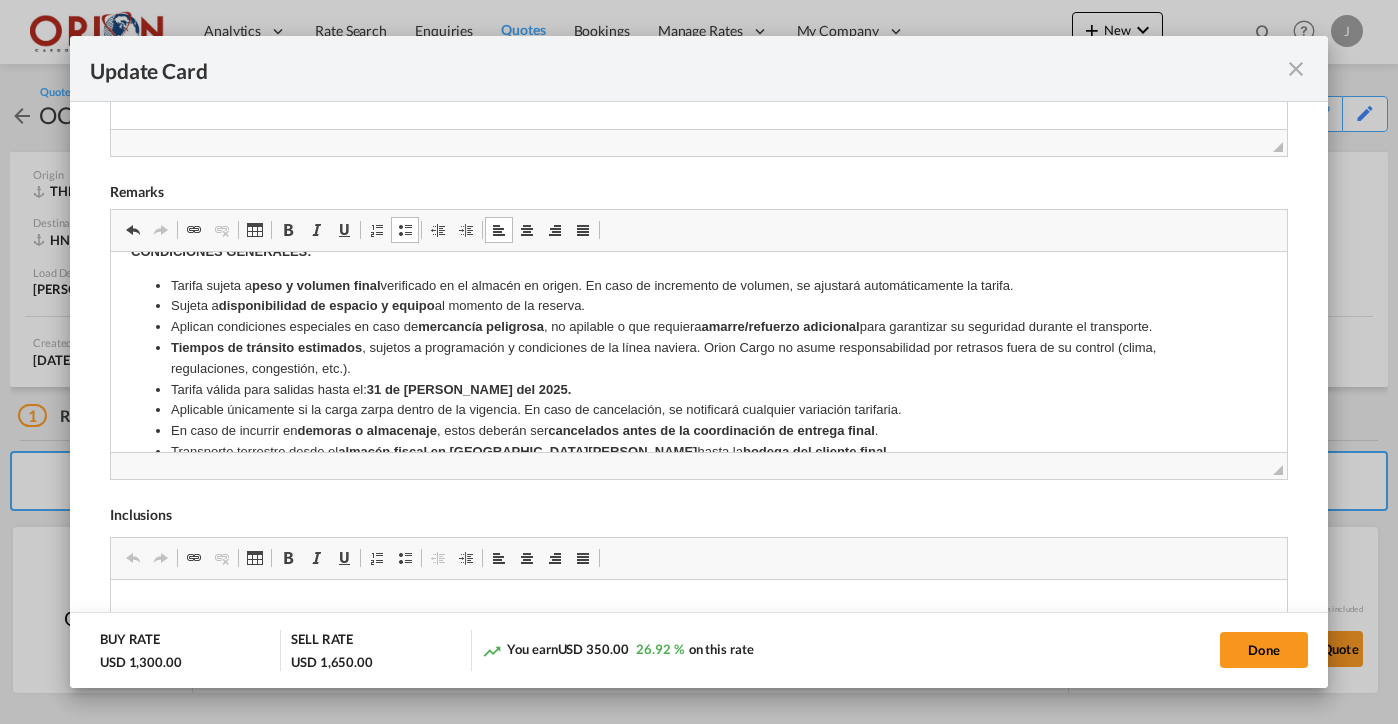 click on "BUY RATE
USD 1,300.00 SELL RATE
USD 1,650.00 You earn
USD 350.00
26.92 %  on this rate Done" 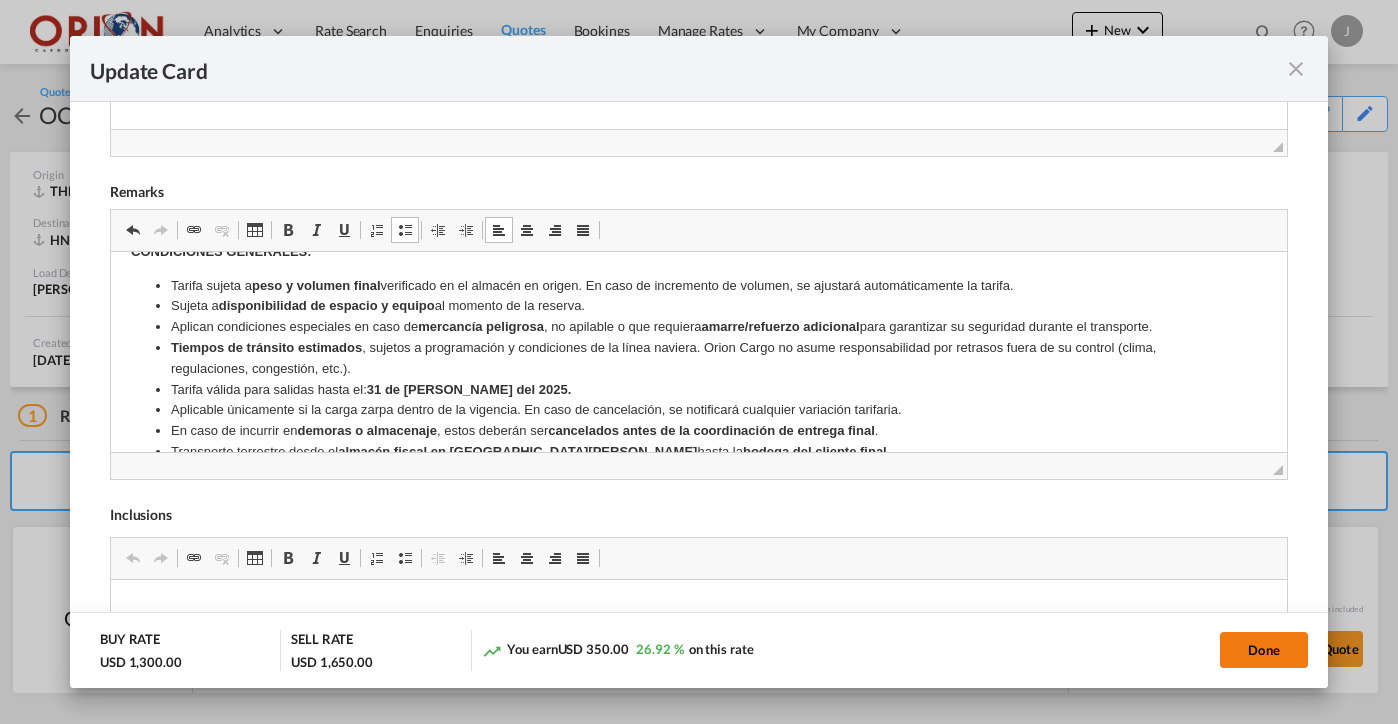 click on "Done" 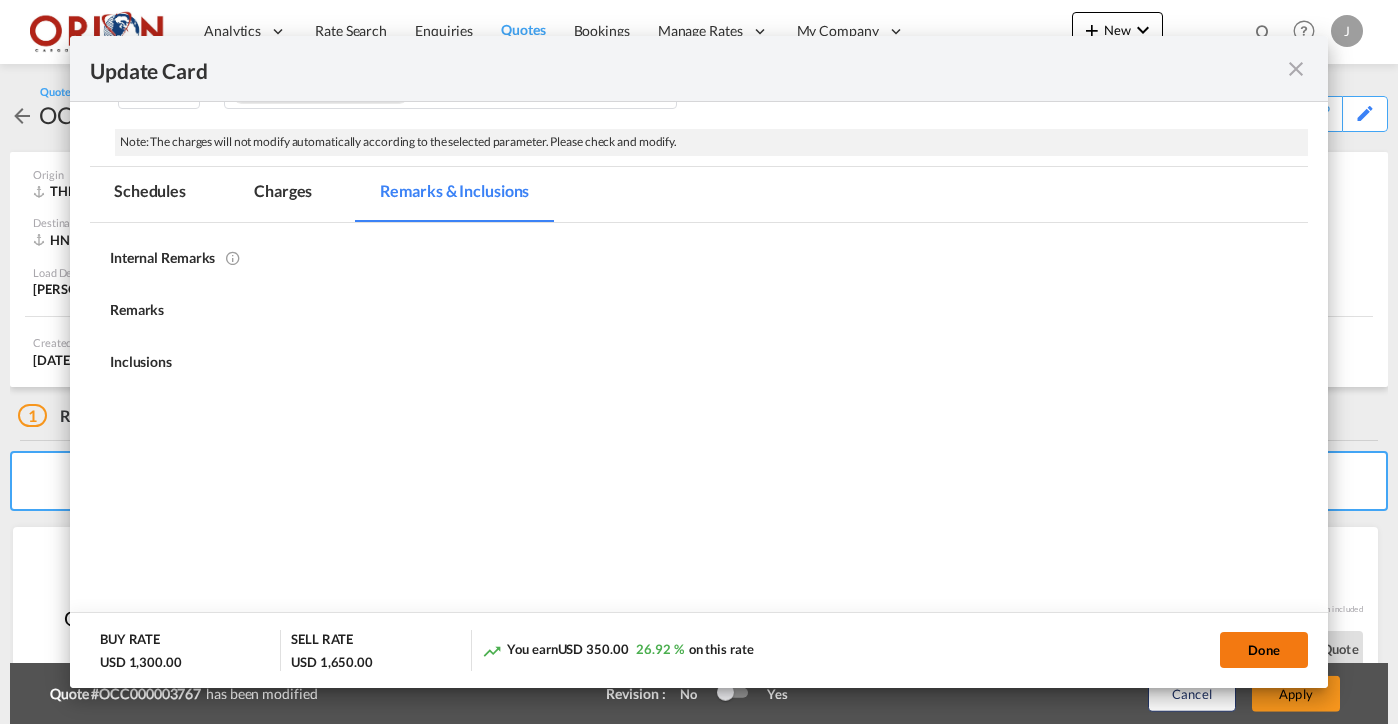 scroll, scrollTop: 312, scrollLeft: 0, axis: vertical 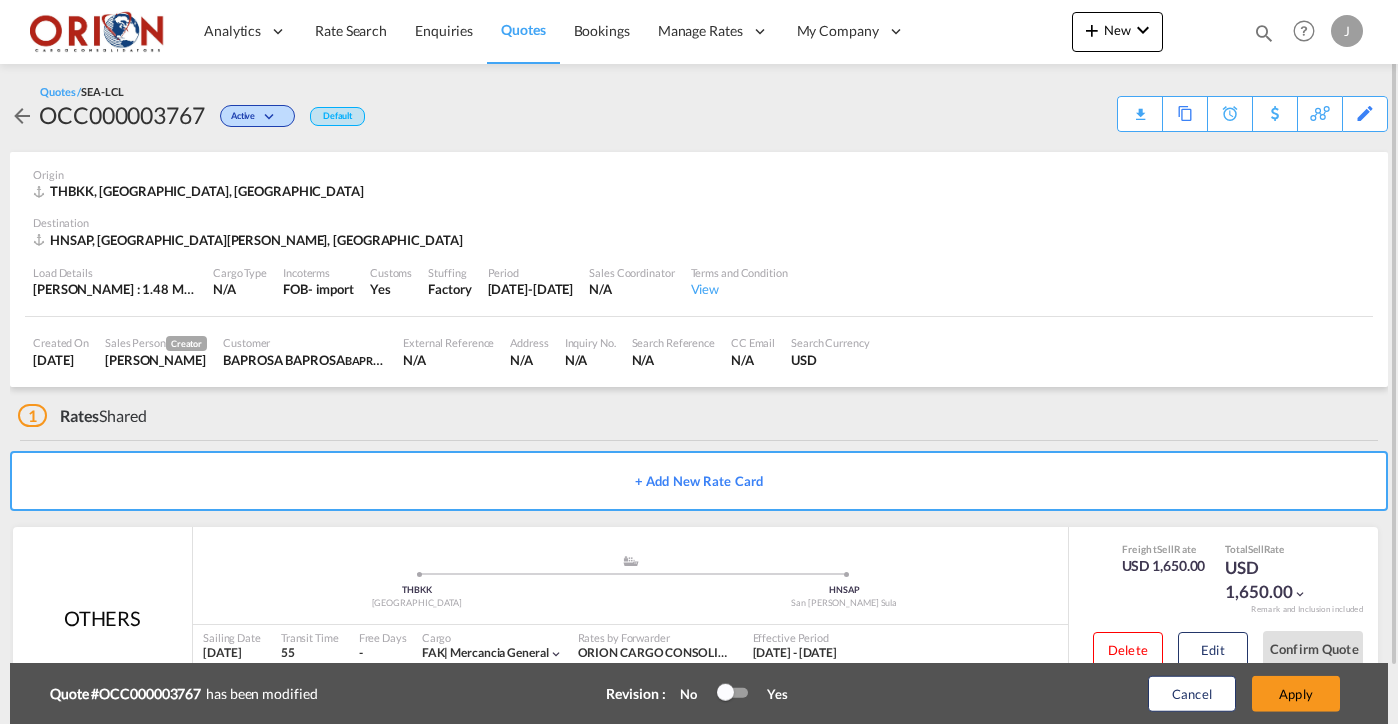 click on "Cancel Apply" at bounding box center [1223, 694] 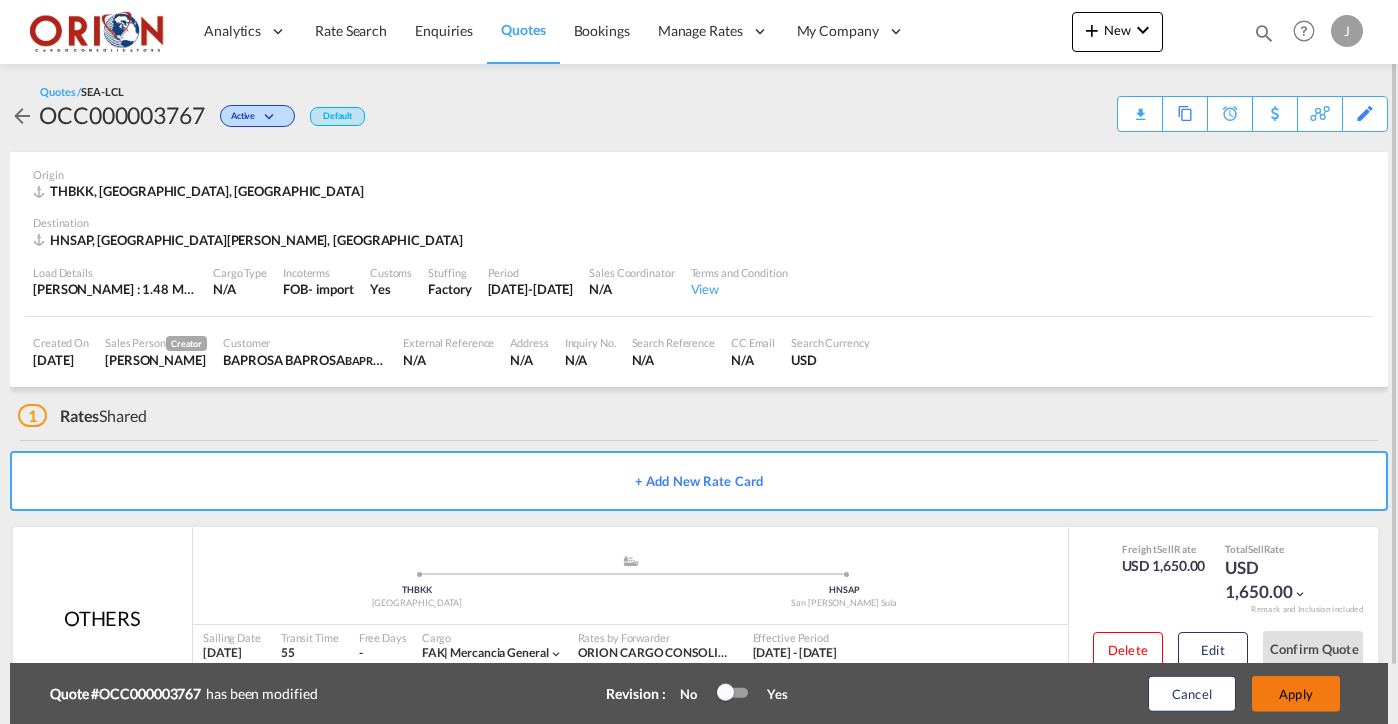 click on "Apply" at bounding box center (1296, 694) 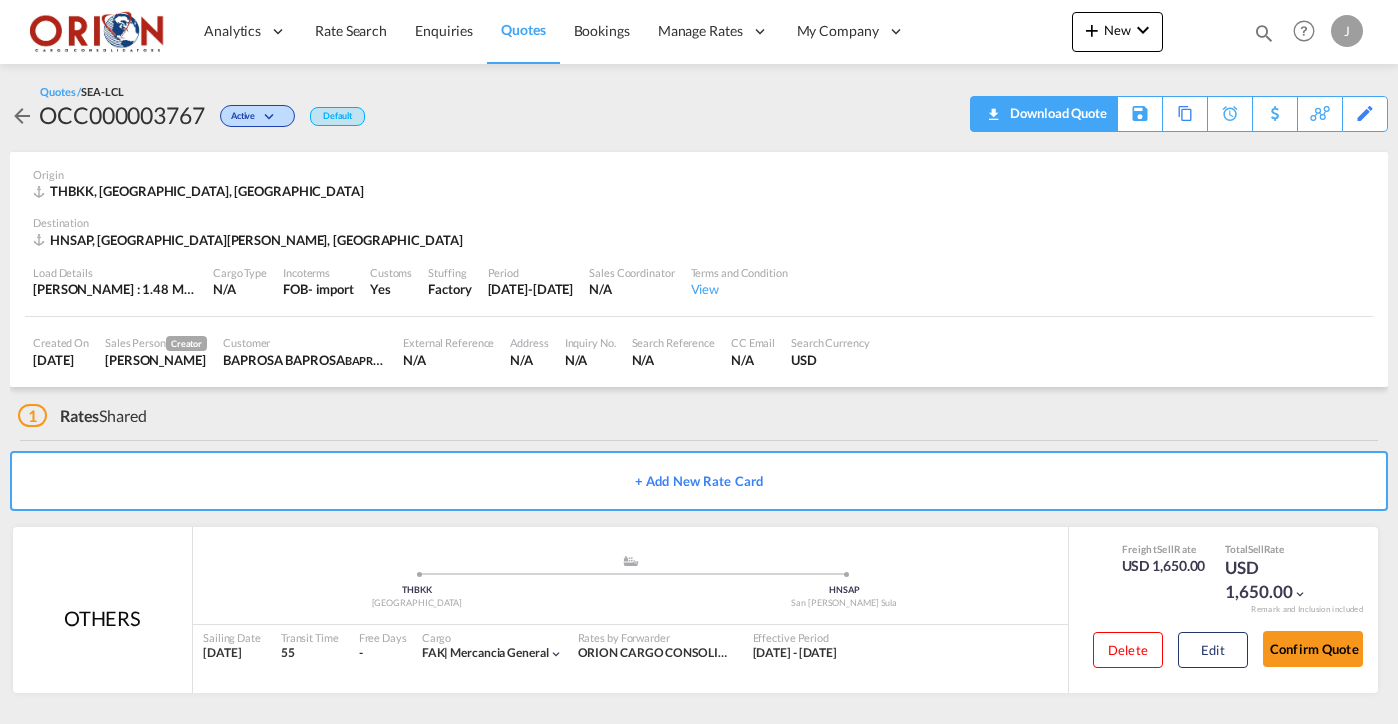 click on "Download Quote" at bounding box center (1056, 113) 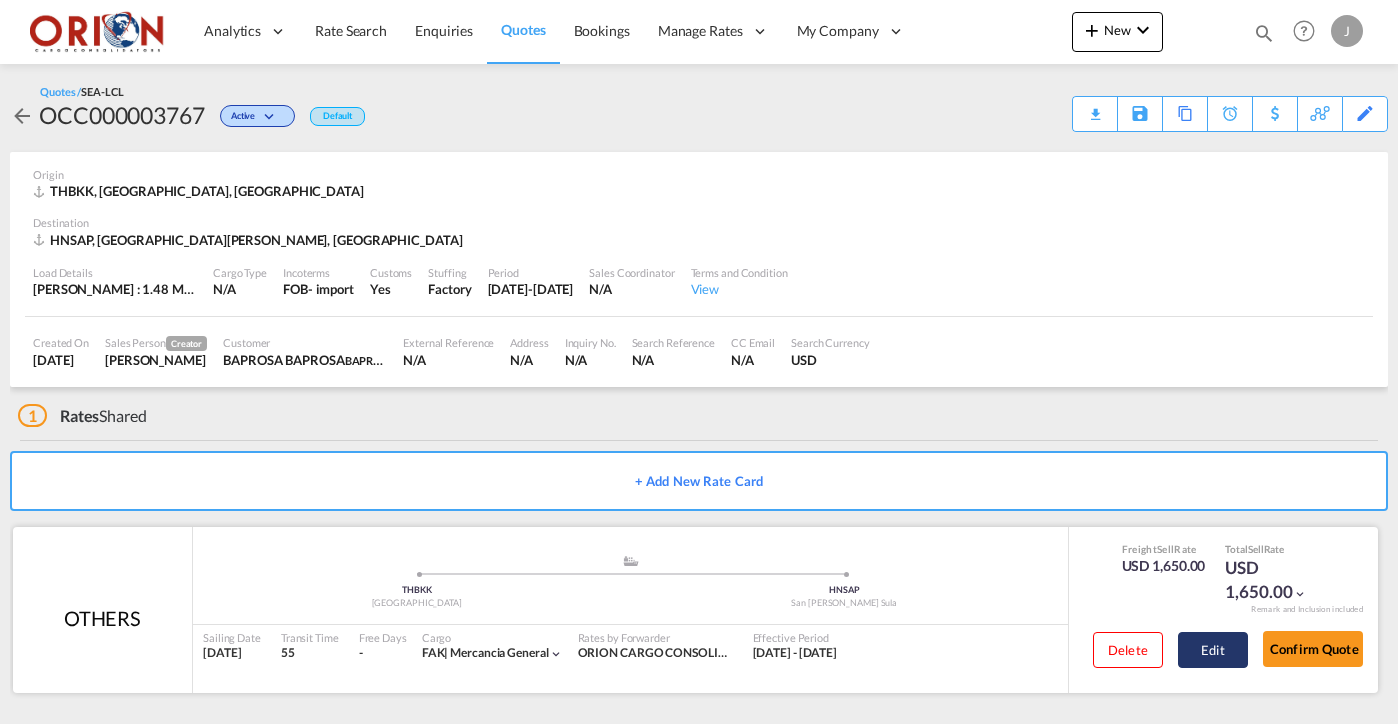 click on "Edit" at bounding box center (1213, 650) 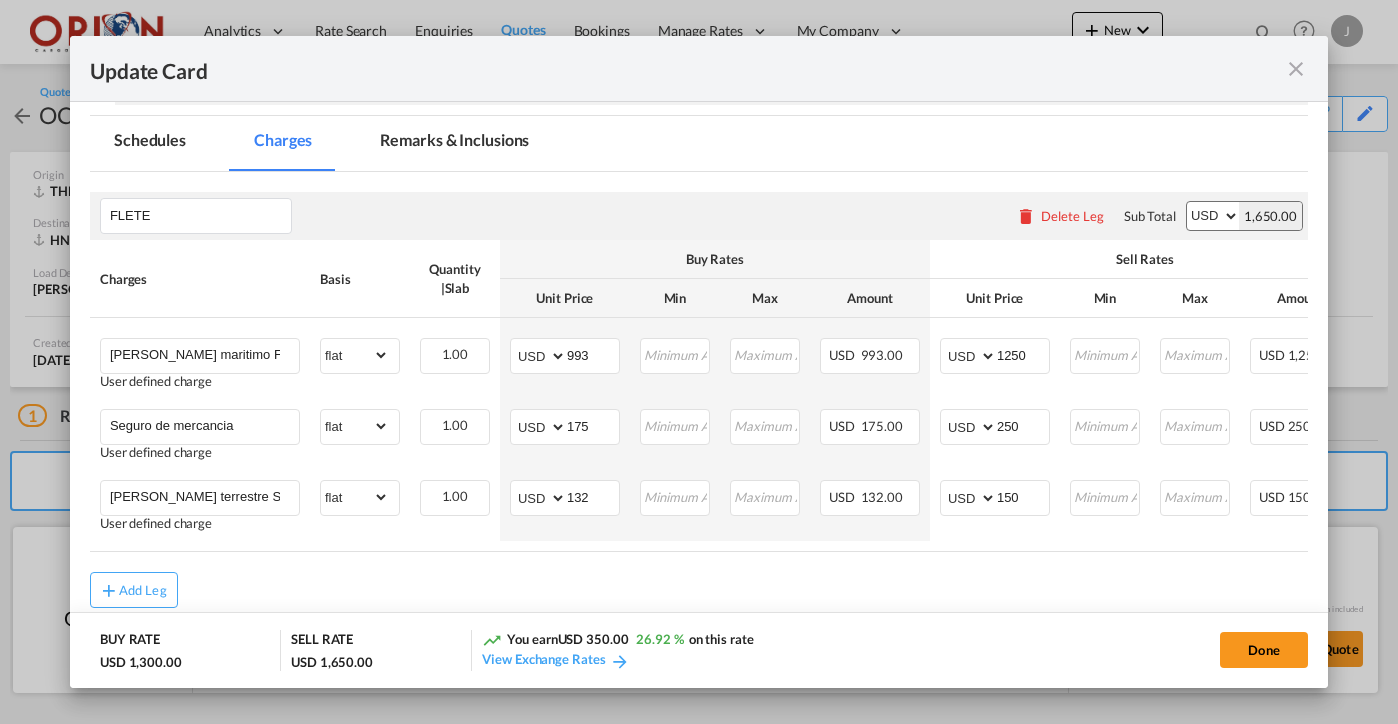 scroll, scrollTop: 424, scrollLeft: 0, axis: vertical 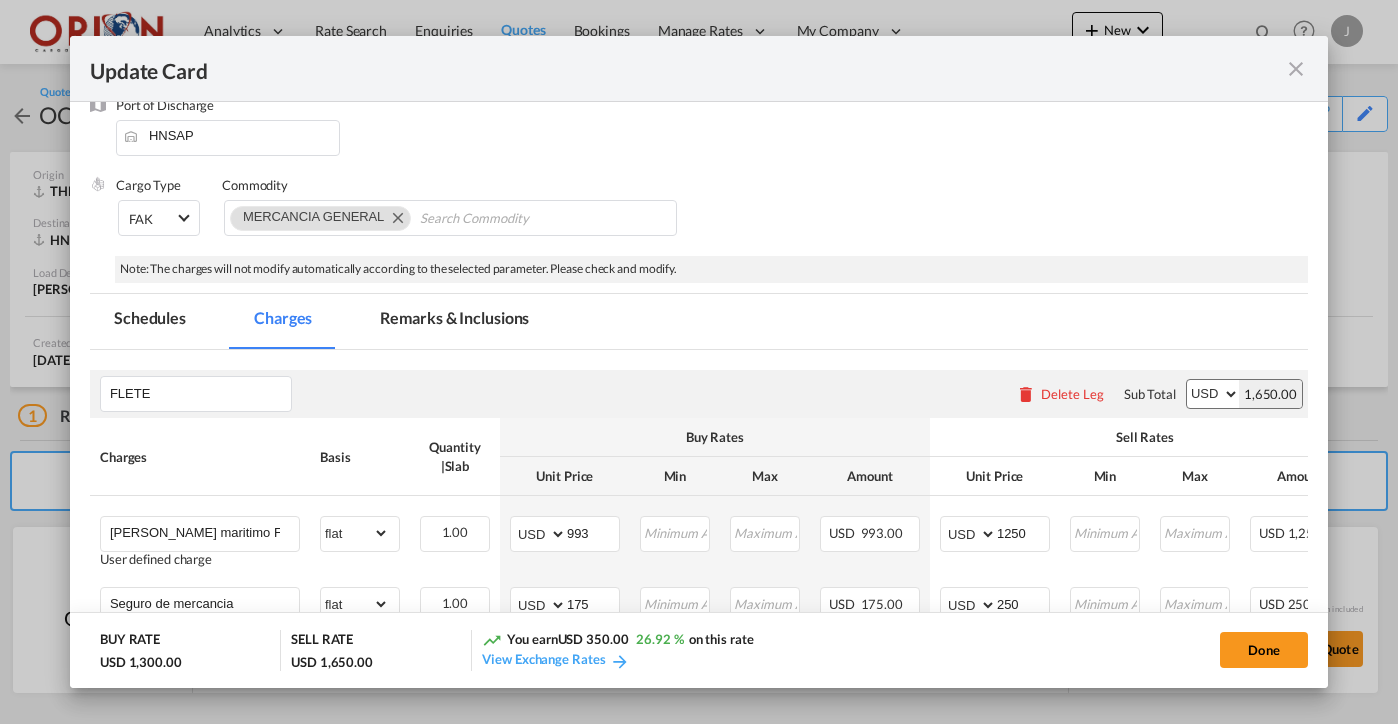 click on "Remarks & Inclusions" at bounding box center (454, 321) 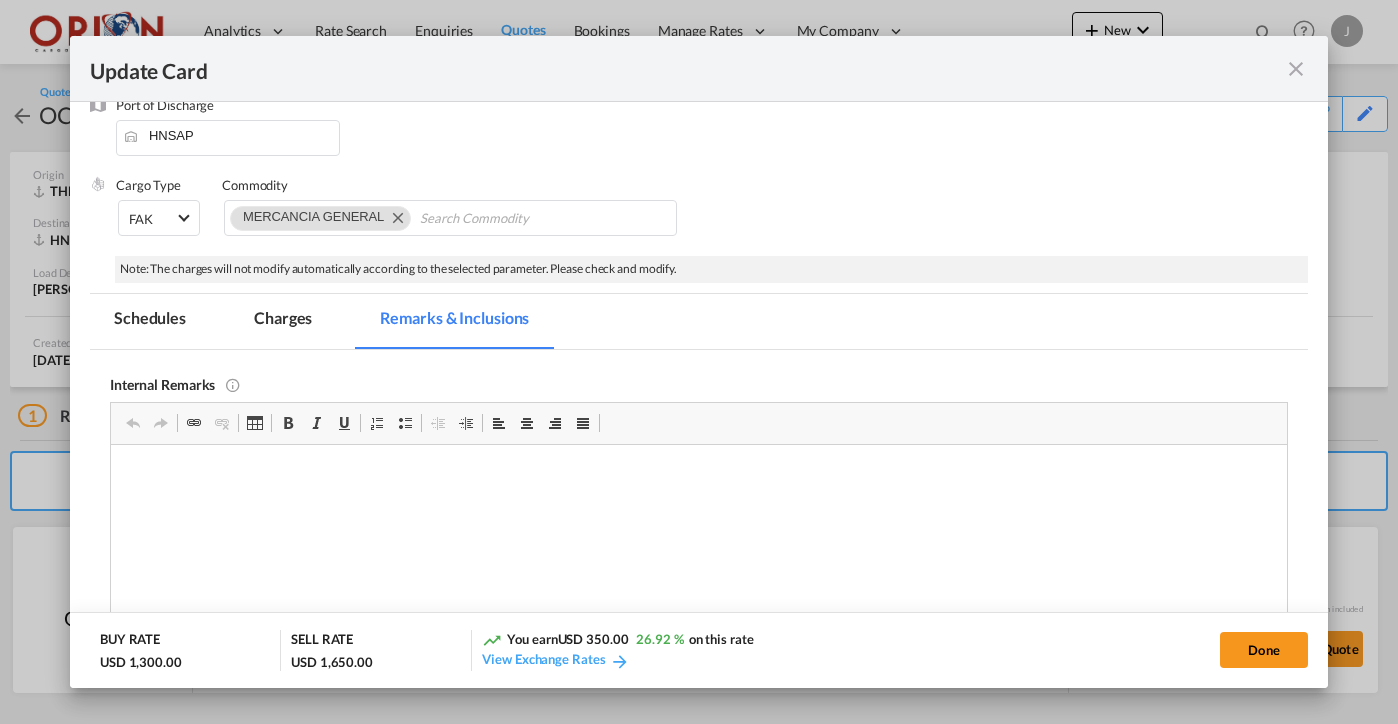 scroll, scrollTop: 0, scrollLeft: 0, axis: both 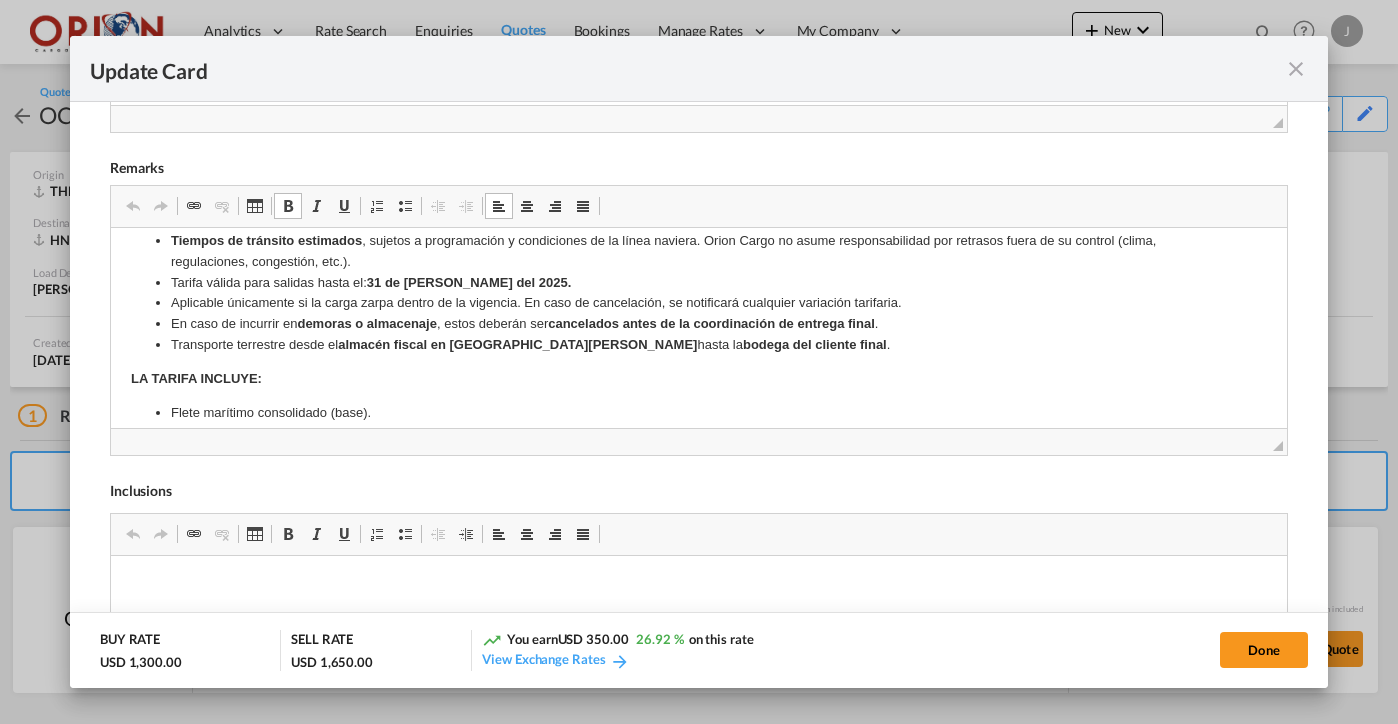 click on "Transporte terrestre desde el  almacén fiscal en San Pedro Sula  hasta la  bodega del cliente final ." at bounding box center (698, 344) 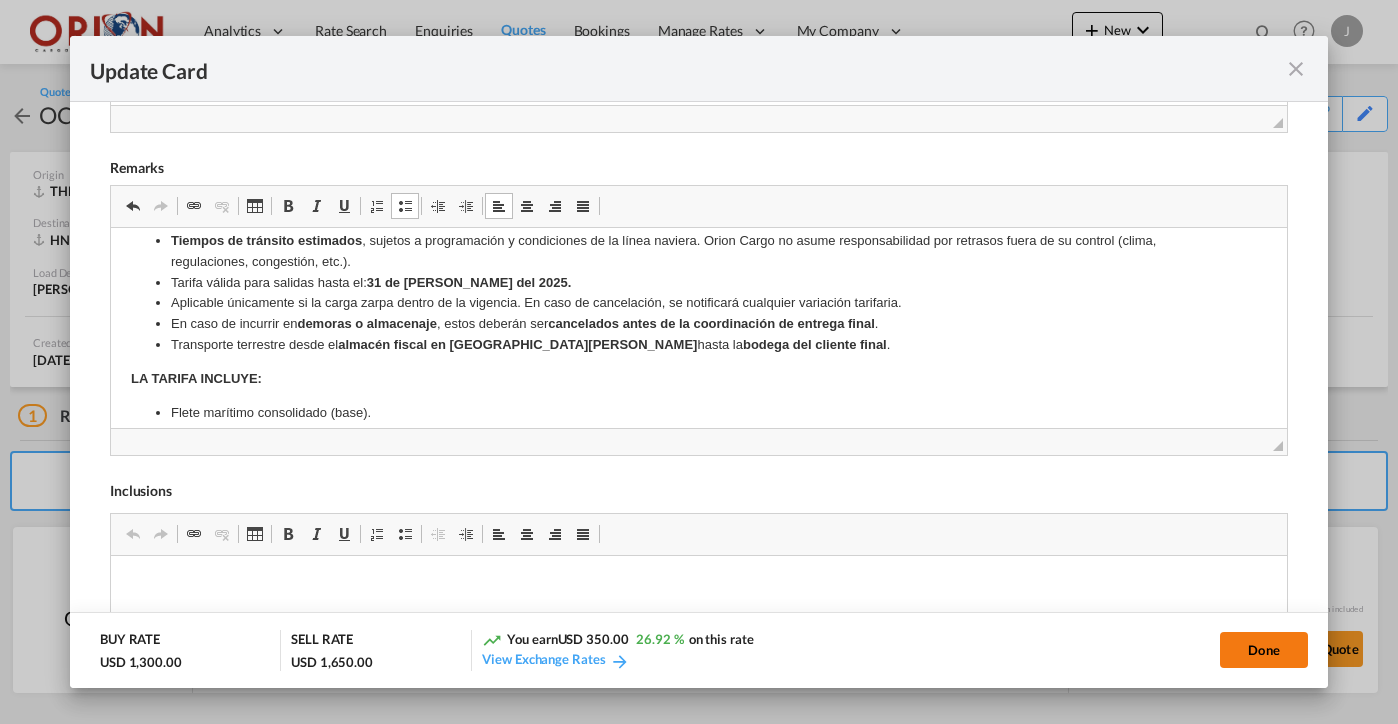 click on "Done" 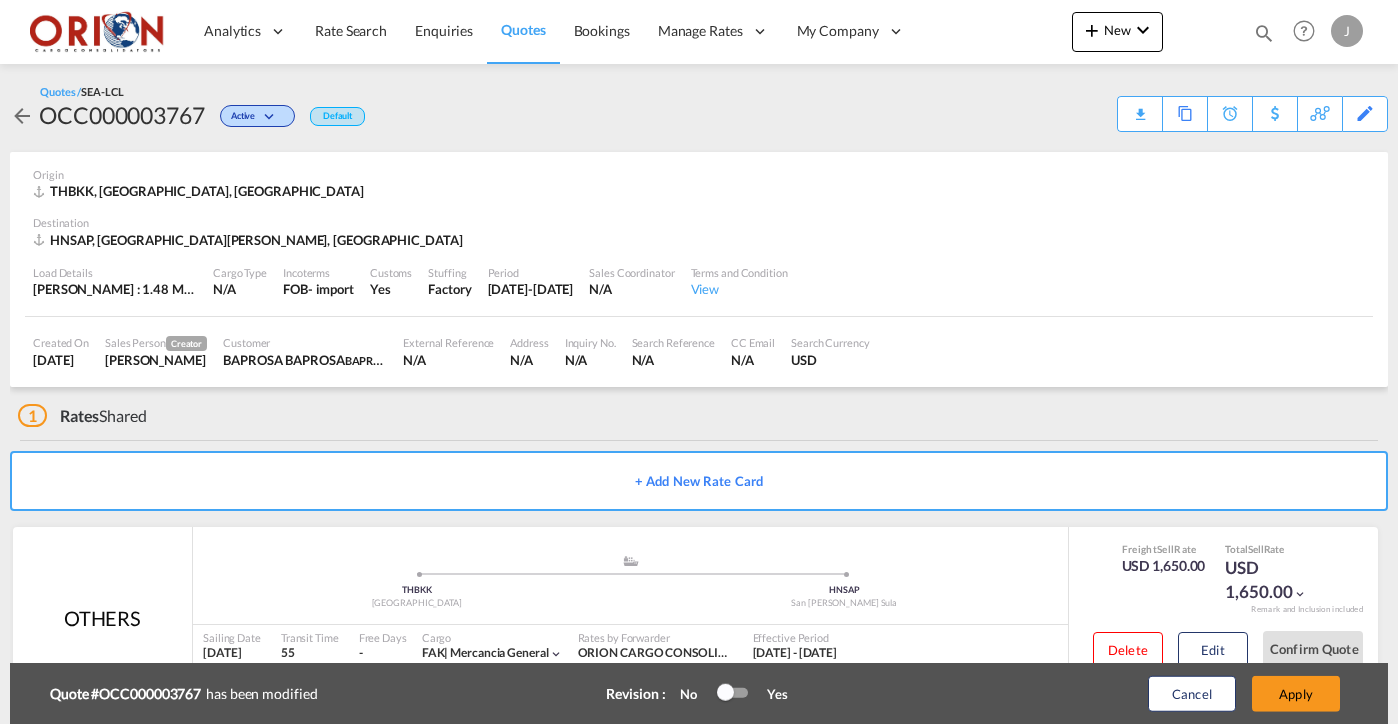 type on "30 Jul 2025" 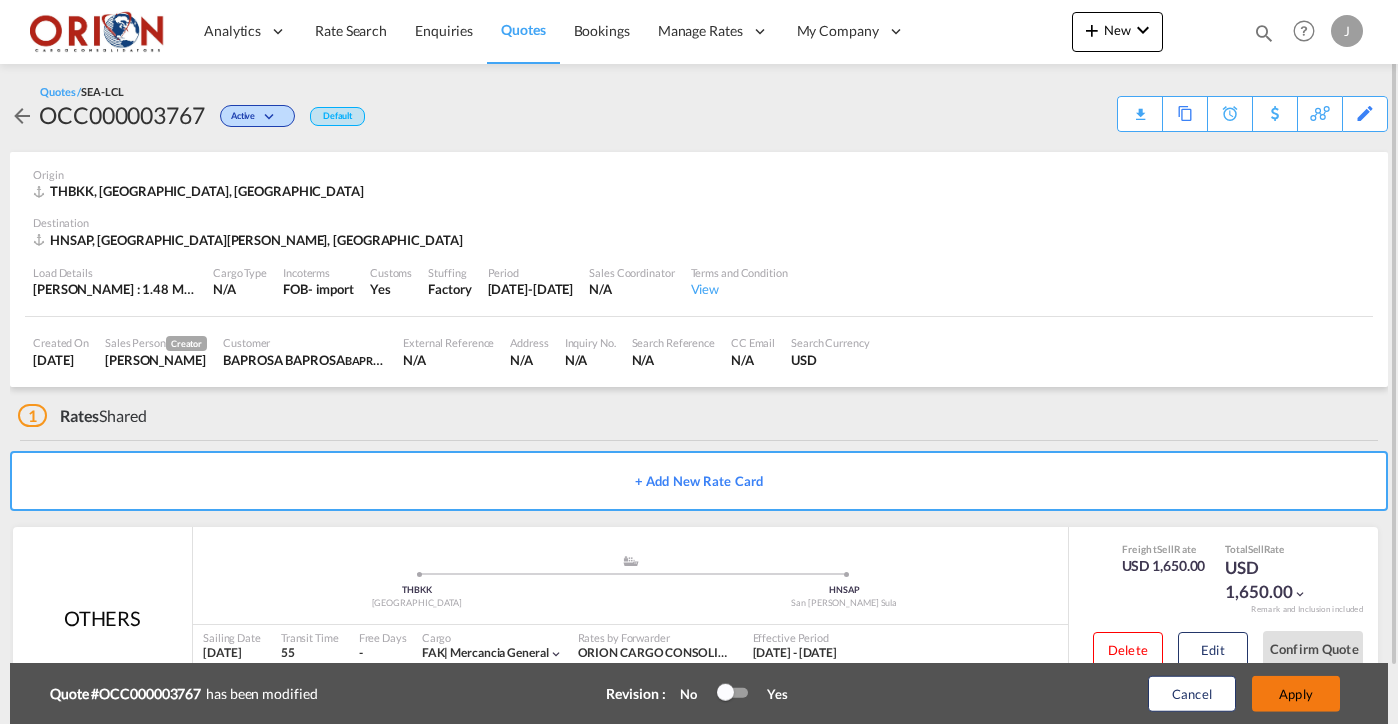 click on "Apply" at bounding box center [1296, 694] 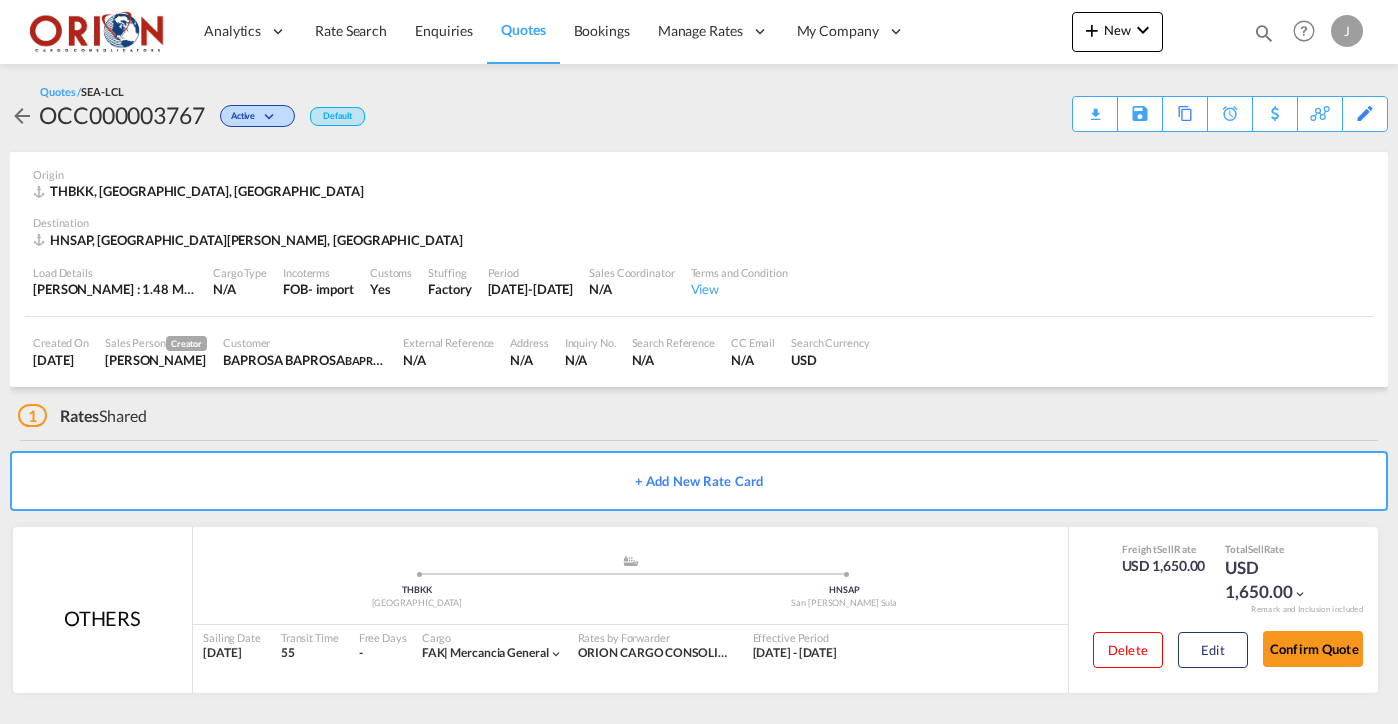 click on "Download Quote" at bounding box center [0, 0] 